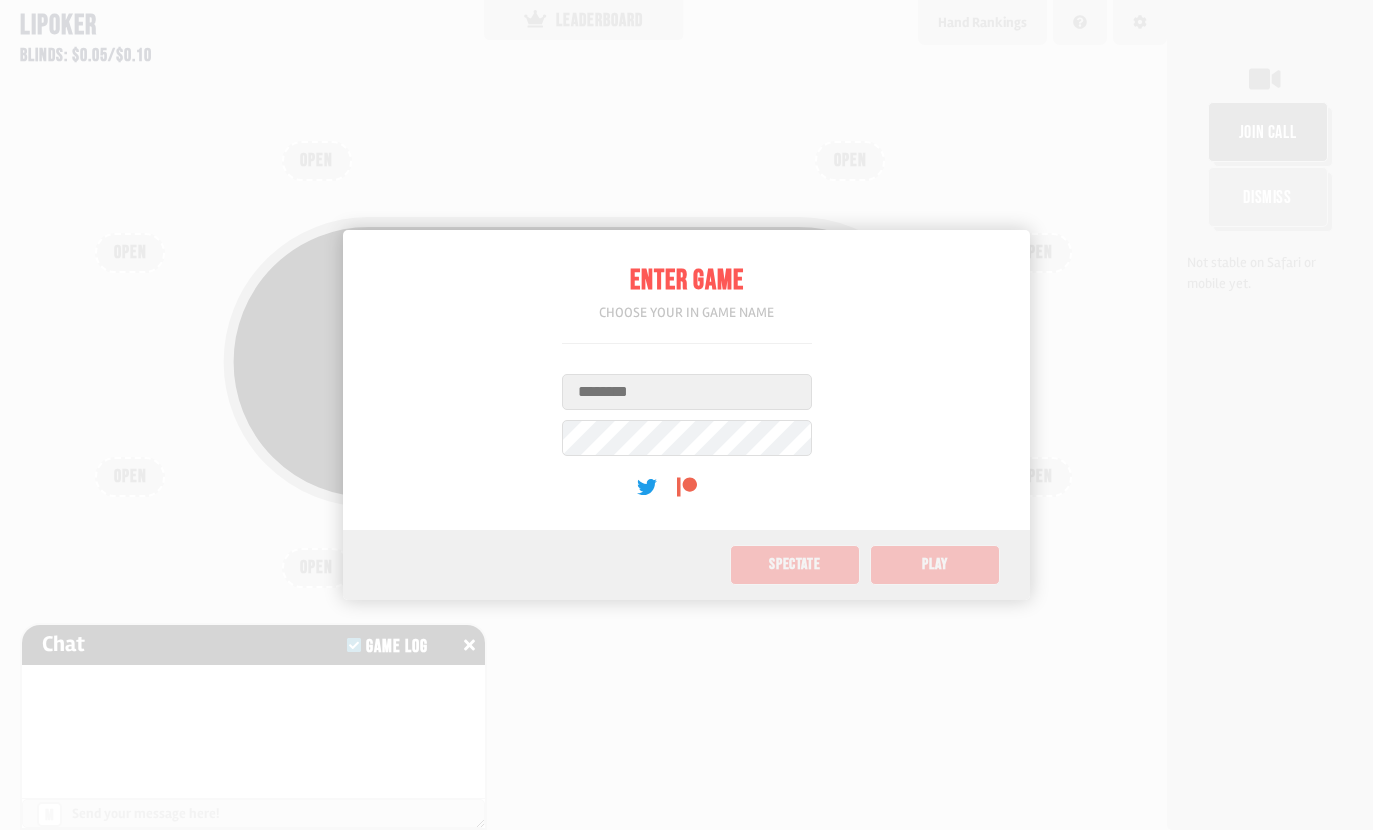 scroll, scrollTop: 0, scrollLeft: 0, axis: both 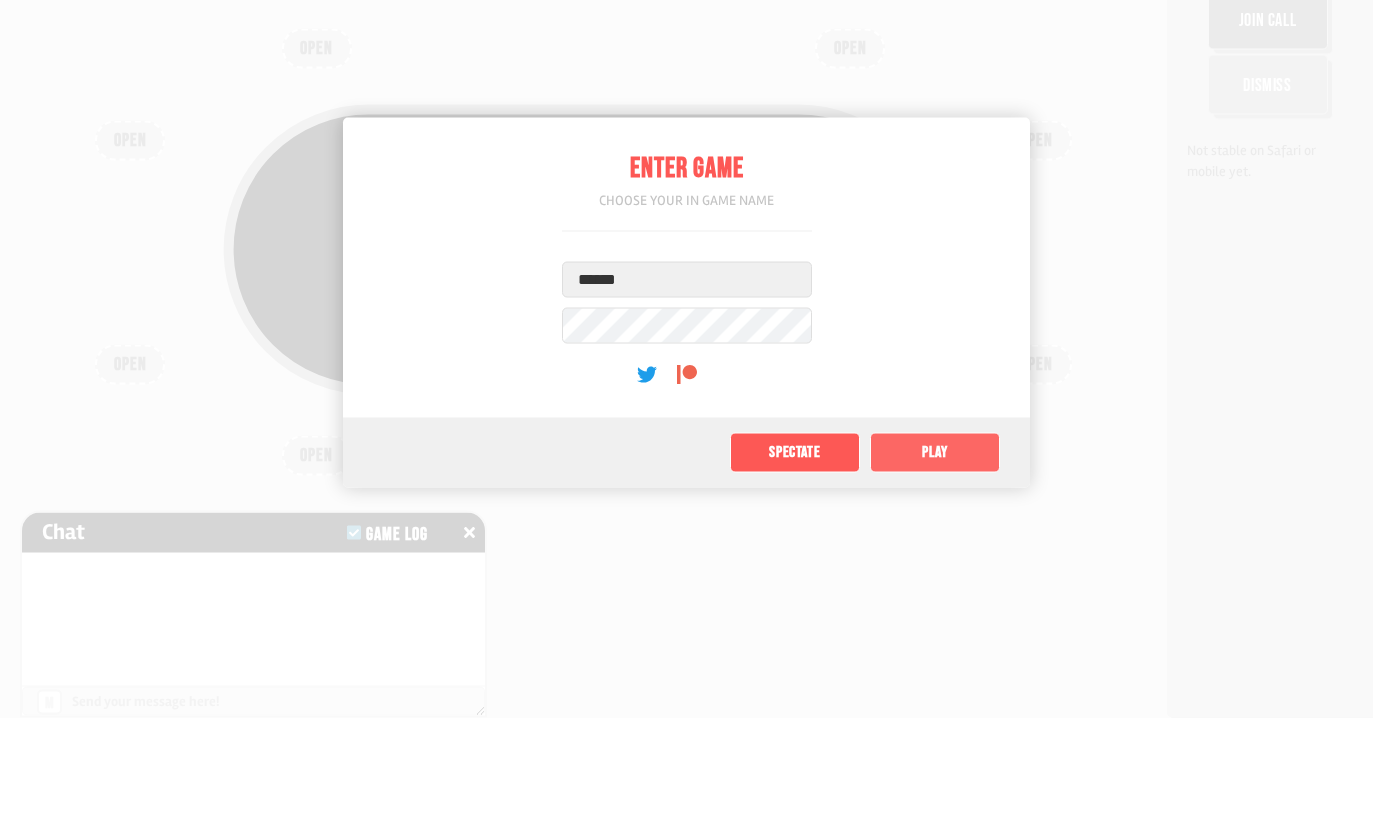 type on "******" 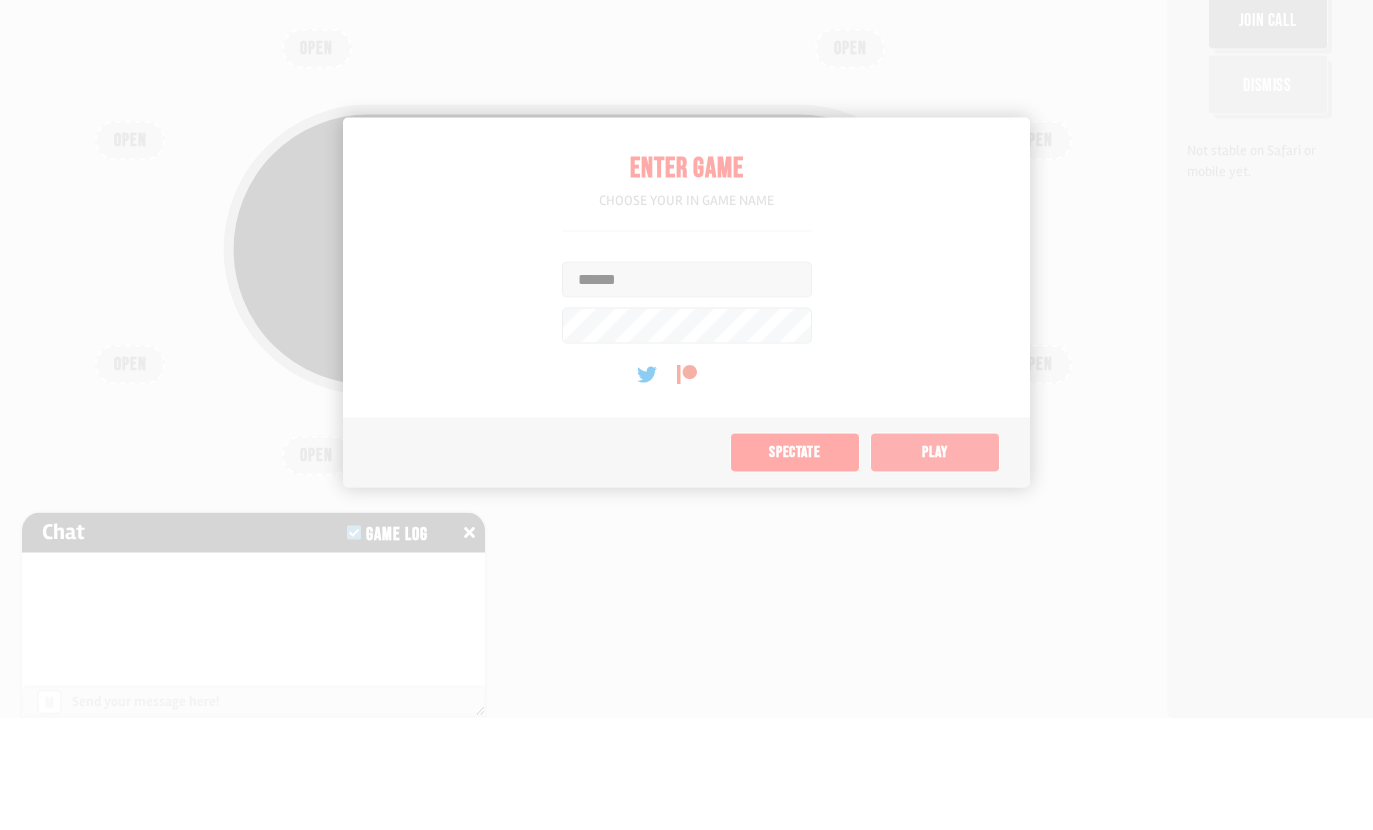 scroll, scrollTop: 80, scrollLeft: 0, axis: vertical 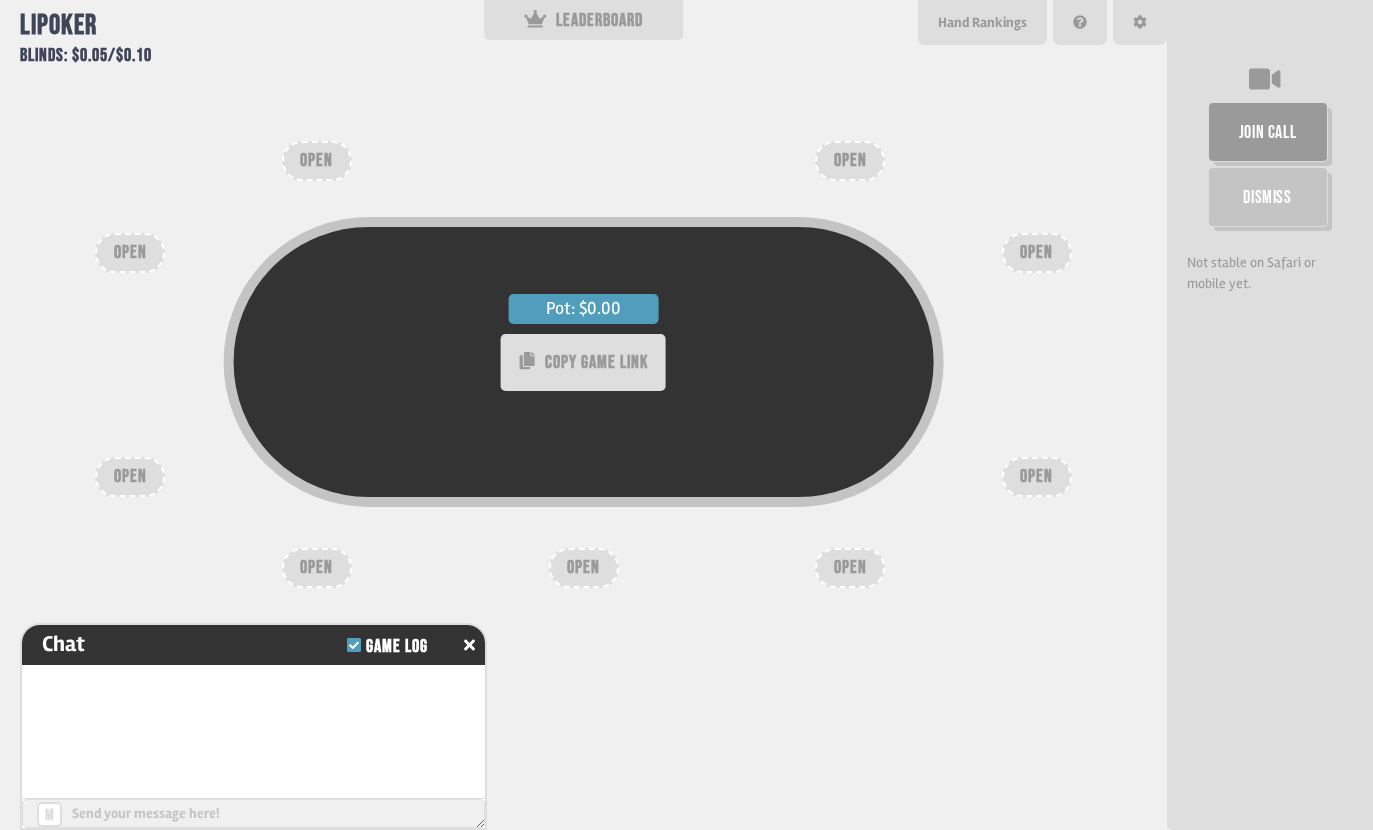click on "Pot: $0.00   COPY GAME LINK" at bounding box center [584, 403] 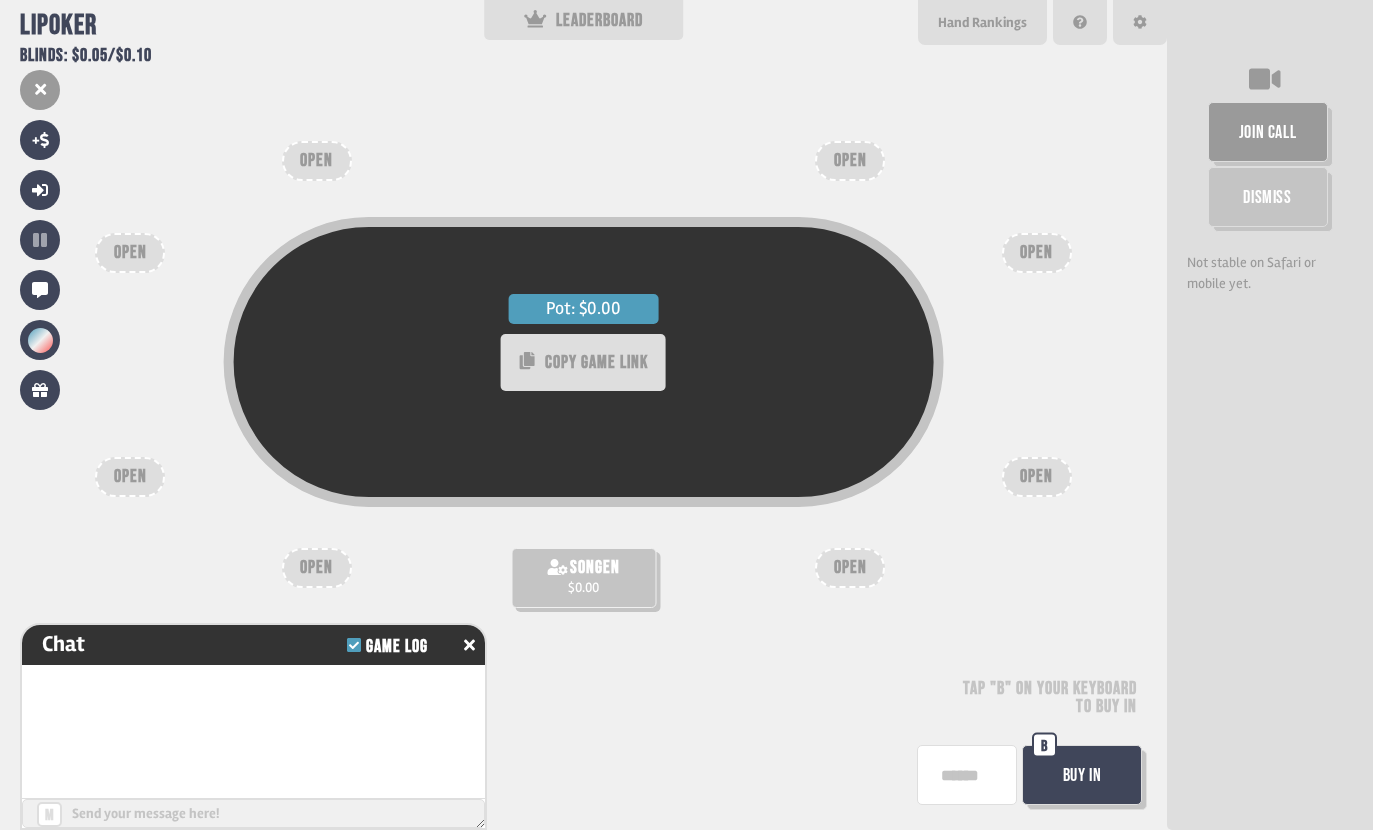 scroll, scrollTop: 30, scrollLeft: 0, axis: vertical 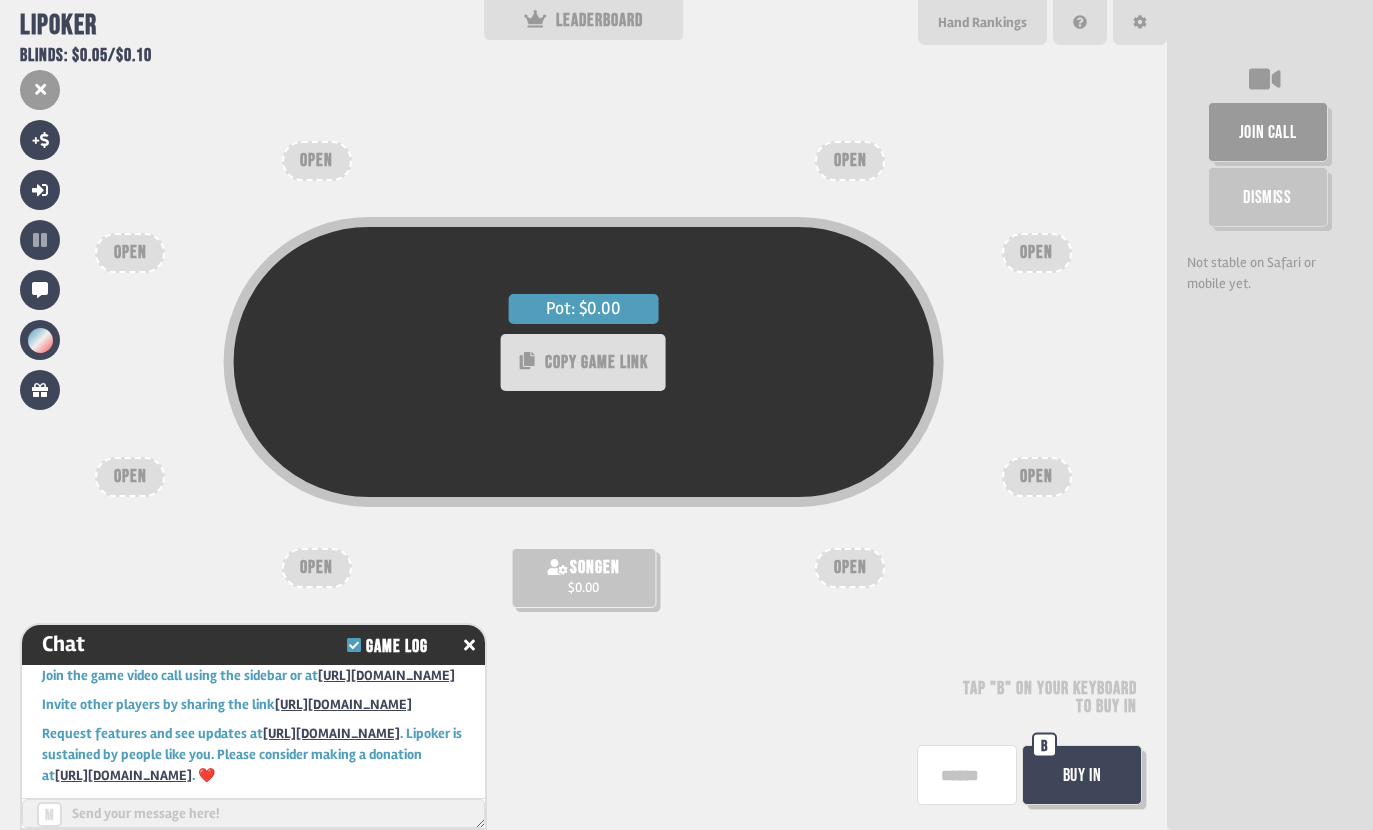 click on "Chat   Game Log Join the game video call using the sidebar or at  [URL][DOMAIN_NAME] Invite other players by sharing the link  [URL][DOMAIN_NAME] Request features and see updates at  [URL][DOMAIN_NAME] . Lipoker is sustained by people like you. Please consider making a donation at  [URL][DOMAIN_NAME] . ❤️ m Send your message here!" at bounding box center [253, 727] 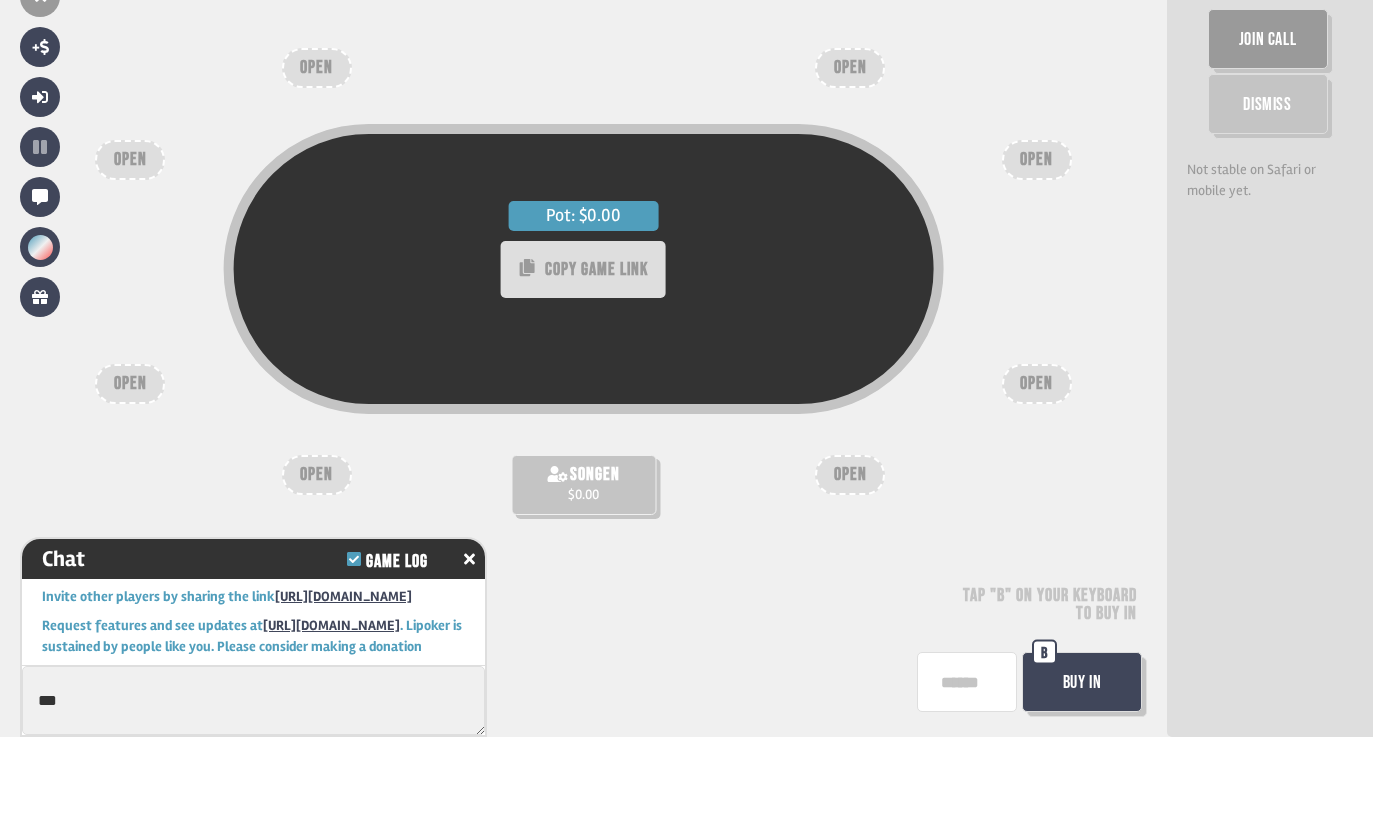 type on "***" 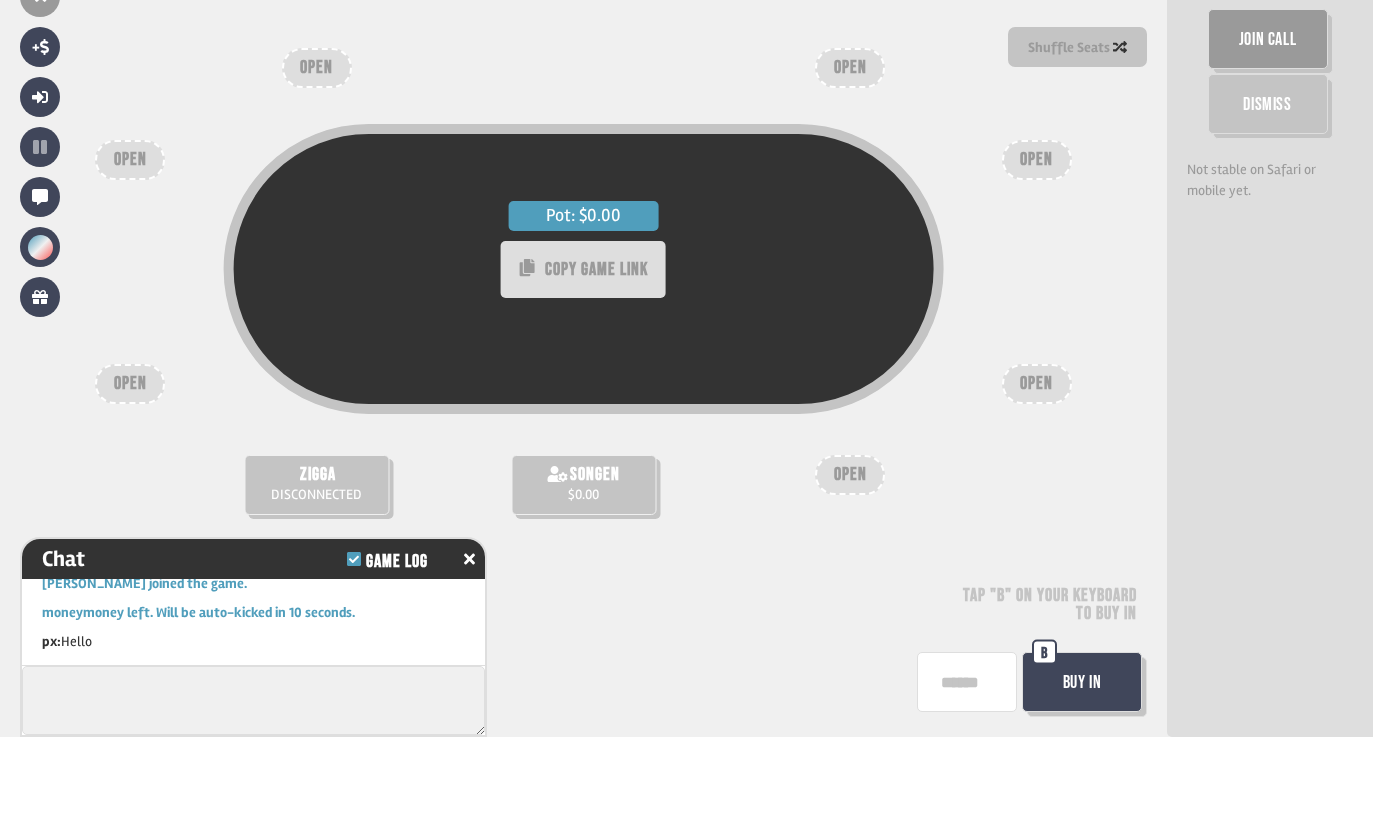 scroll, scrollTop: 214, scrollLeft: 0, axis: vertical 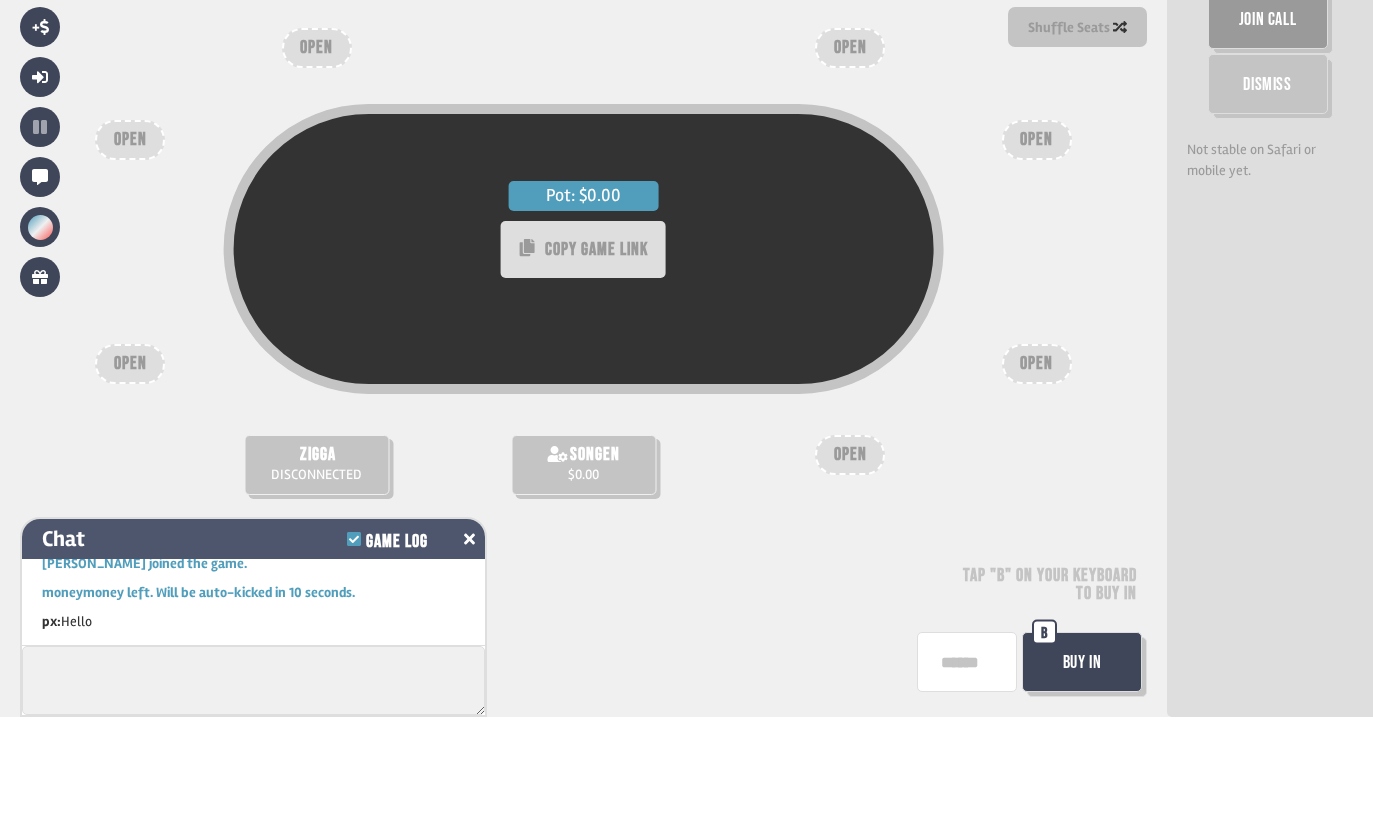 click at bounding box center (469, 652) 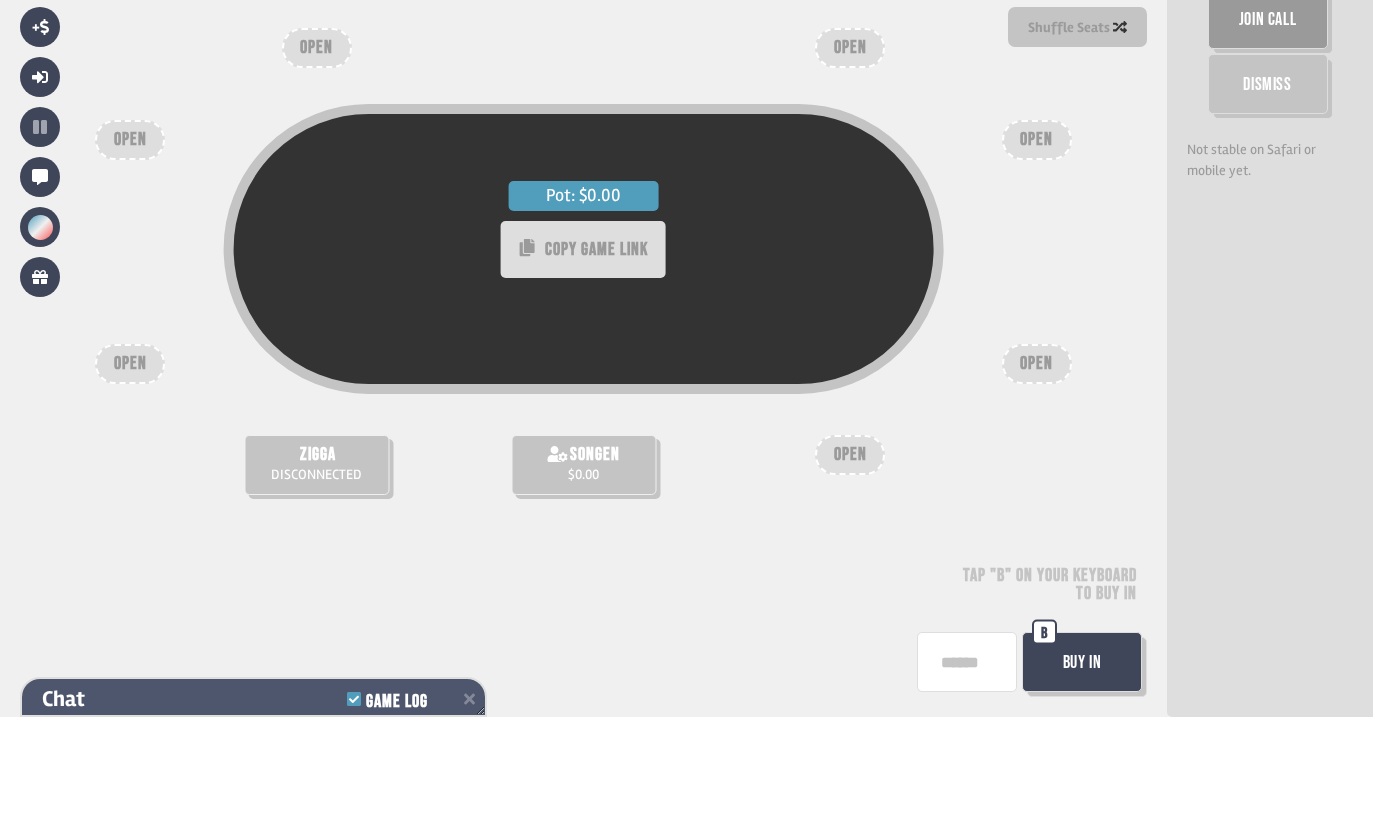 scroll, scrollTop: 295, scrollLeft: 0, axis: vertical 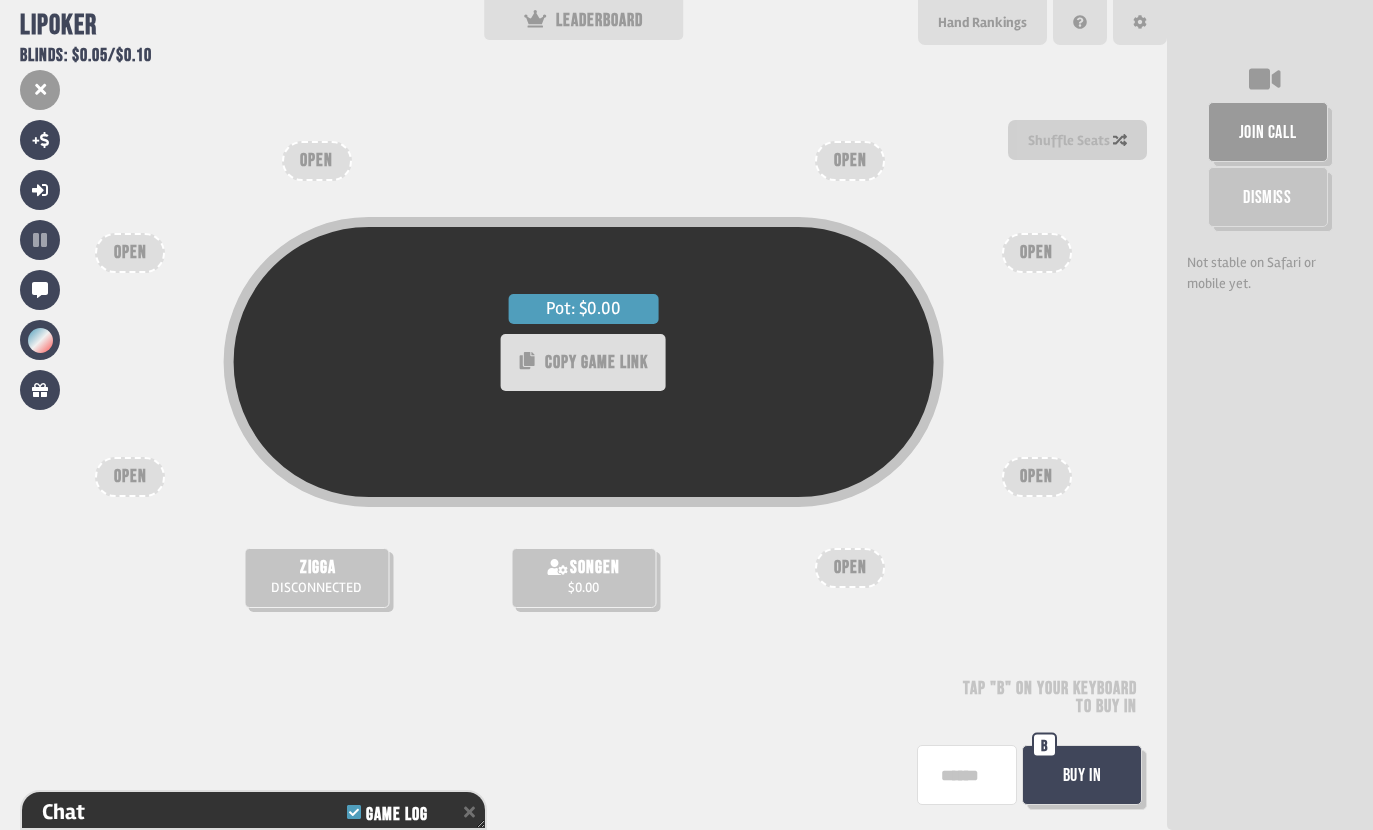 click on "Shuffle Seats" at bounding box center [1077, 139] 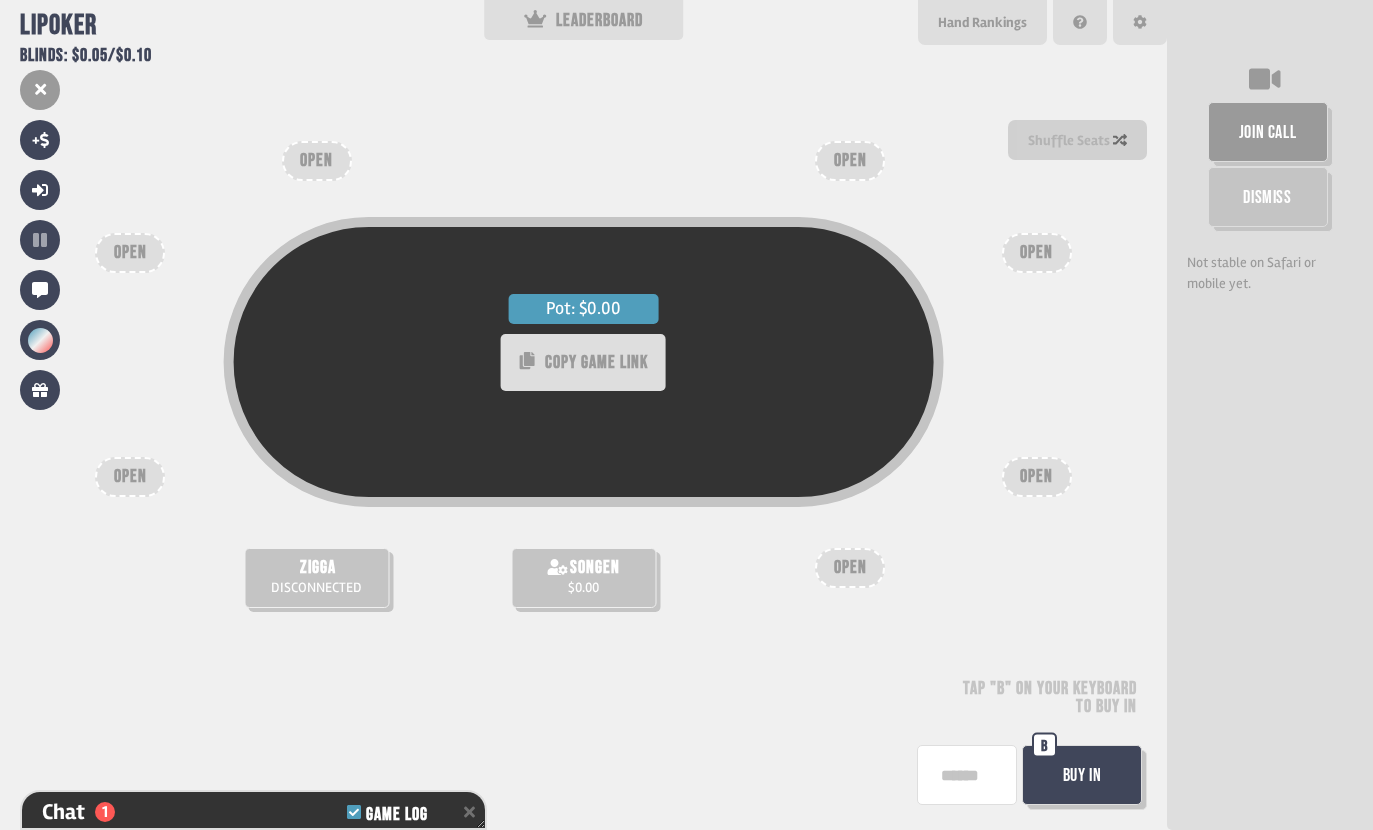 scroll, scrollTop: 324, scrollLeft: 0, axis: vertical 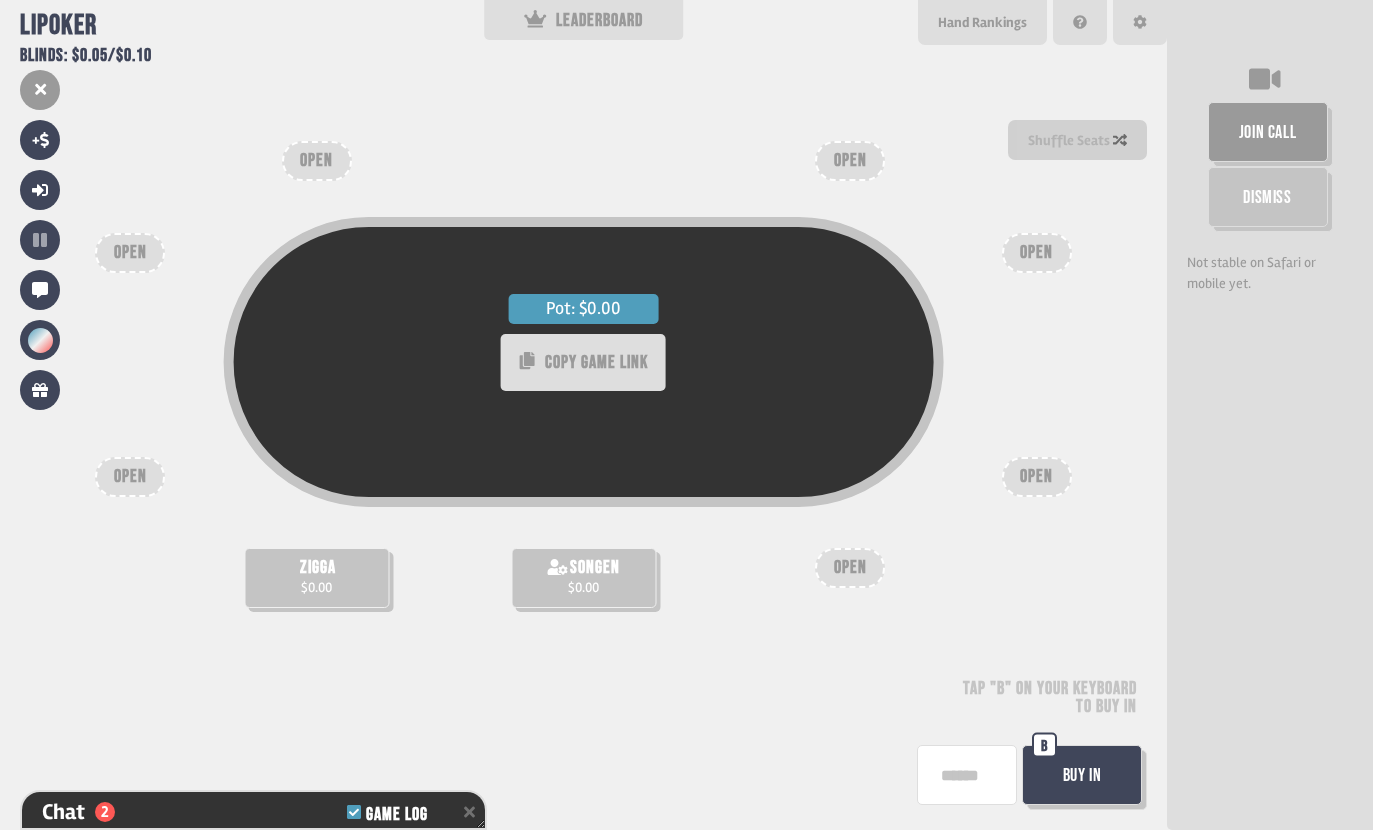 click on "+" at bounding box center (40, 140) 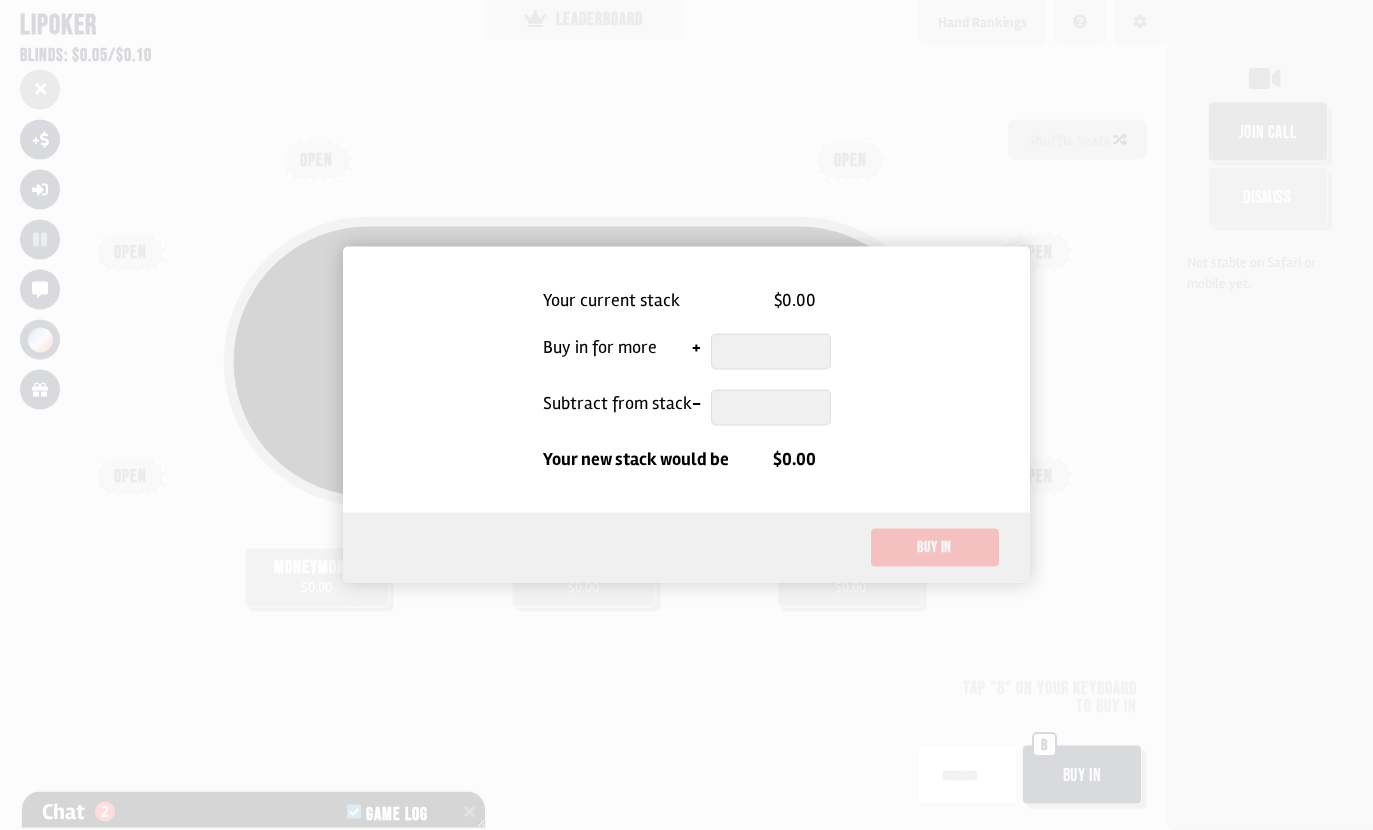 scroll, scrollTop: 22, scrollLeft: 0, axis: vertical 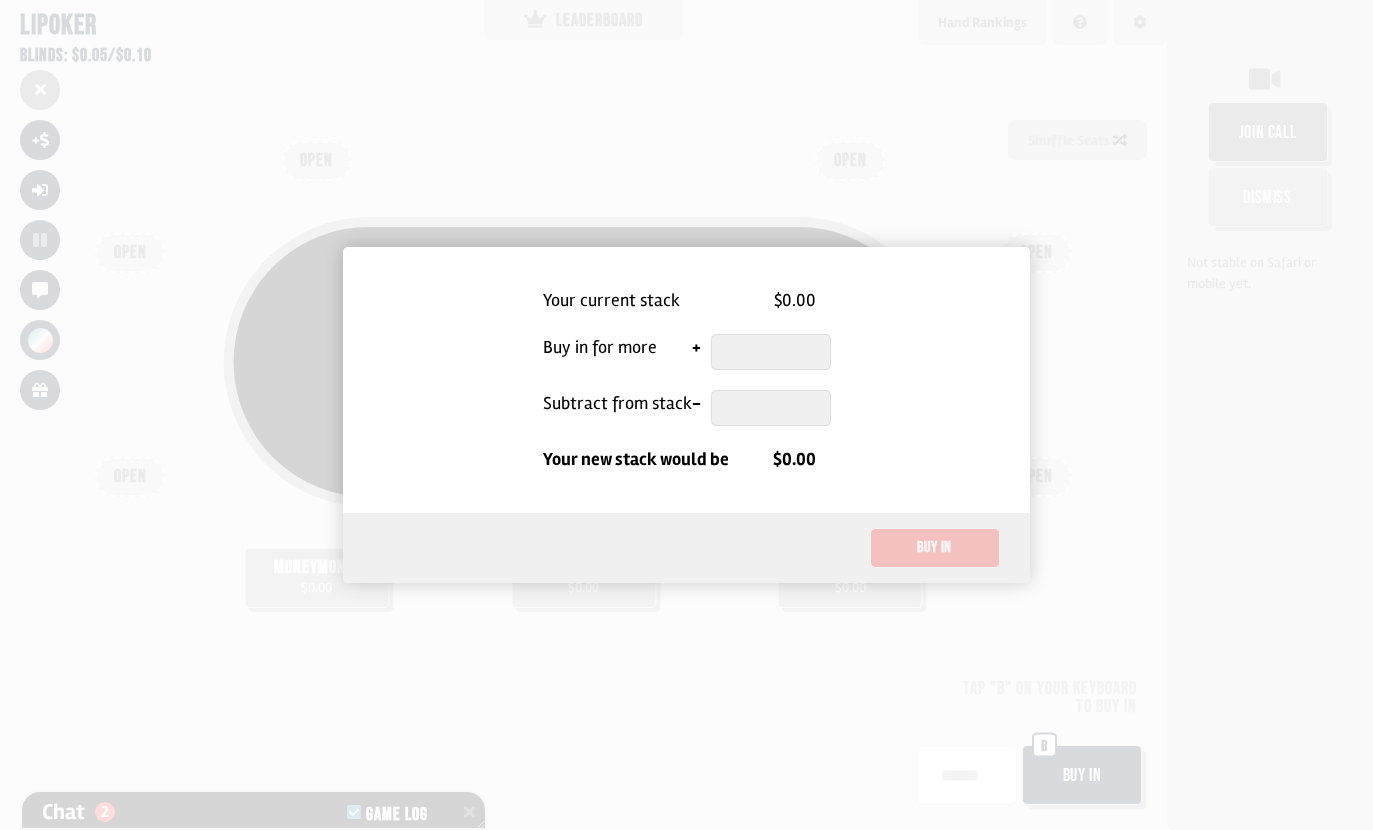 click at bounding box center (771, 352) 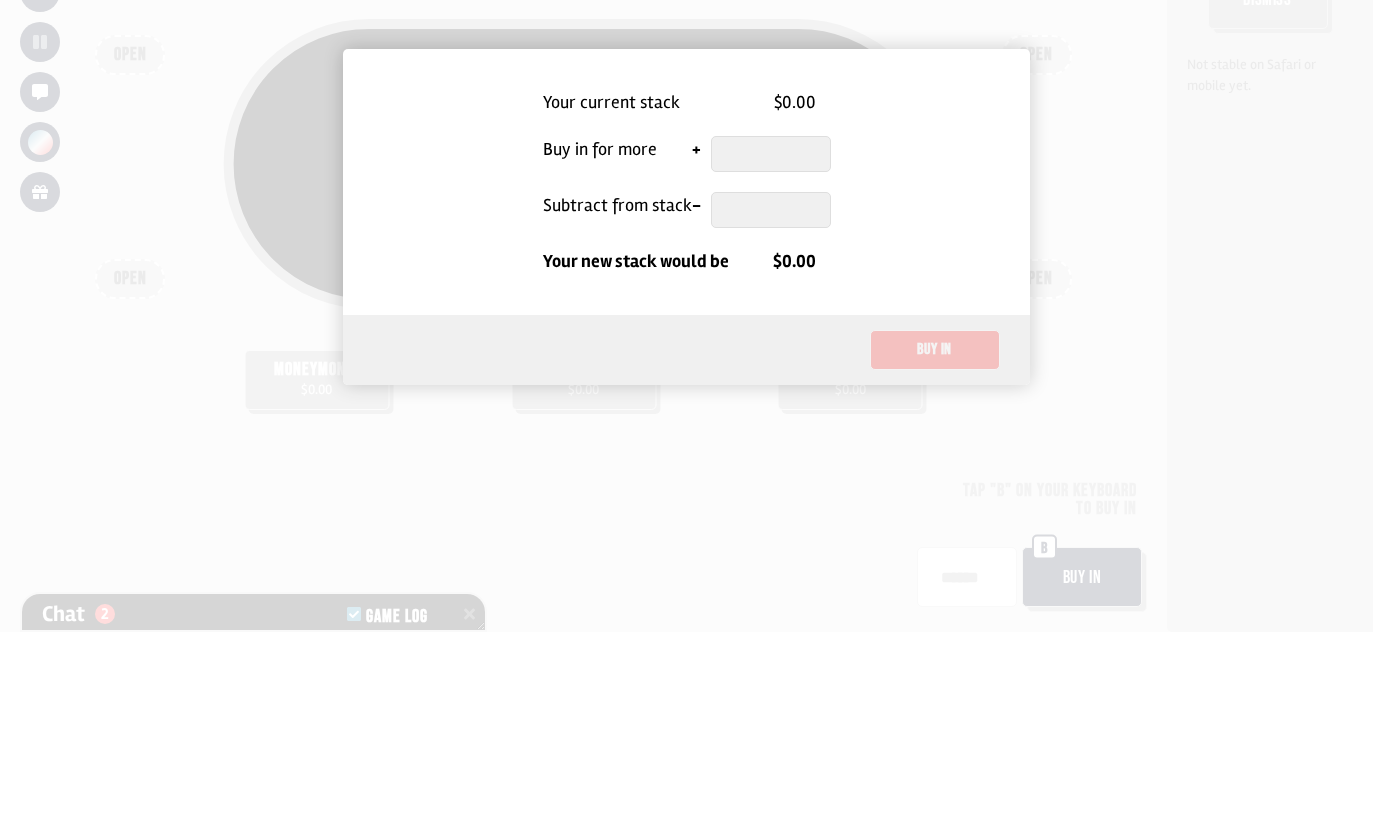 click on "$0.00" at bounding box center (795, 300) 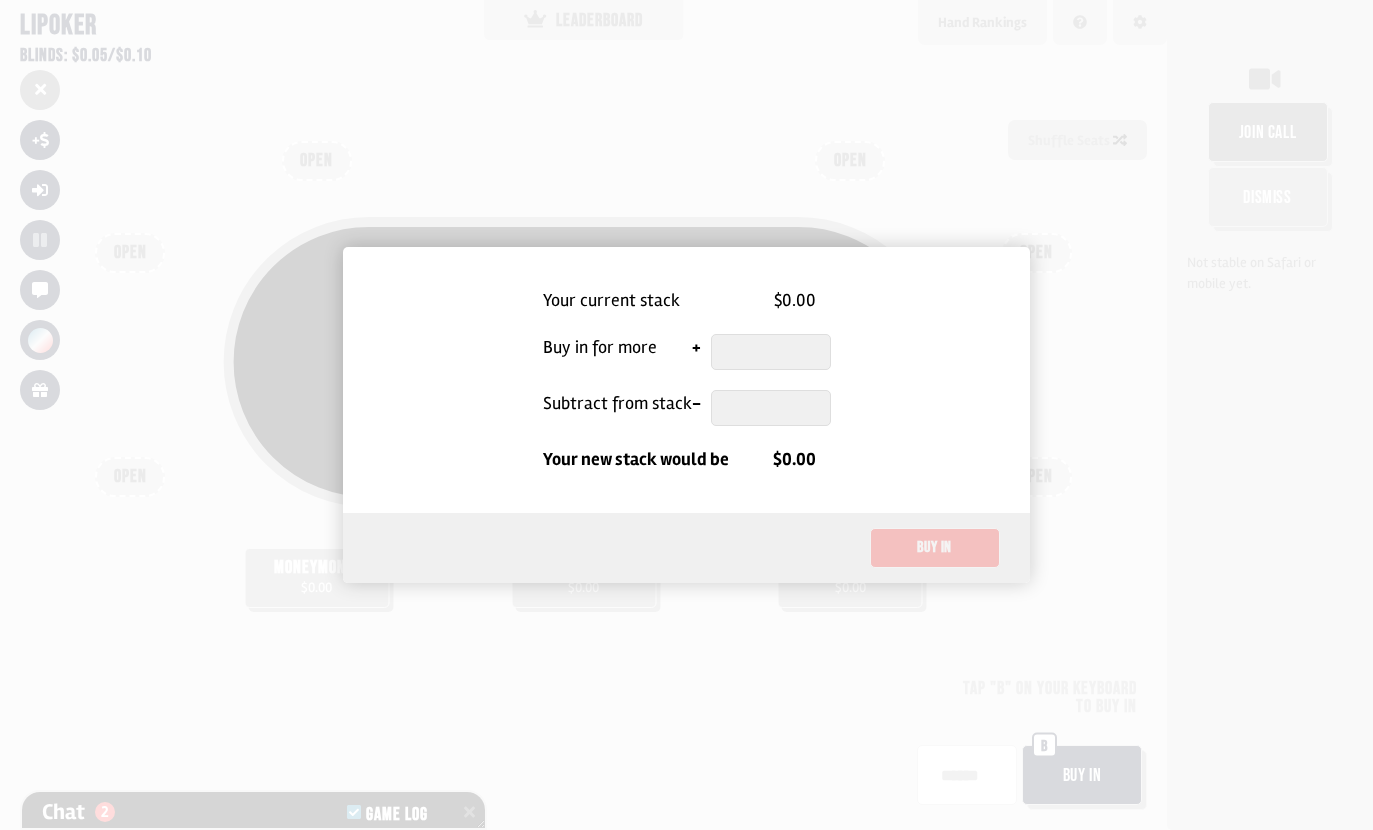 click on "$0.00" at bounding box center (795, 300) 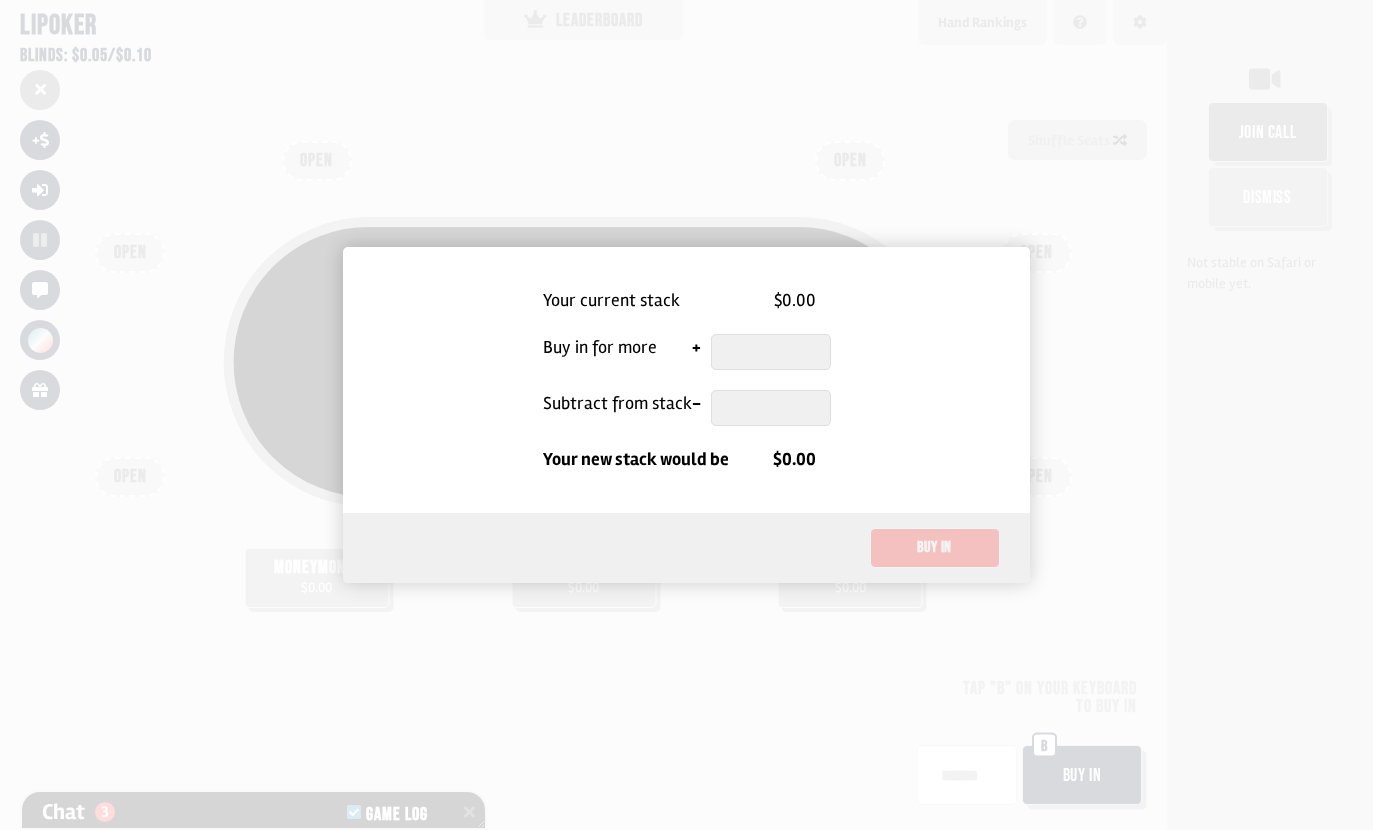 click on "Your current stack $0.00" at bounding box center (687, 300) 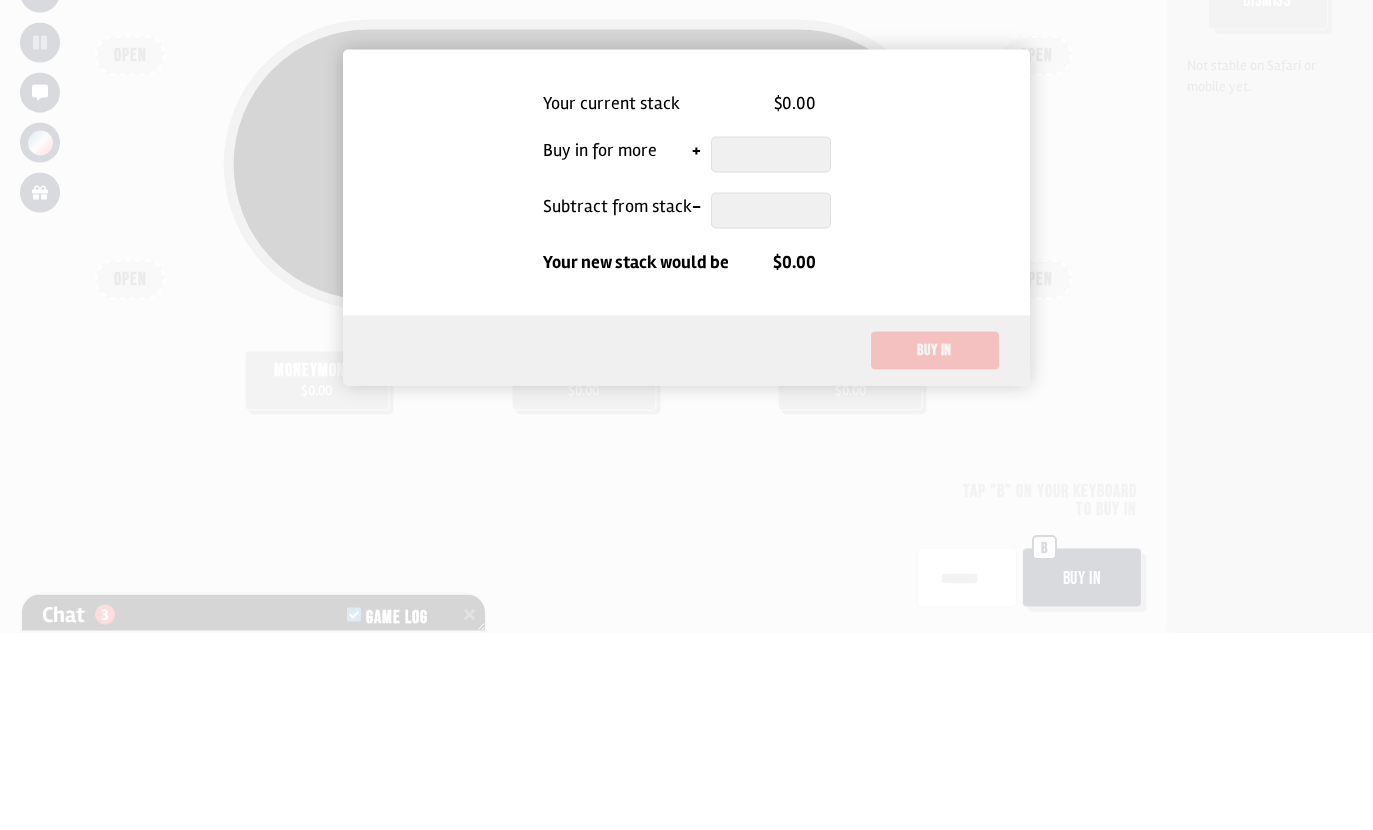 type on "*" 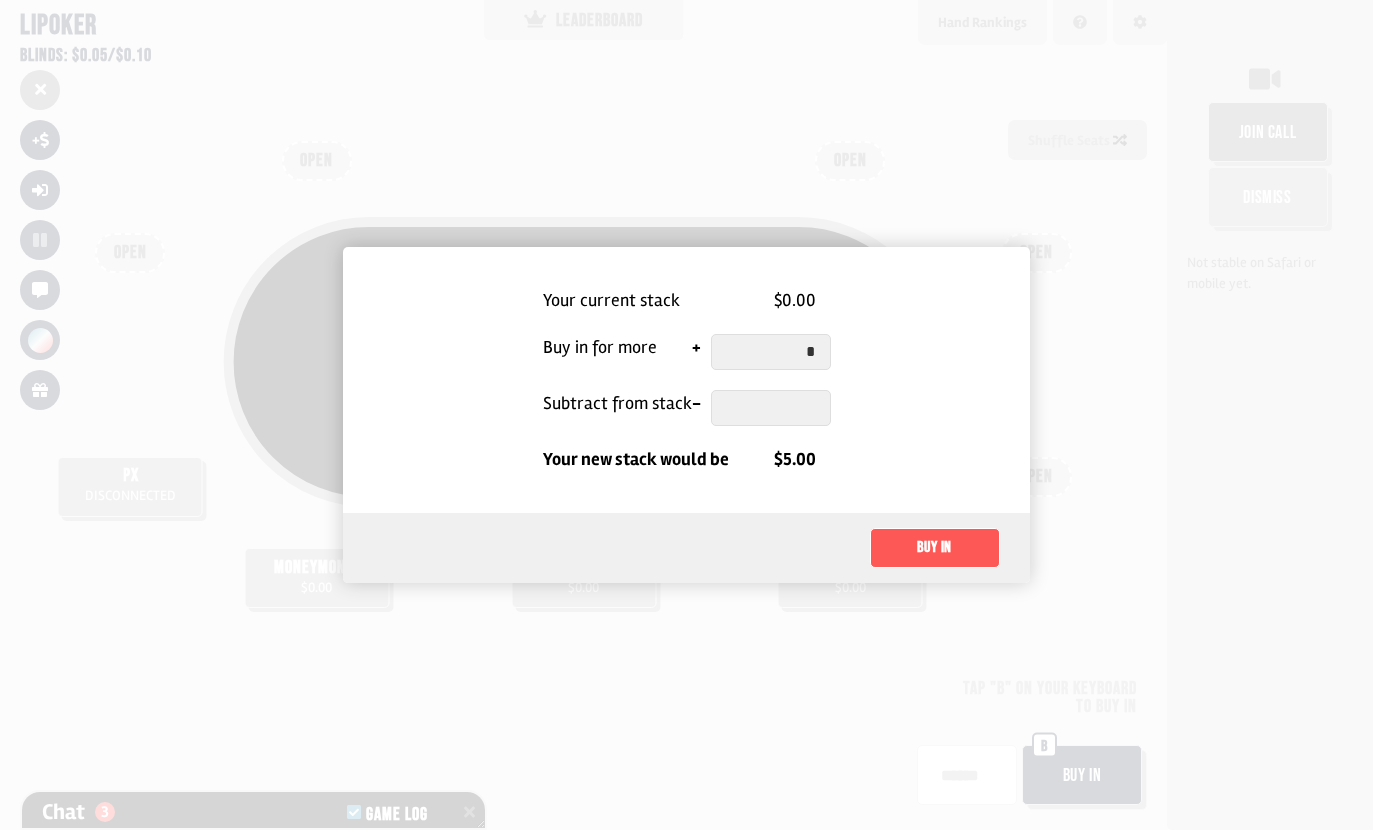 type on "*" 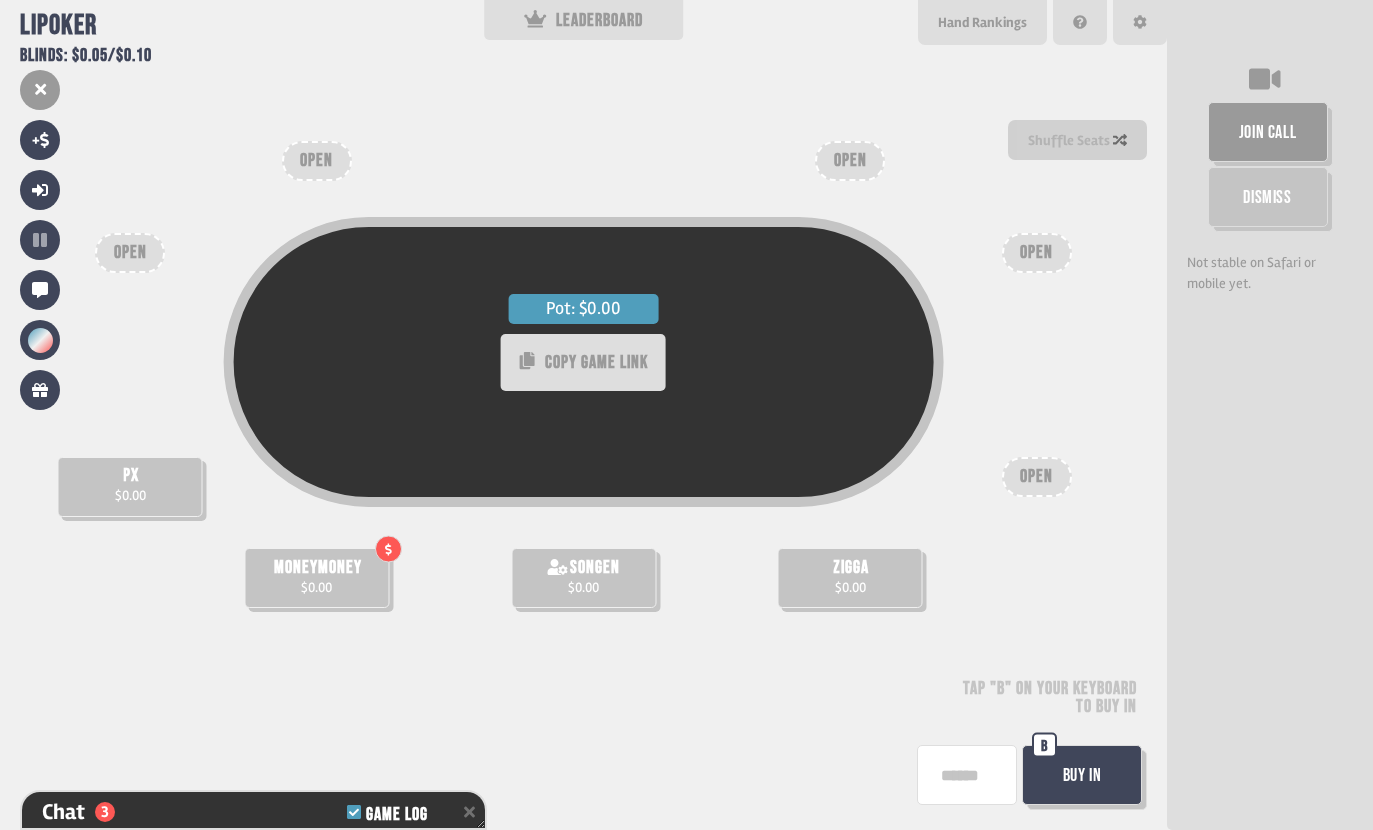 click on "Accept + $5.00 Decline moneymoney $0.00" at bounding box center (316, 528) 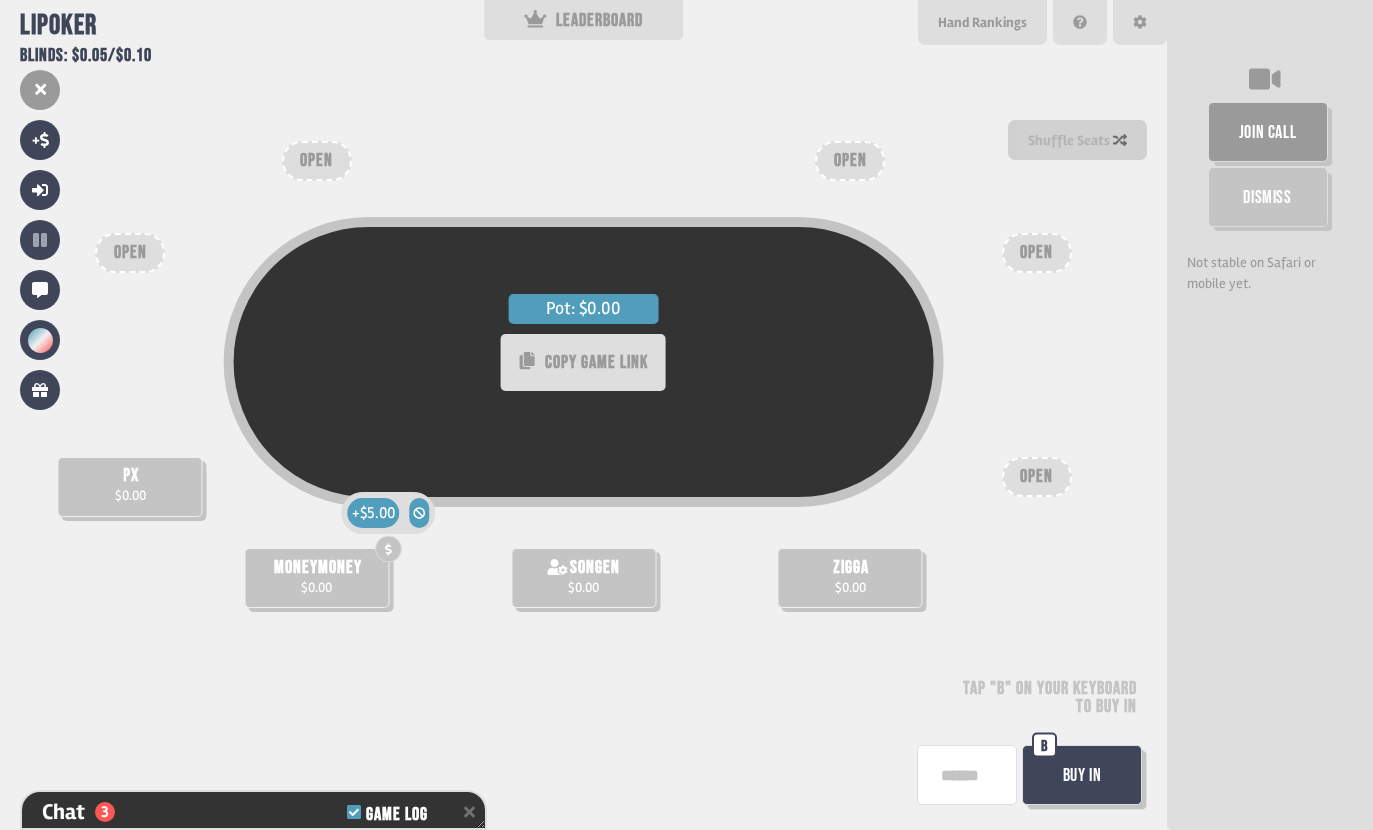 click on "Accept + $5.00 Decline" at bounding box center (389, 513) 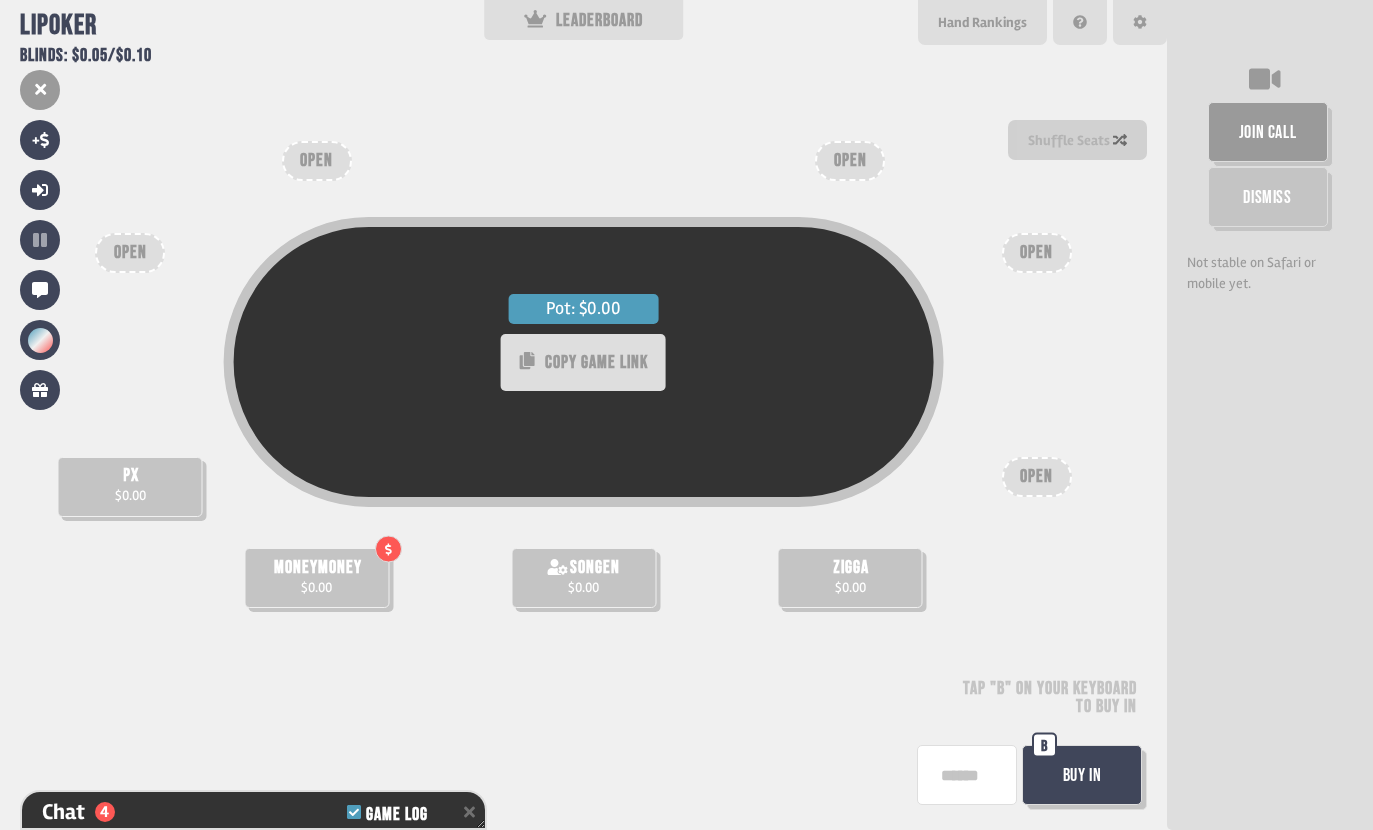 scroll, scrollTop: 411, scrollLeft: 0, axis: vertical 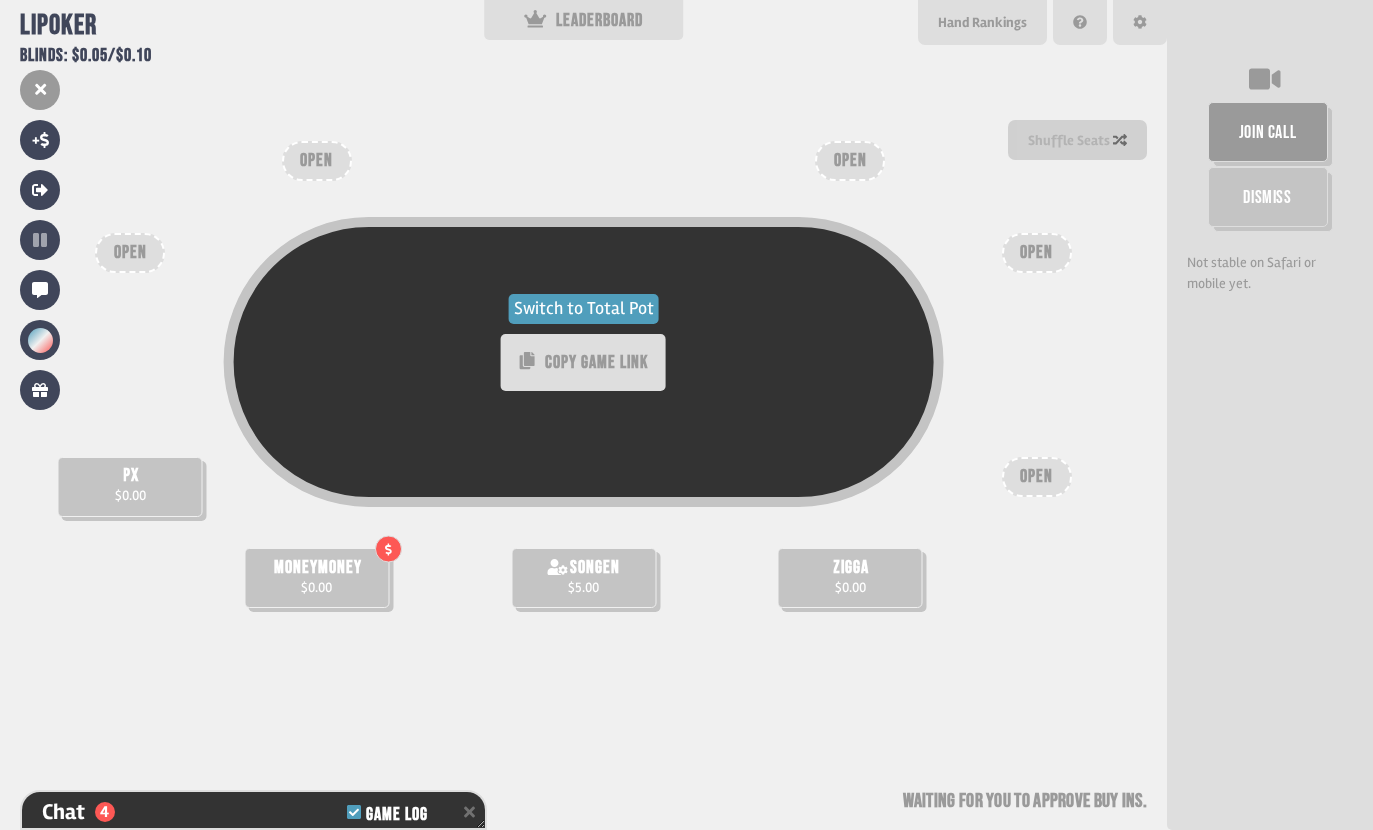 click on "Switch to Total Pot" at bounding box center (584, 309) 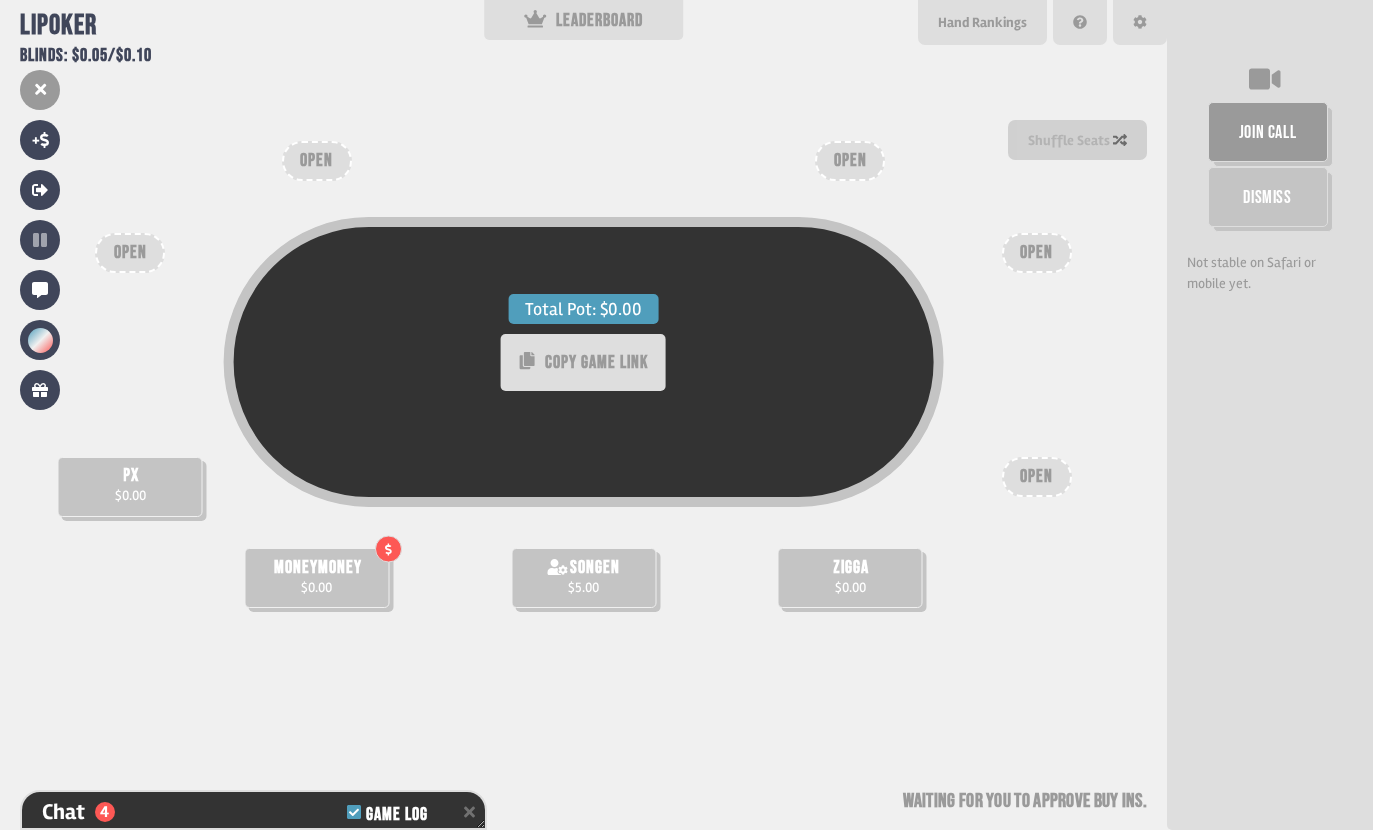 click on "+" at bounding box center (40, 140) 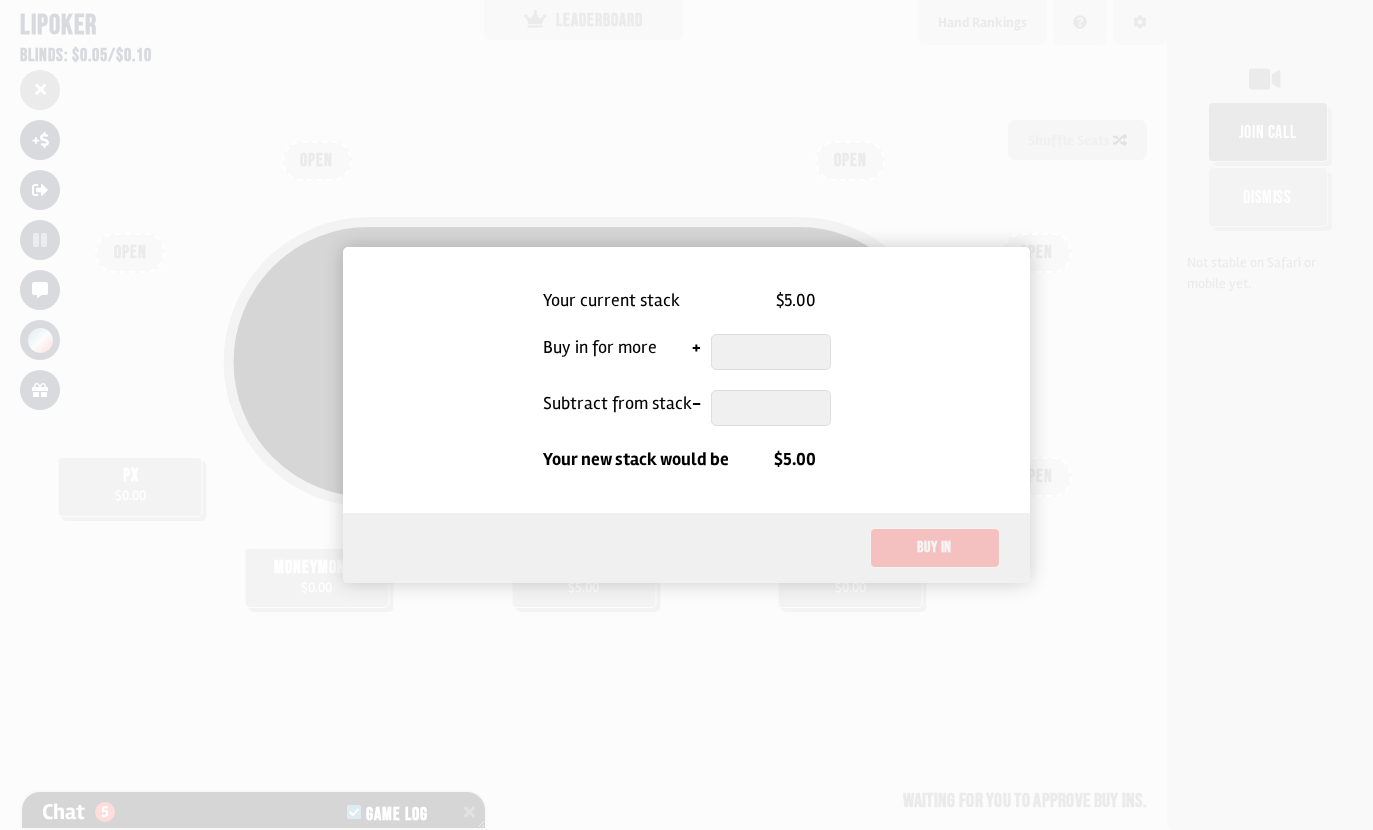 scroll, scrollTop: 440, scrollLeft: 0, axis: vertical 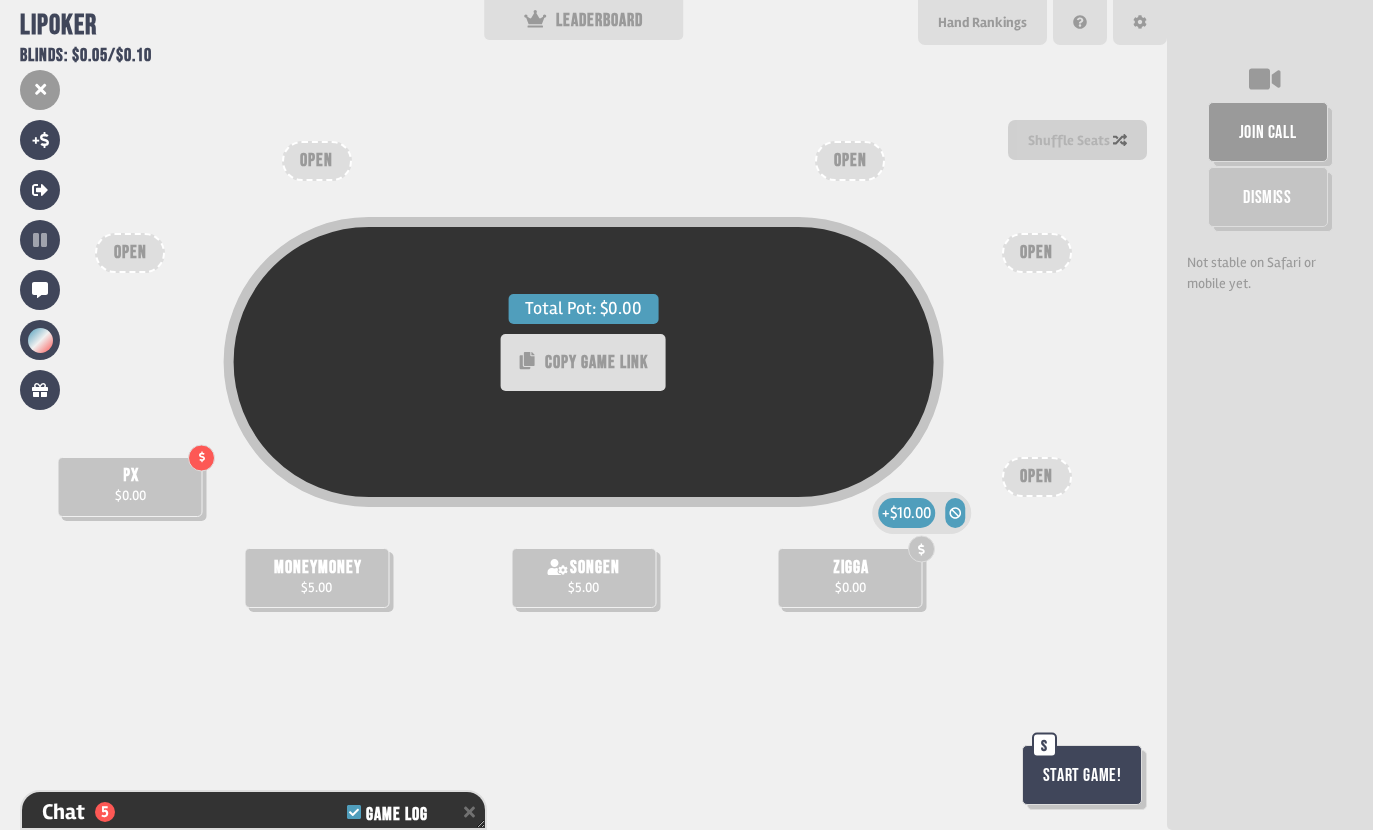 click at bounding box center [130, 399] 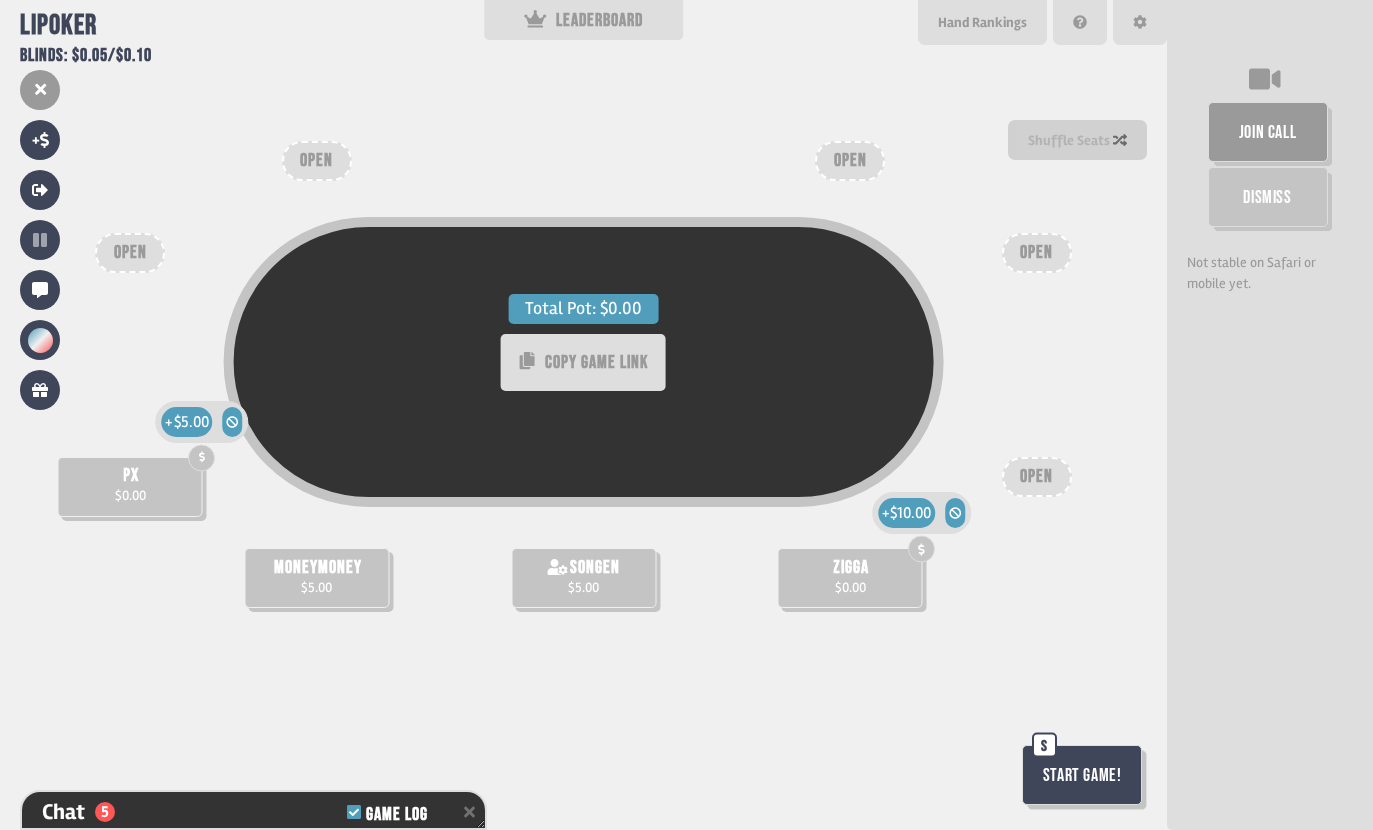 click on "$5.00" at bounding box center [191, 422] 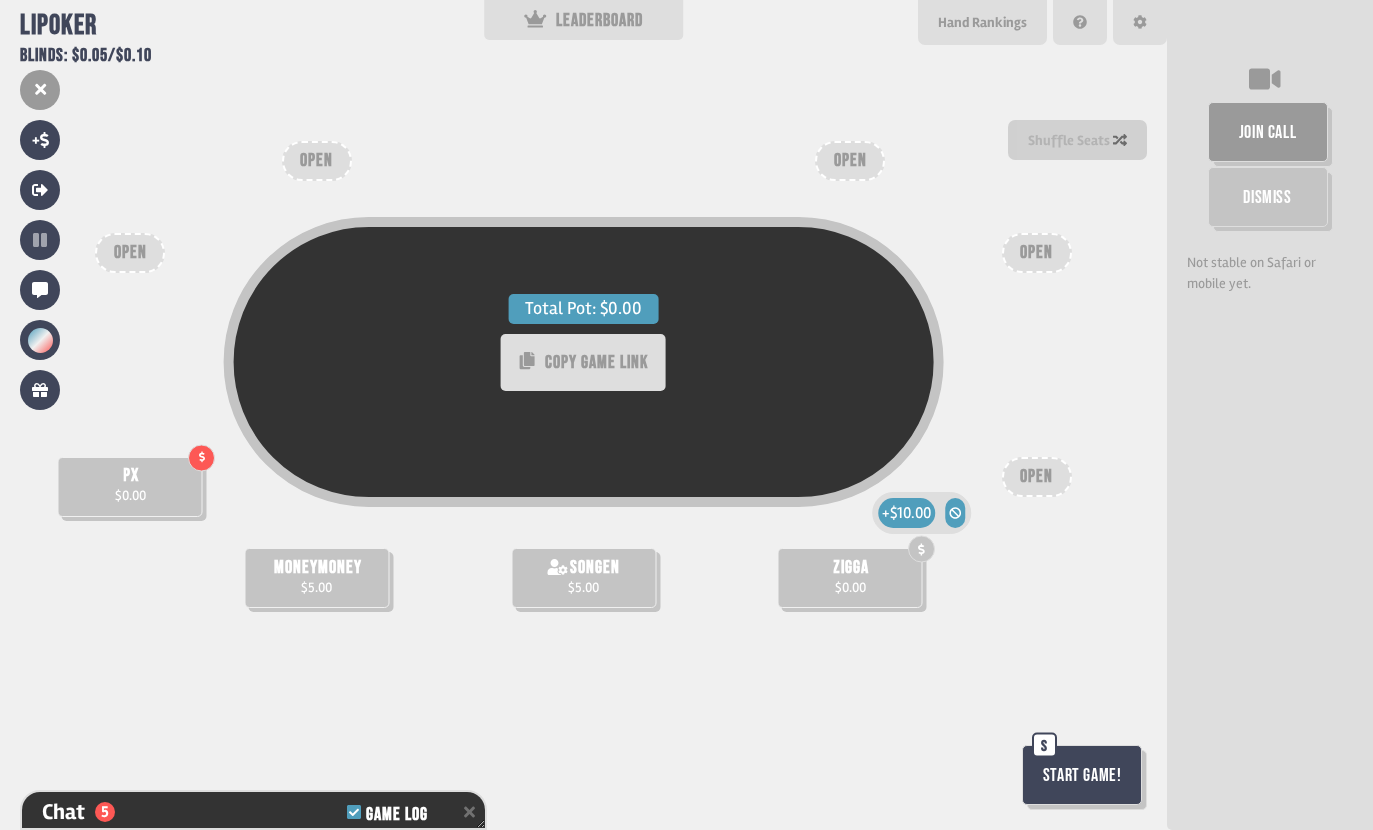click on "Total Pot: $0.00   COPY GAME LINK" at bounding box center (584, 403) 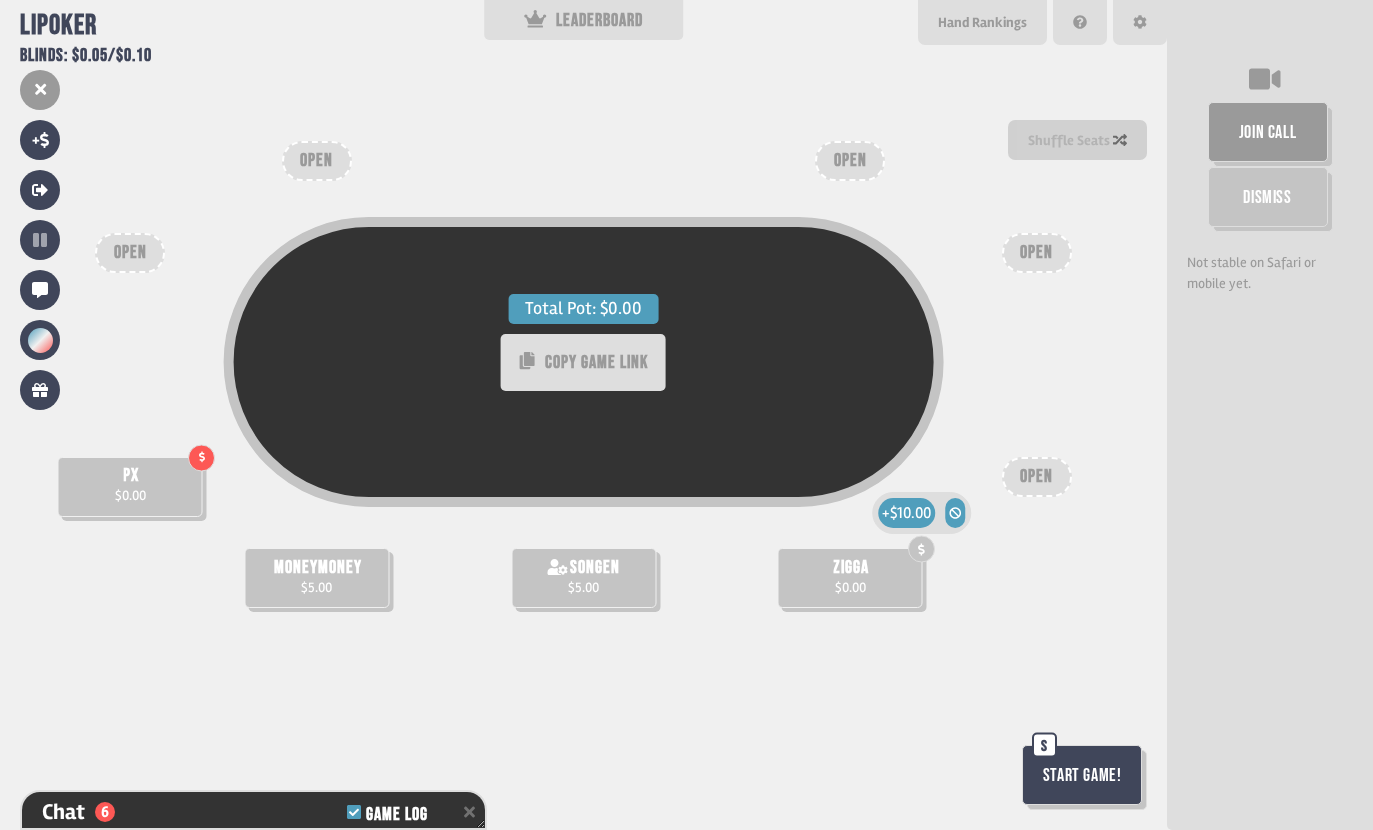 scroll, scrollTop: 469, scrollLeft: 0, axis: vertical 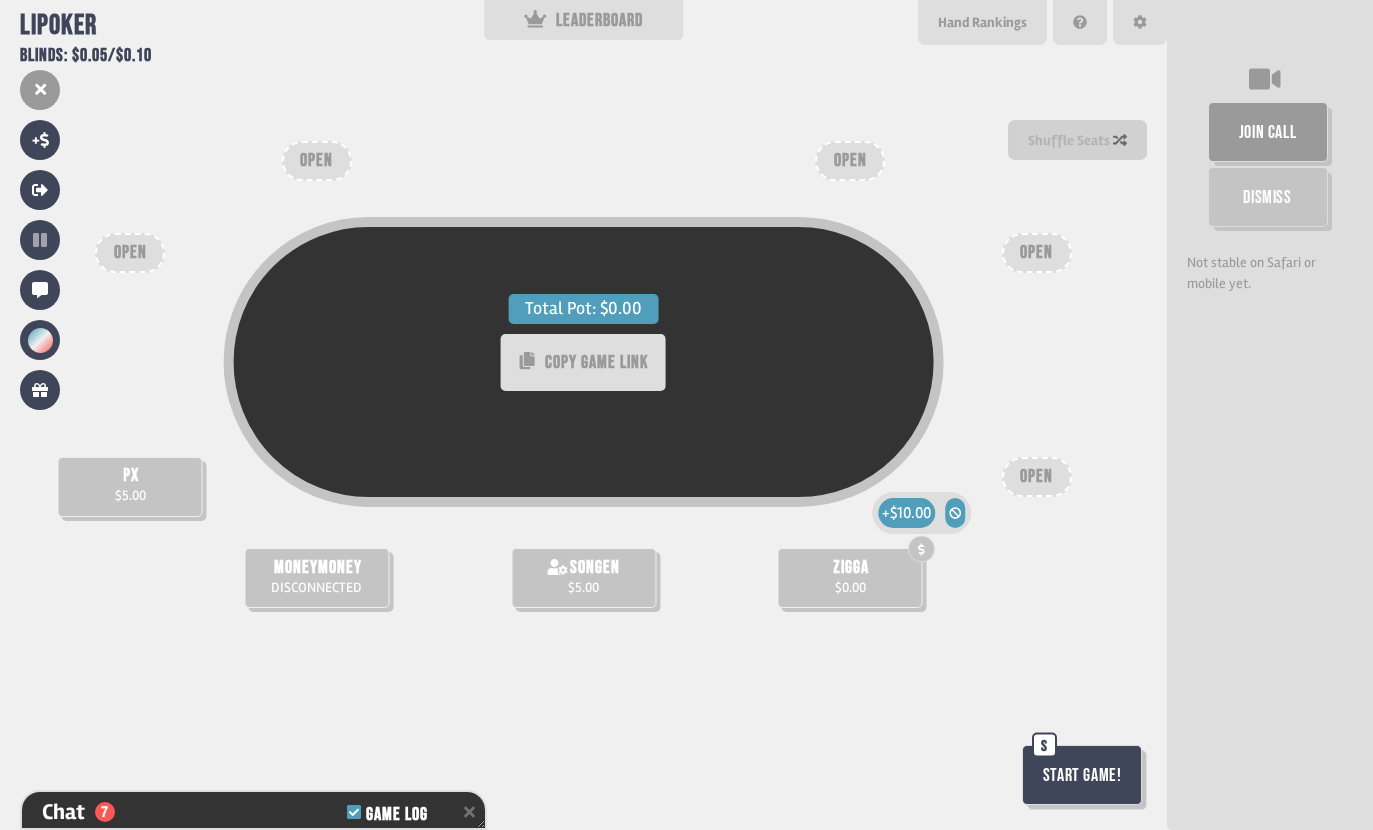 click 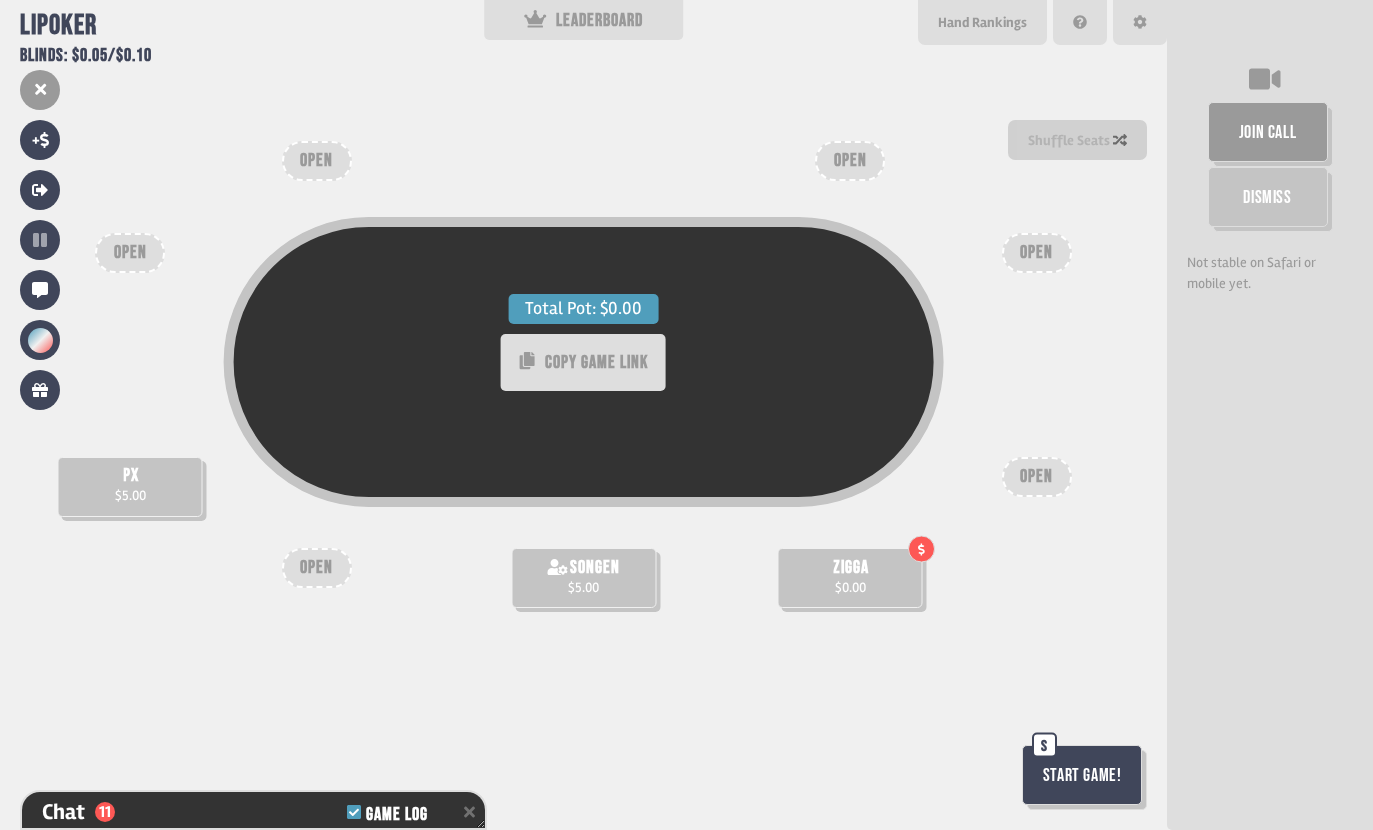 scroll, scrollTop: 614, scrollLeft: 0, axis: vertical 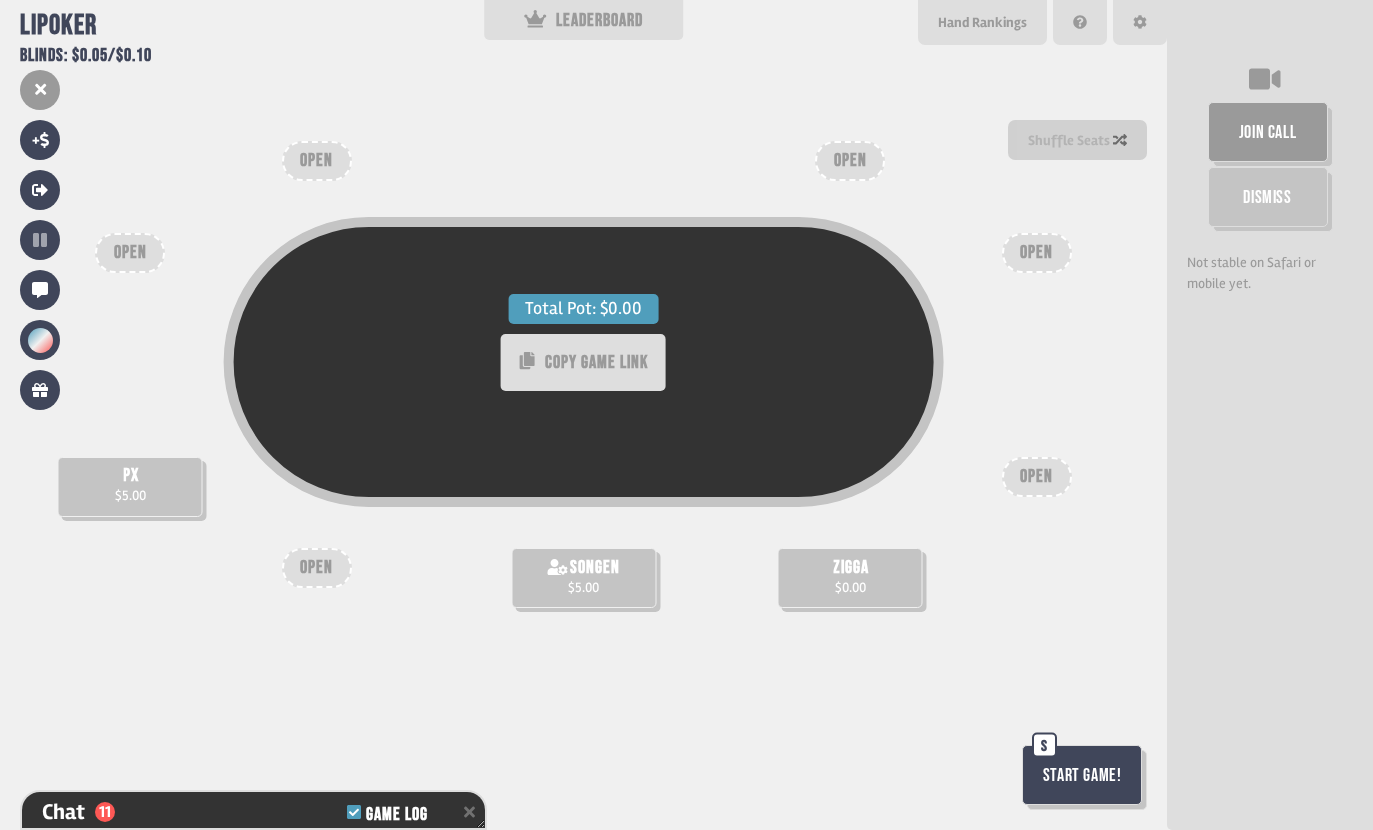 click at bounding box center [850, 490] 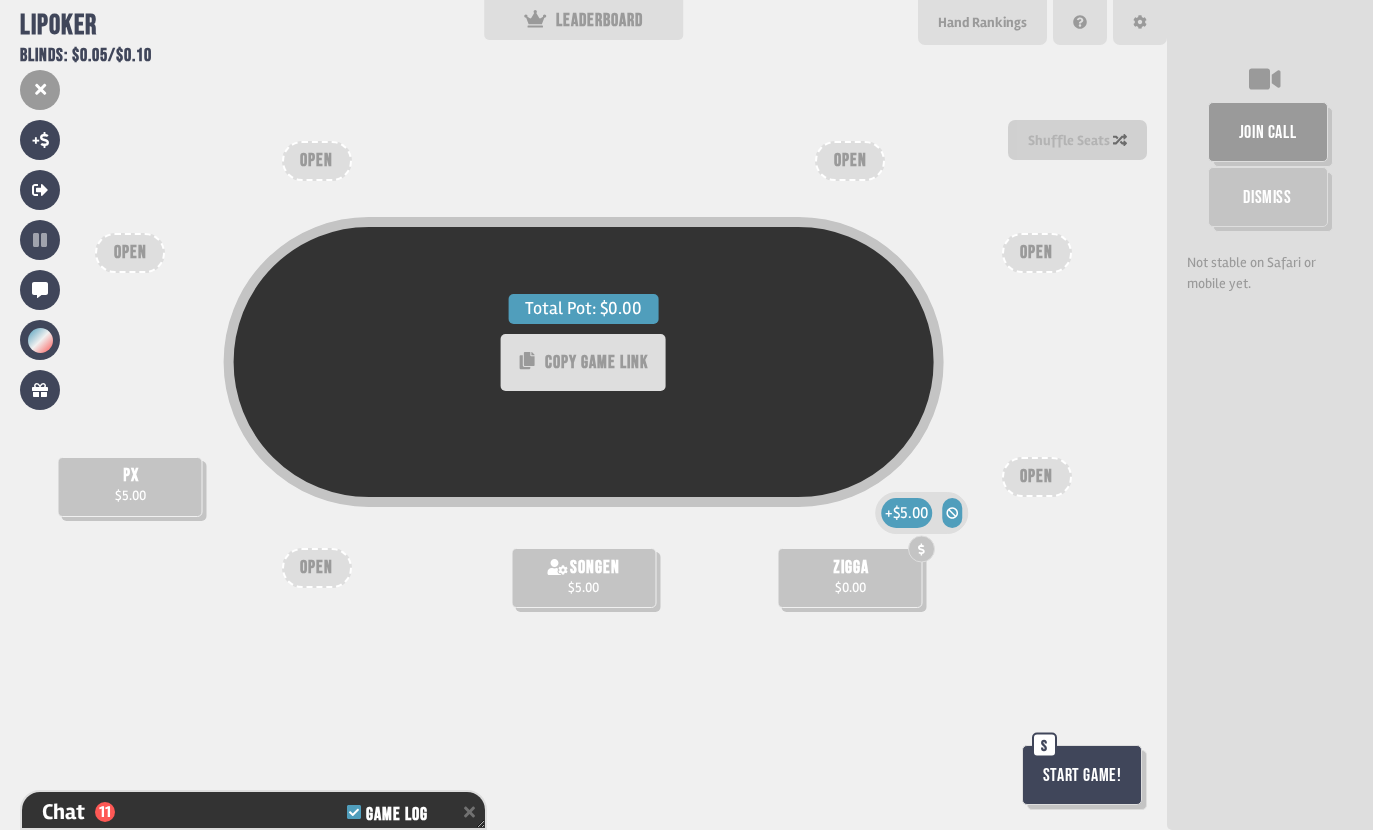 click on "$5.00" at bounding box center [910, 513] 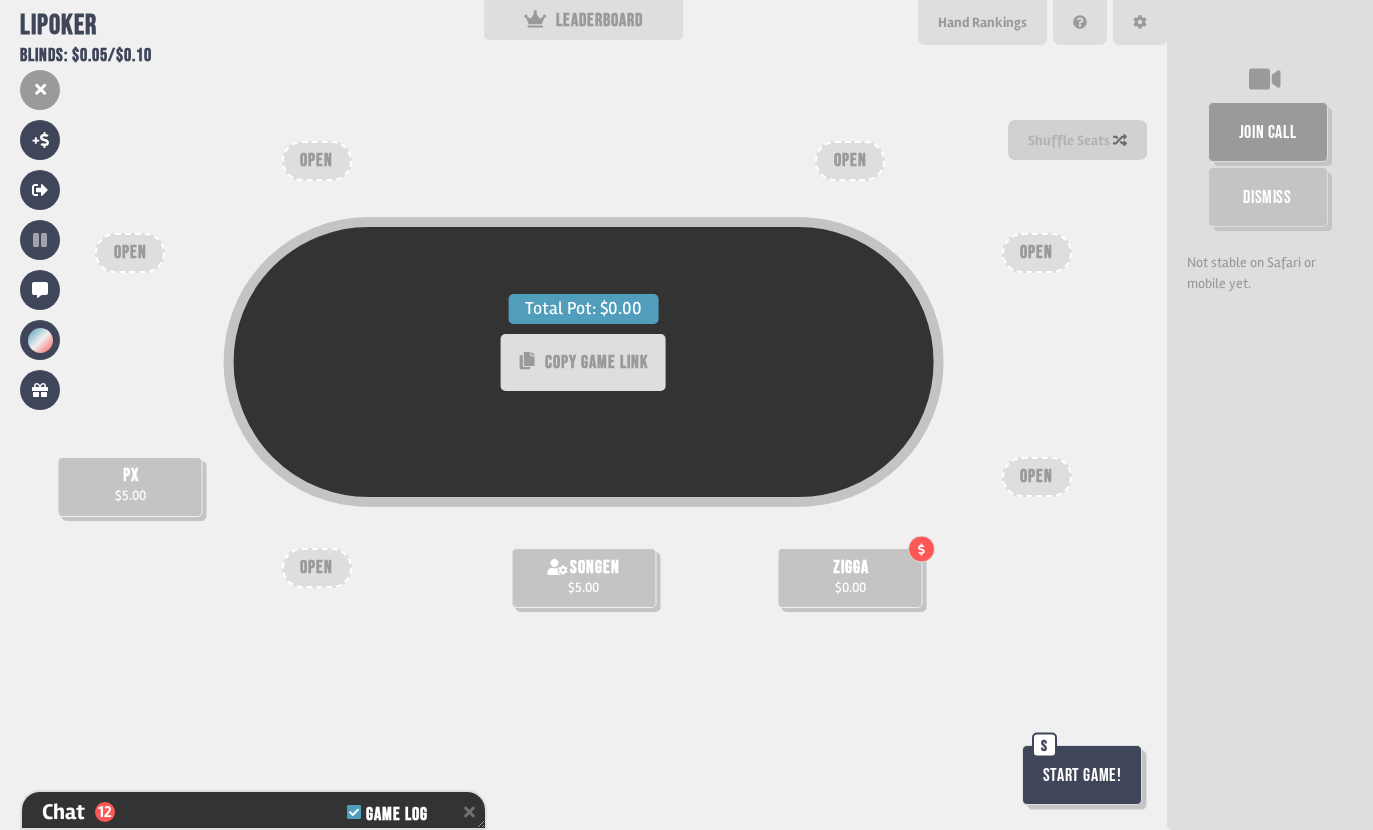 scroll, scrollTop: 643, scrollLeft: 0, axis: vertical 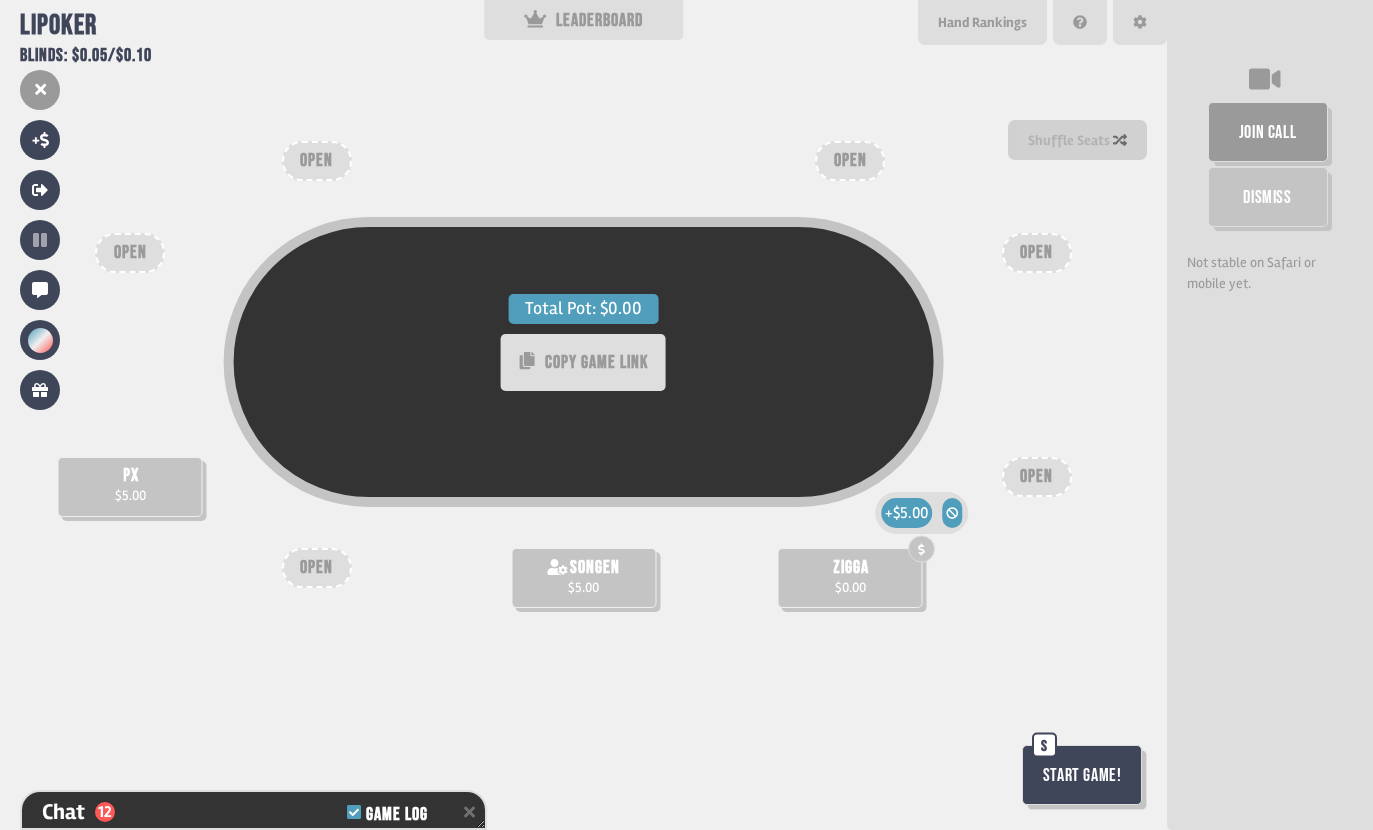 click on "+ $5.00" at bounding box center [907, 513] 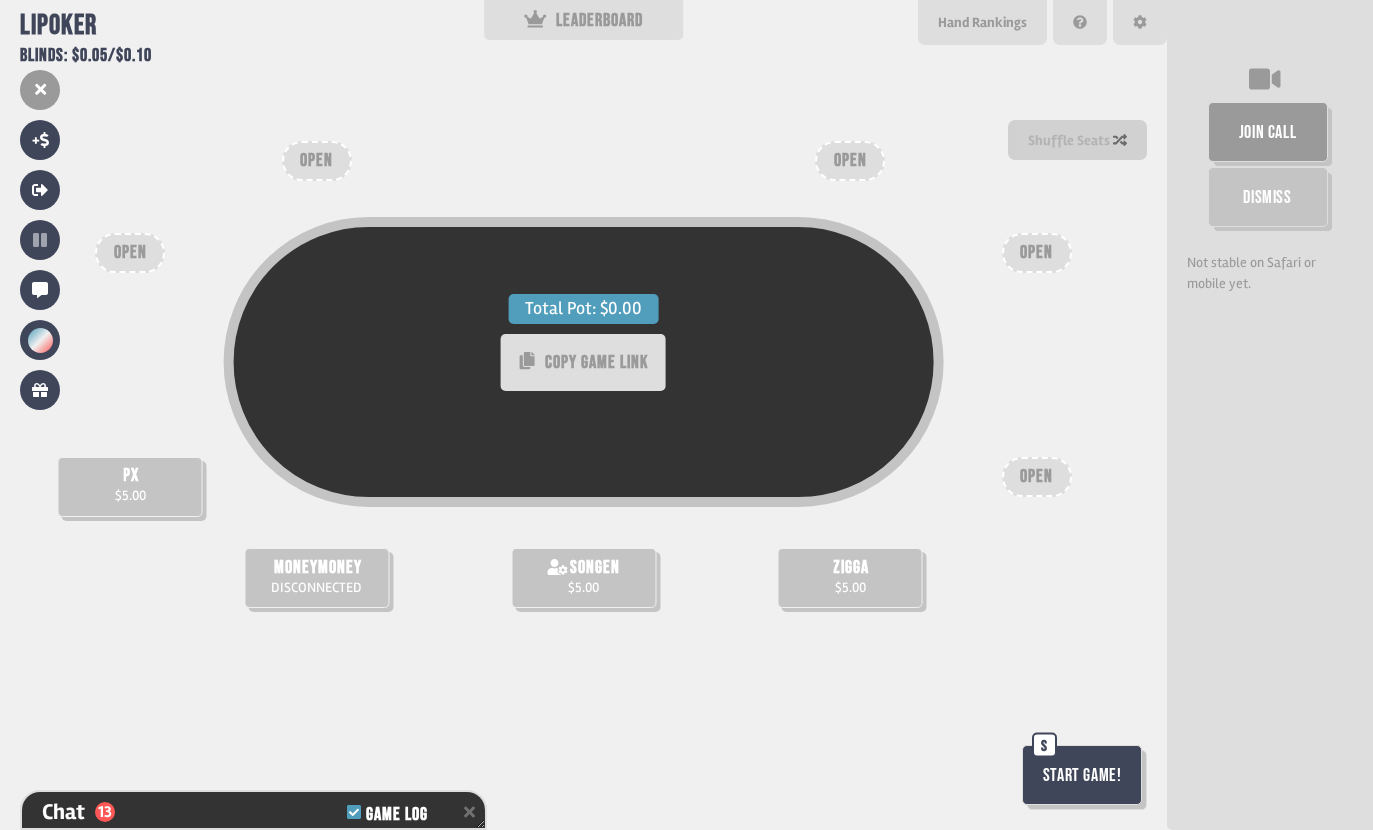 click at bounding box center [850, 490] 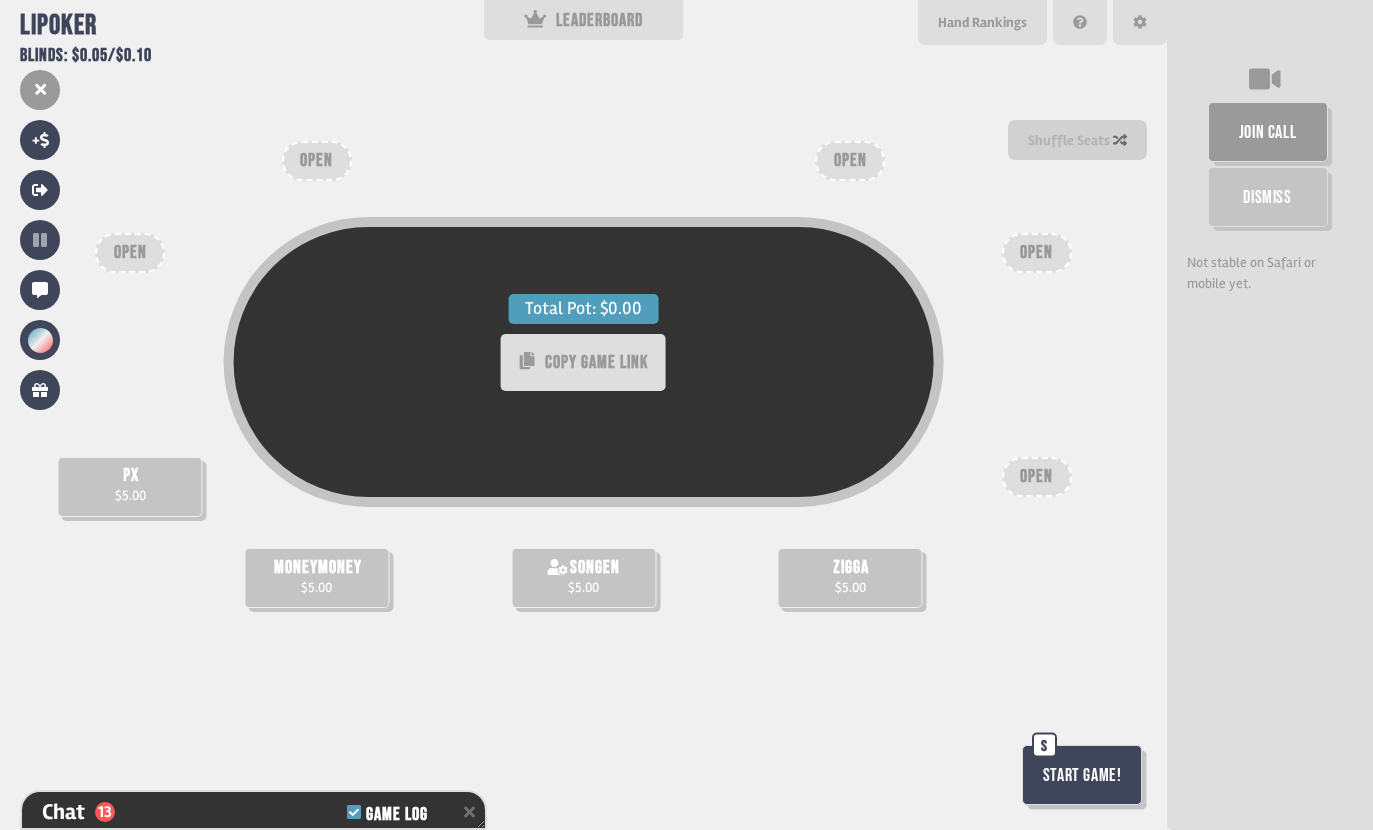scroll, scrollTop: 0, scrollLeft: 0, axis: both 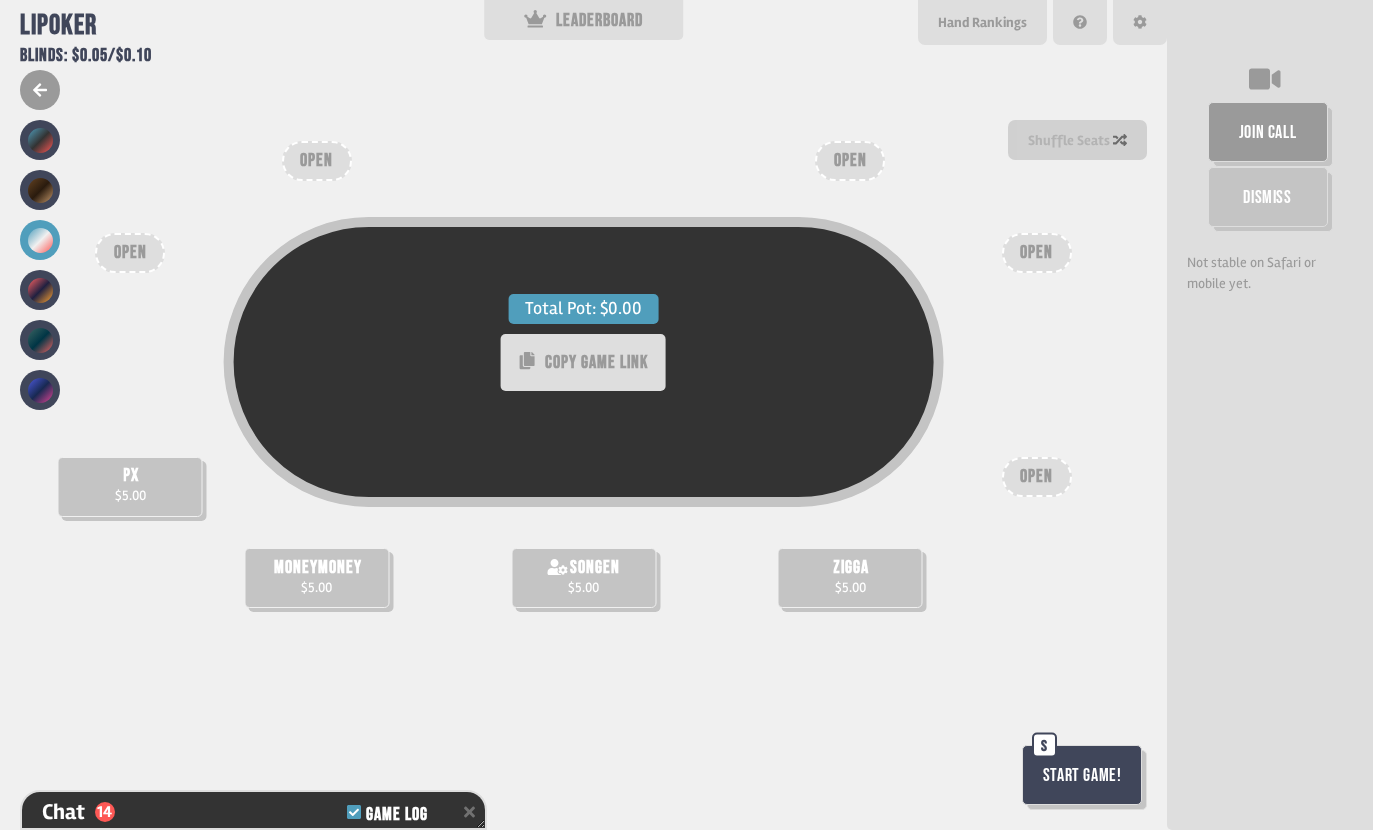 click at bounding box center [40, 140] 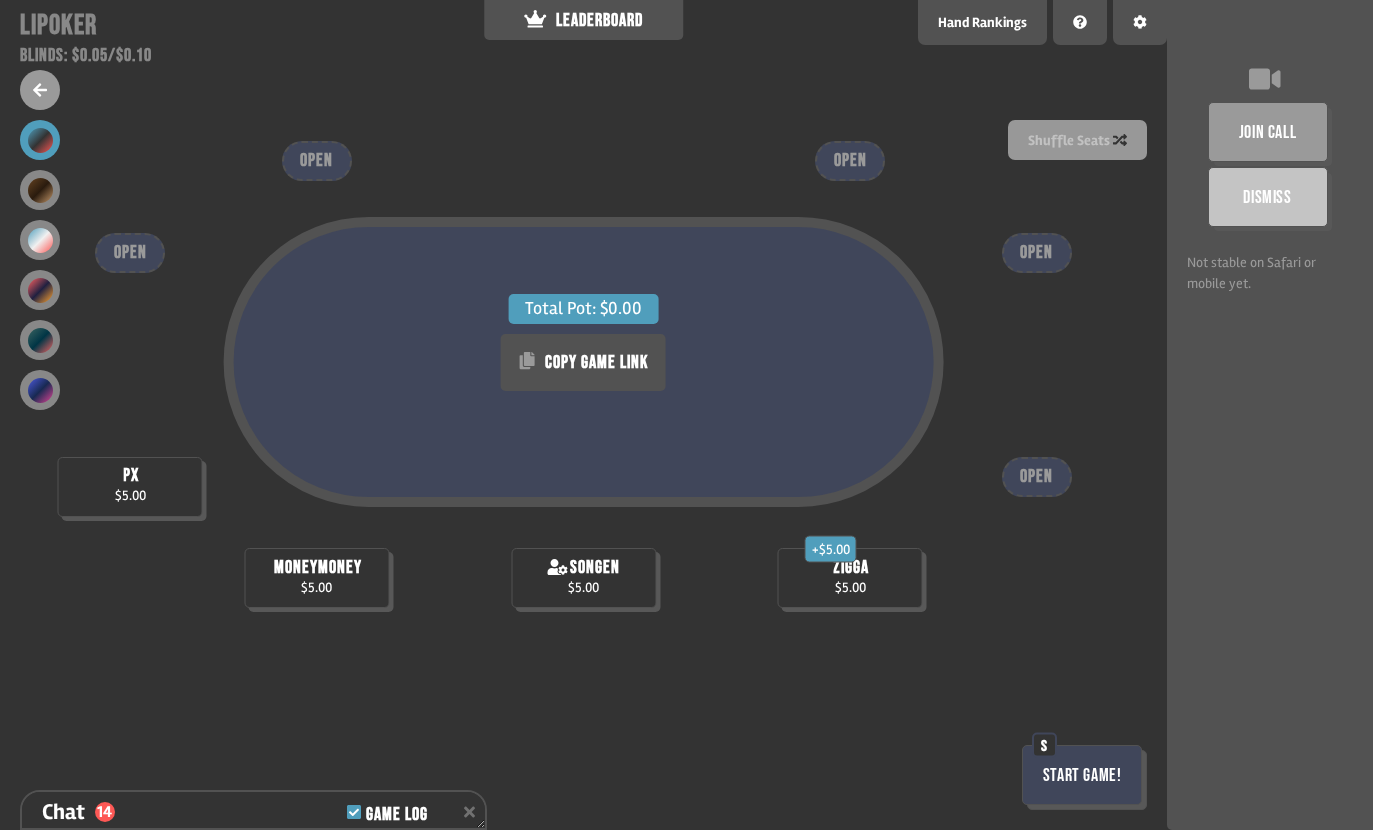 click on "+ $5.00" at bounding box center [831, 549] 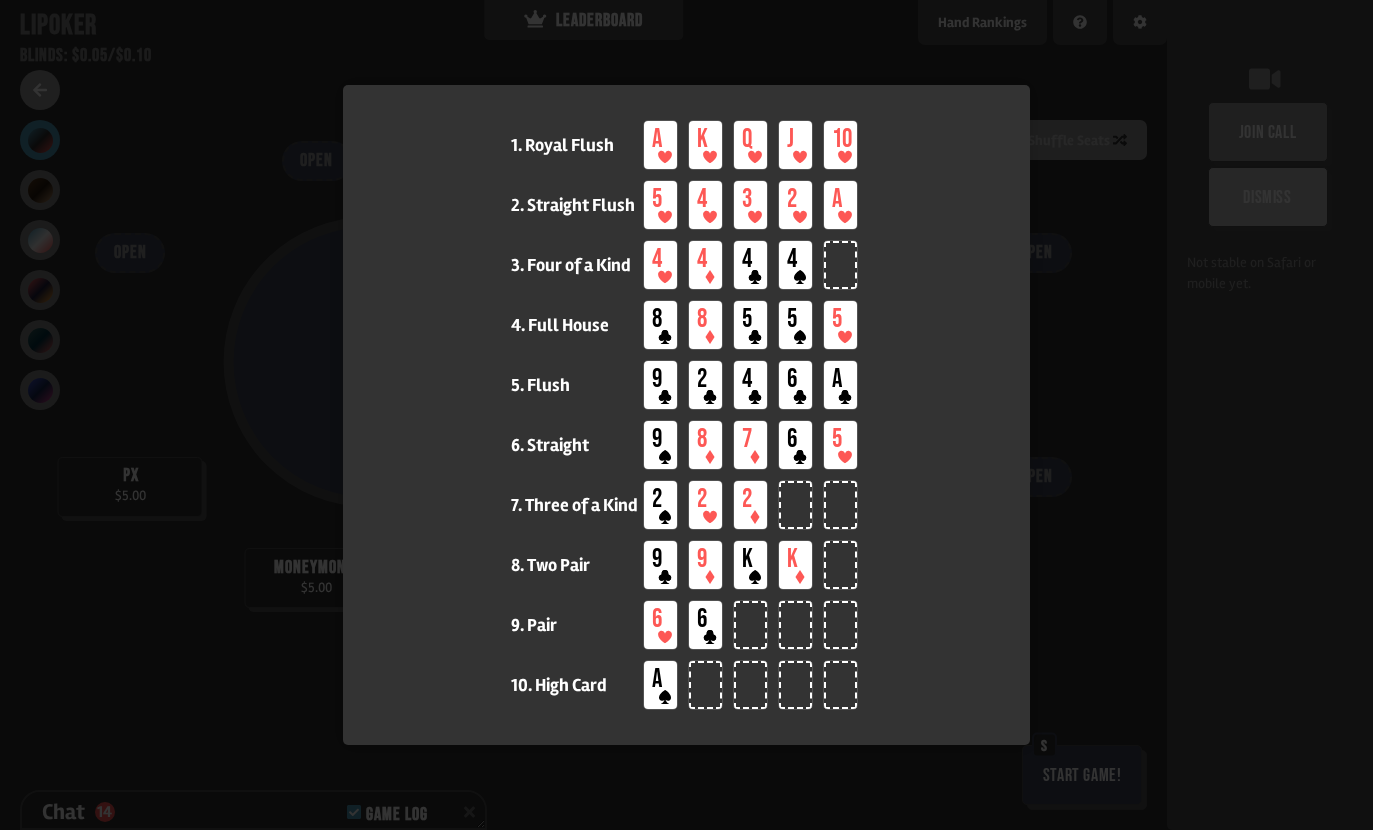 click at bounding box center (686, 415) 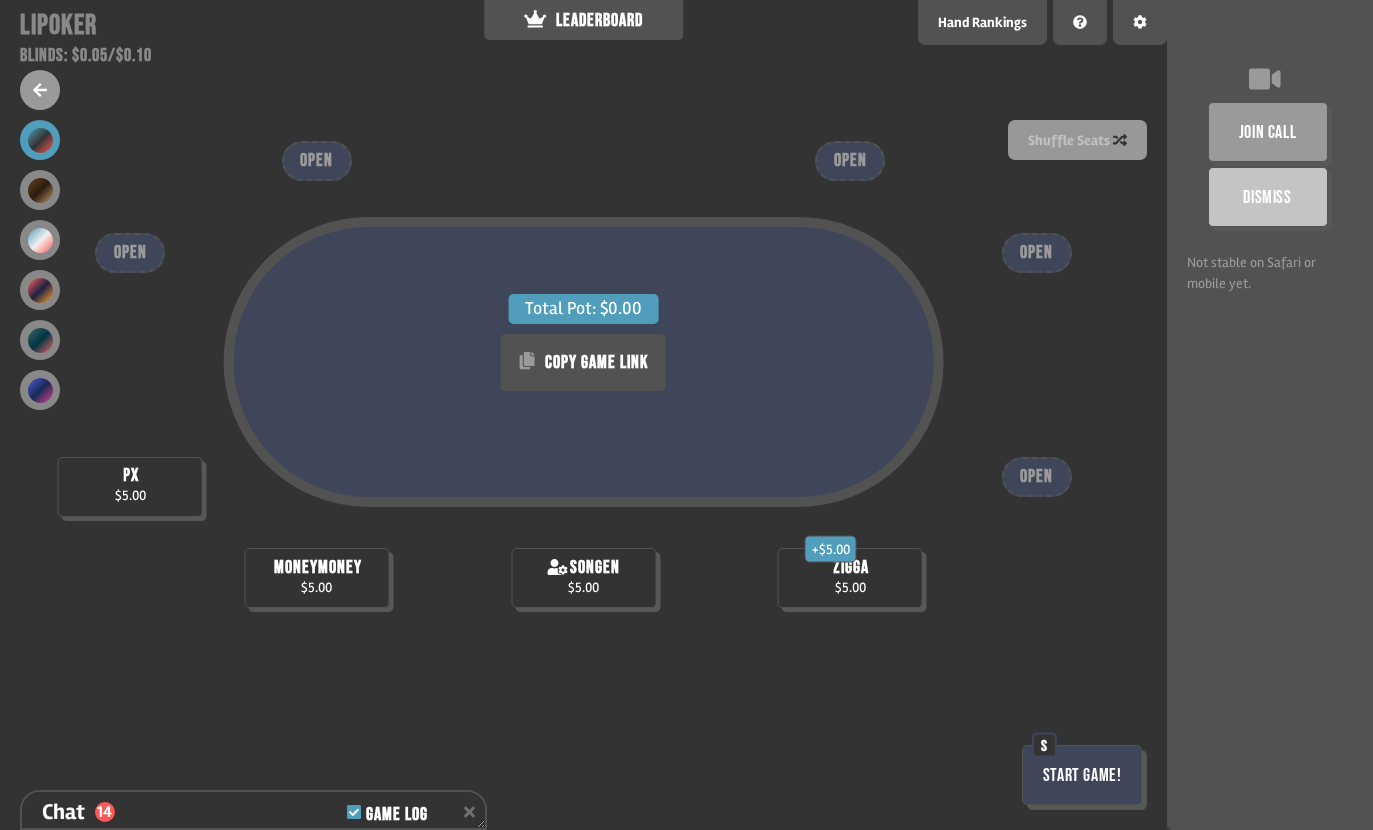 click on "Hand Rankings" at bounding box center [982, 22] 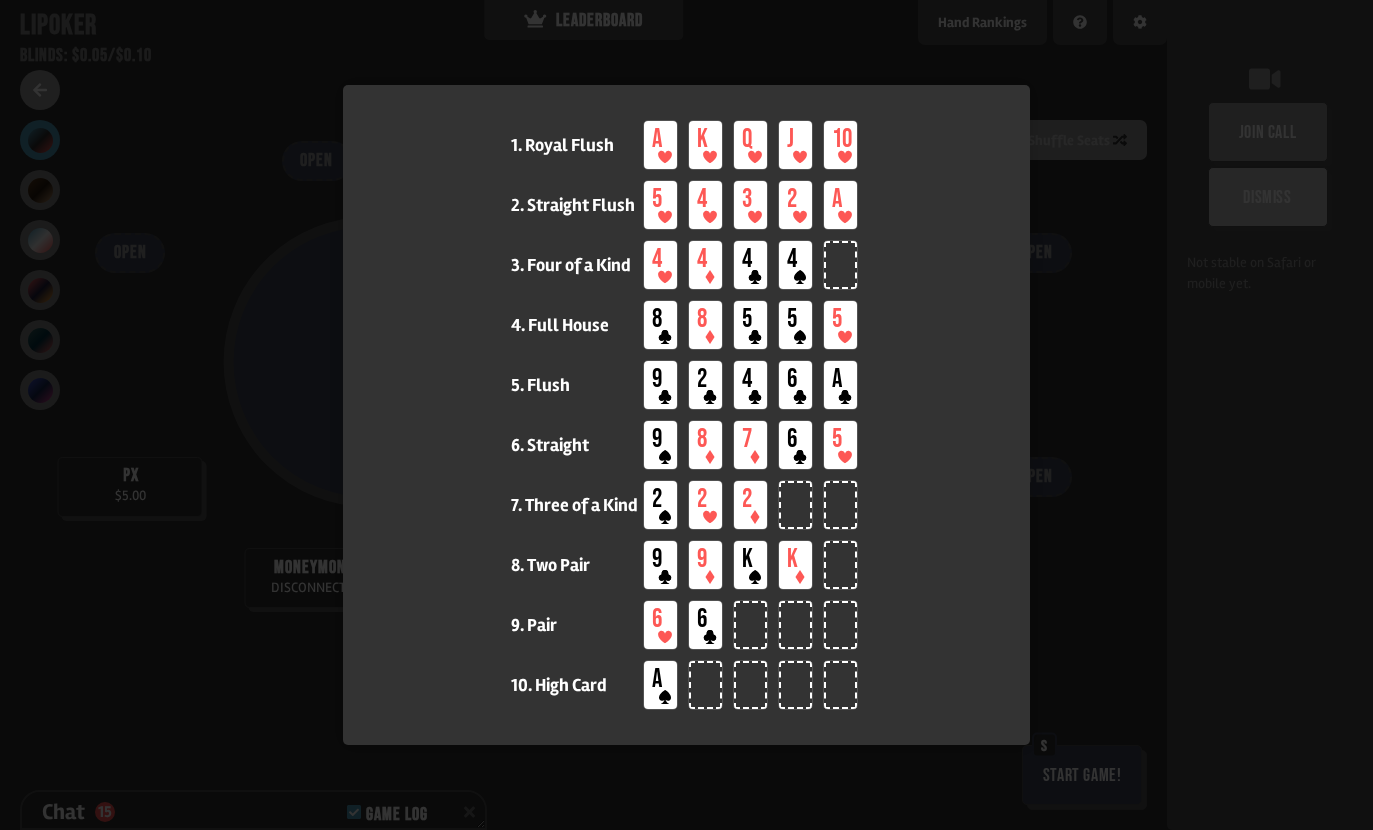 scroll, scrollTop: 730, scrollLeft: 0, axis: vertical 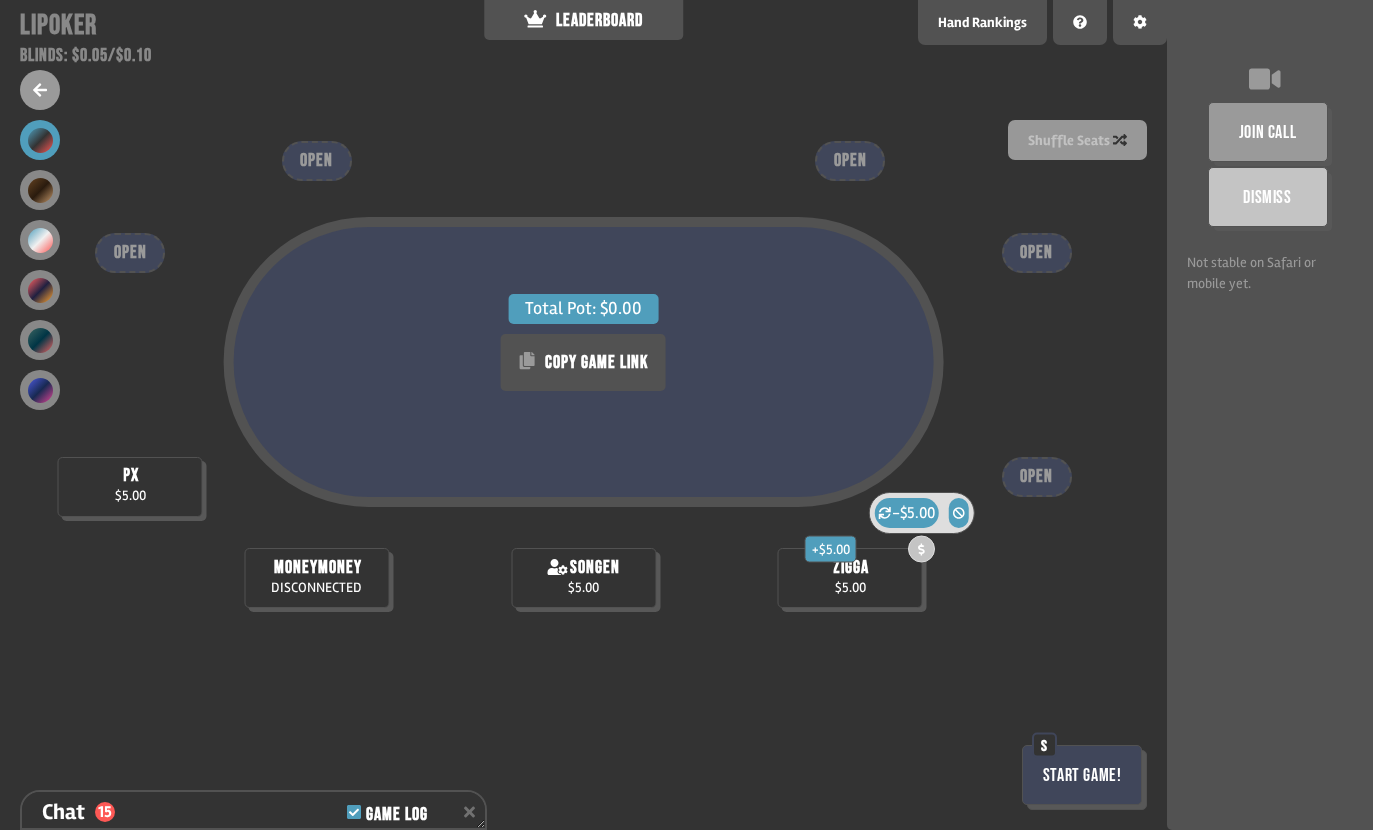 click on "-$5.00" at bounding box center (913, 513) 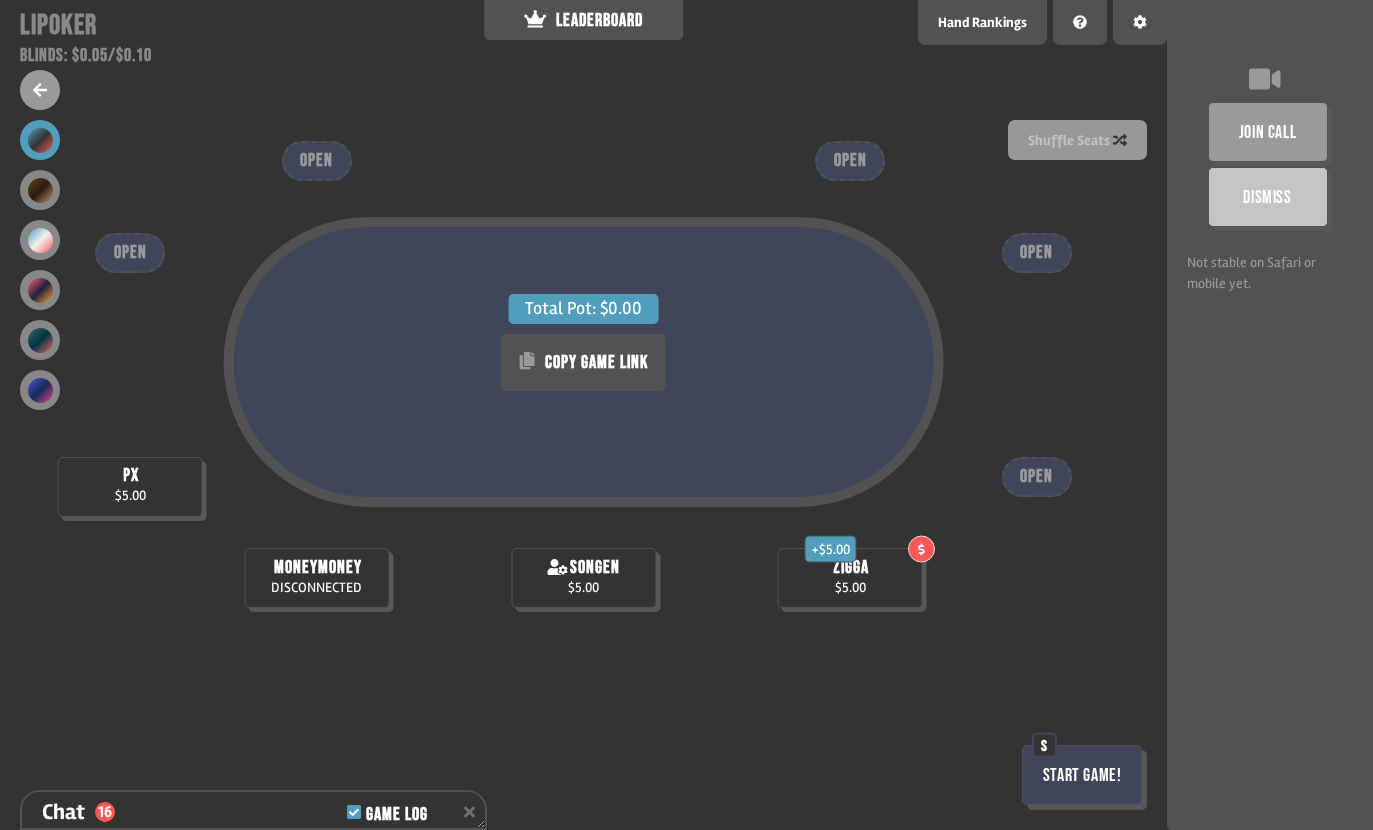 scroll, scrollTop: 759, scrollLeft: 0, axis: vertical 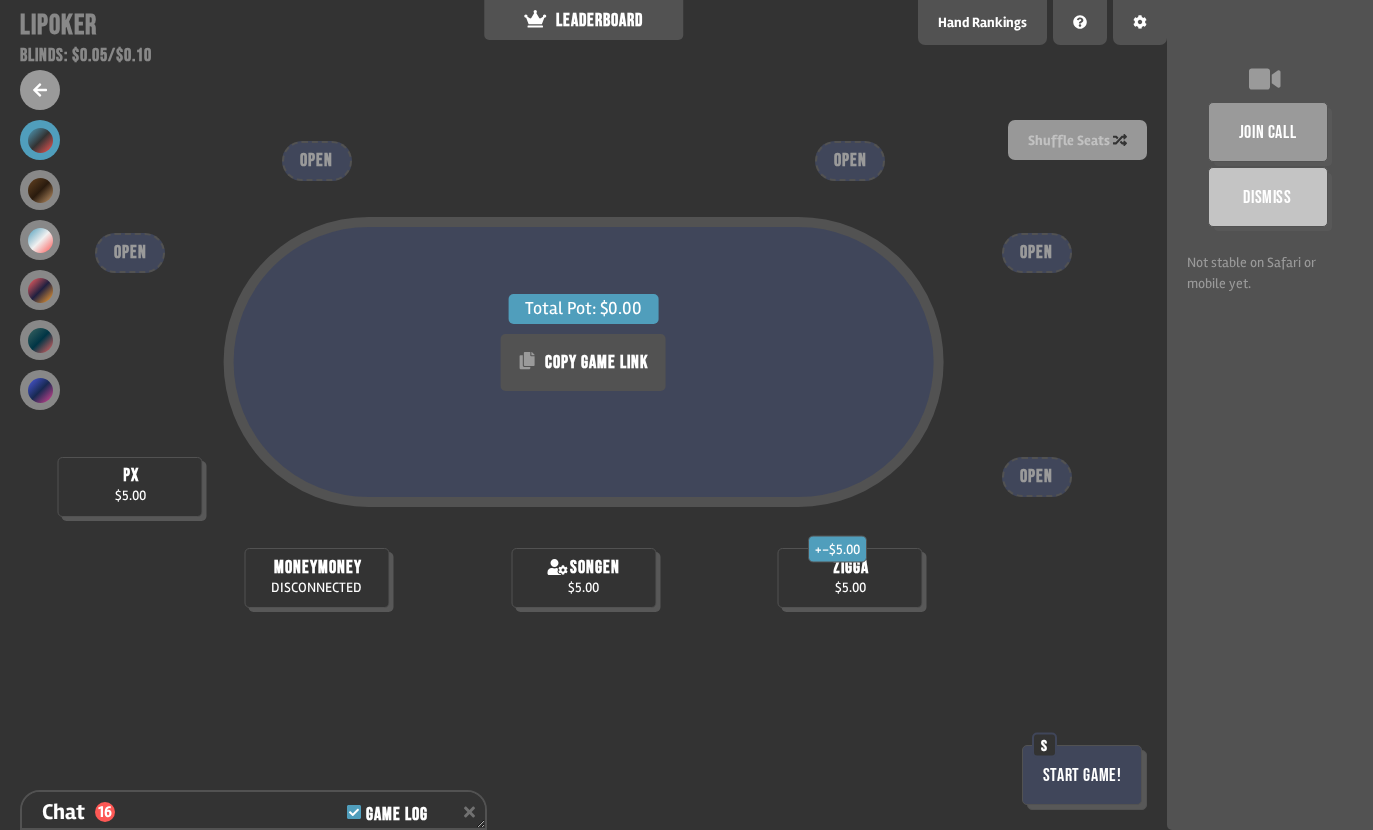 click 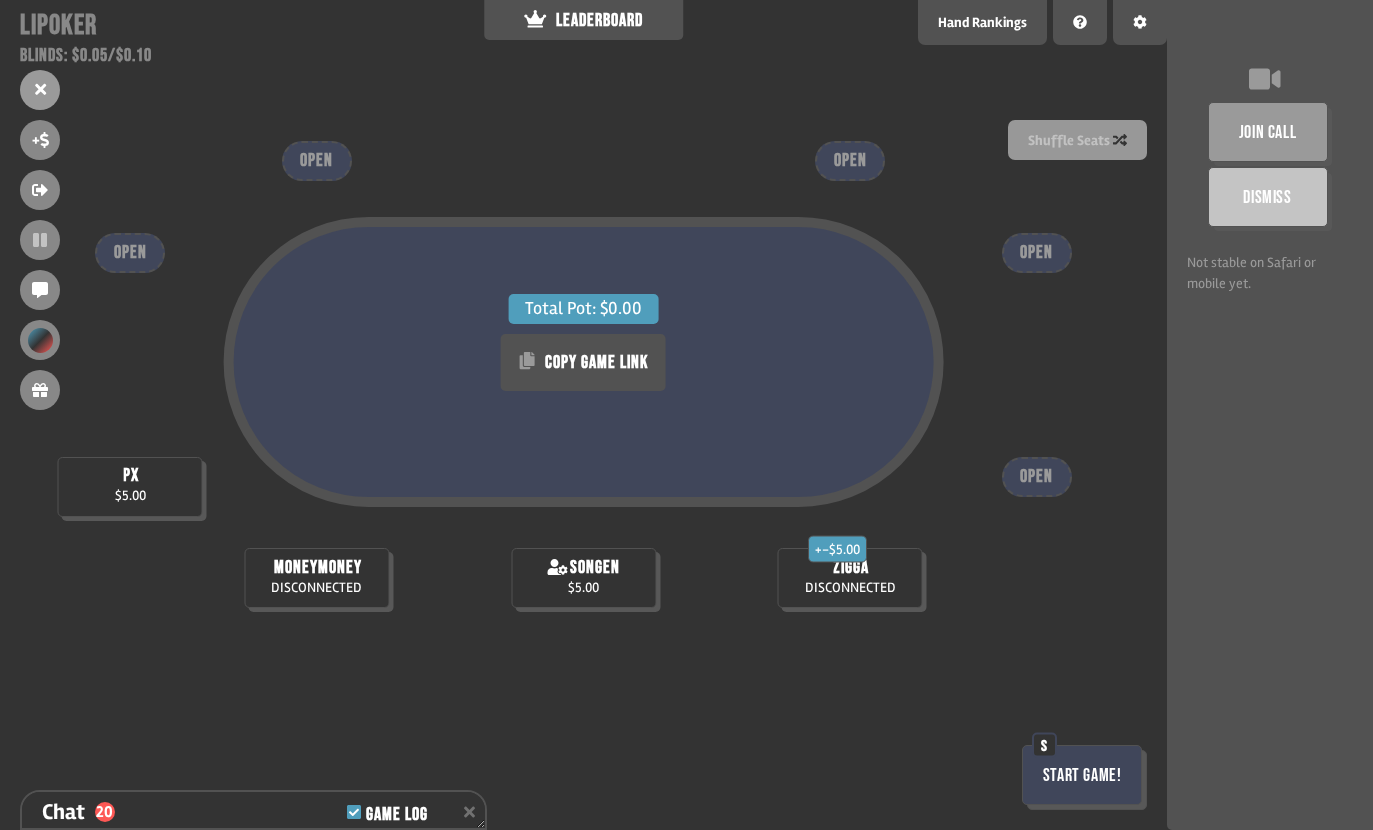 scroll, scrollTop: 875, scrollLeft: 0, axis: vertical 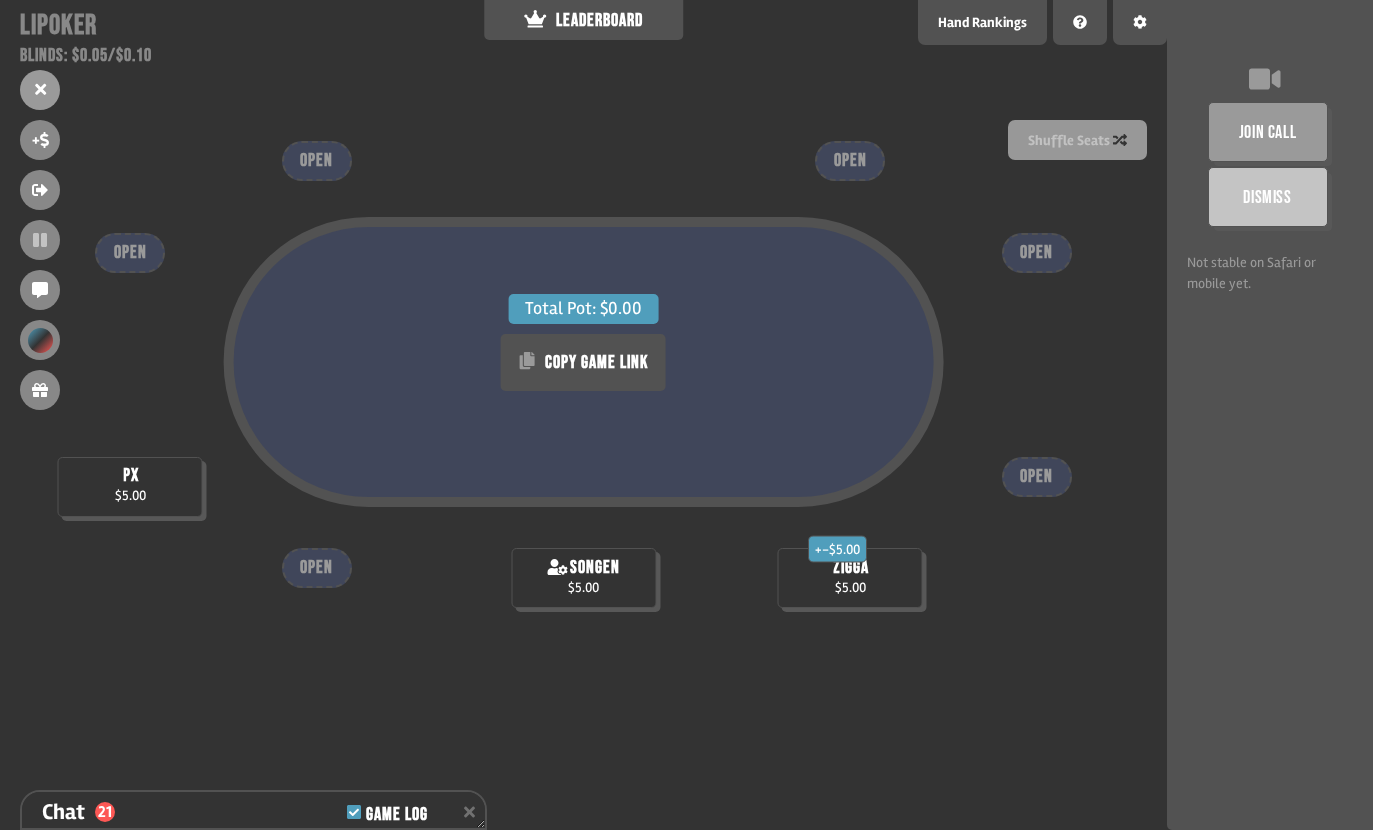 click on "+ -$5.00 zigga $5.00" at bounding box center (850, 578) 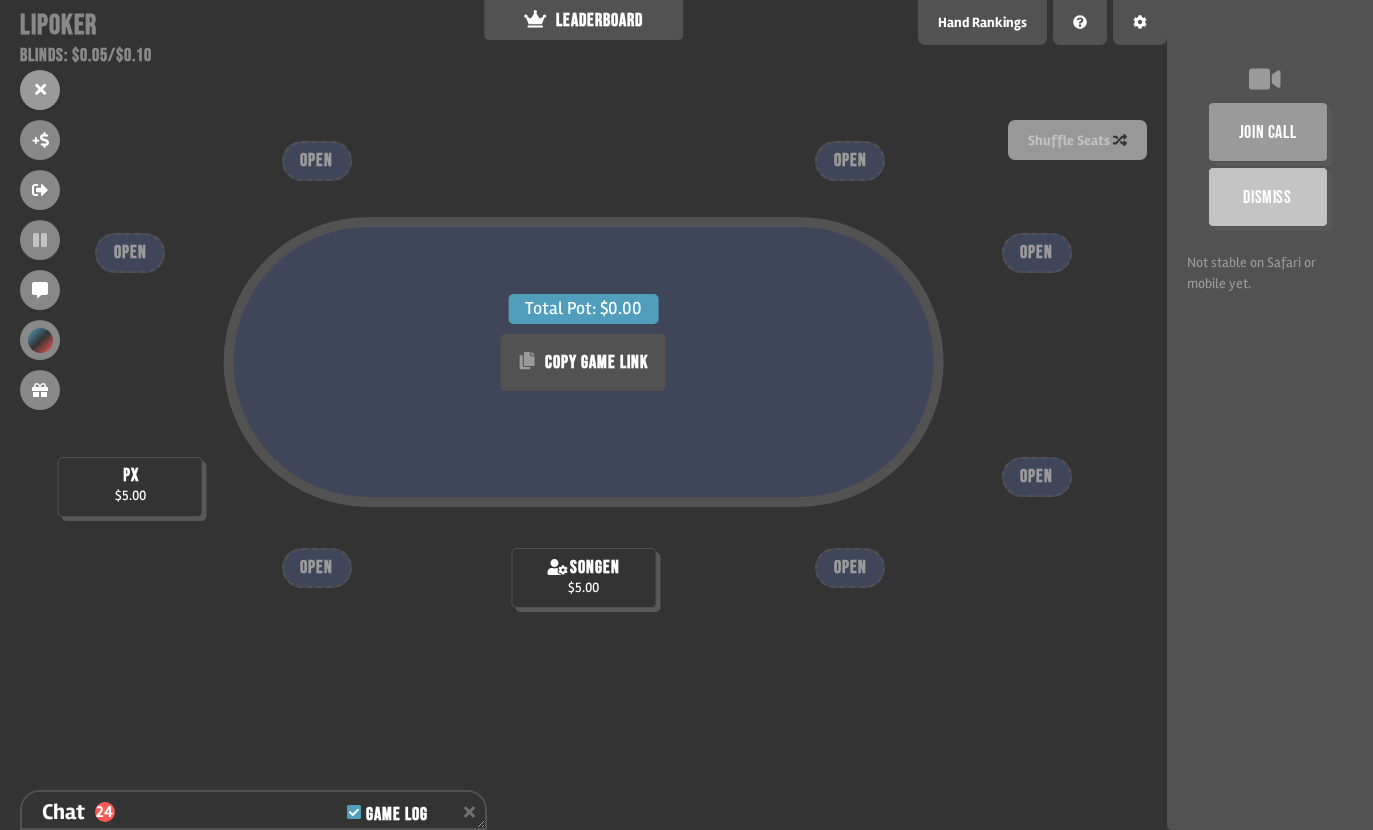 scroll, scrollTop: 1020, scrollLeft: 0, axis: vertical 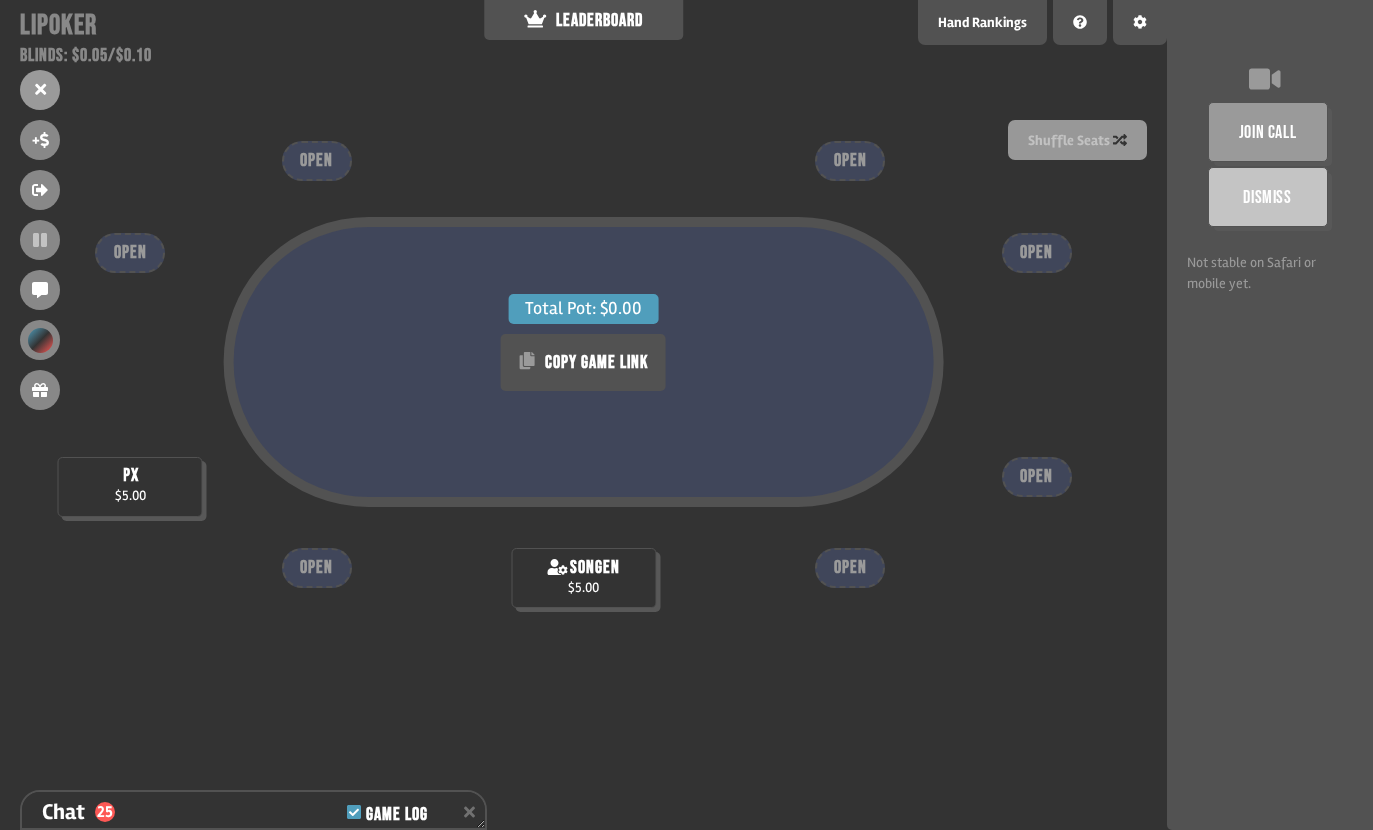 click at bounding box center (40, 90) 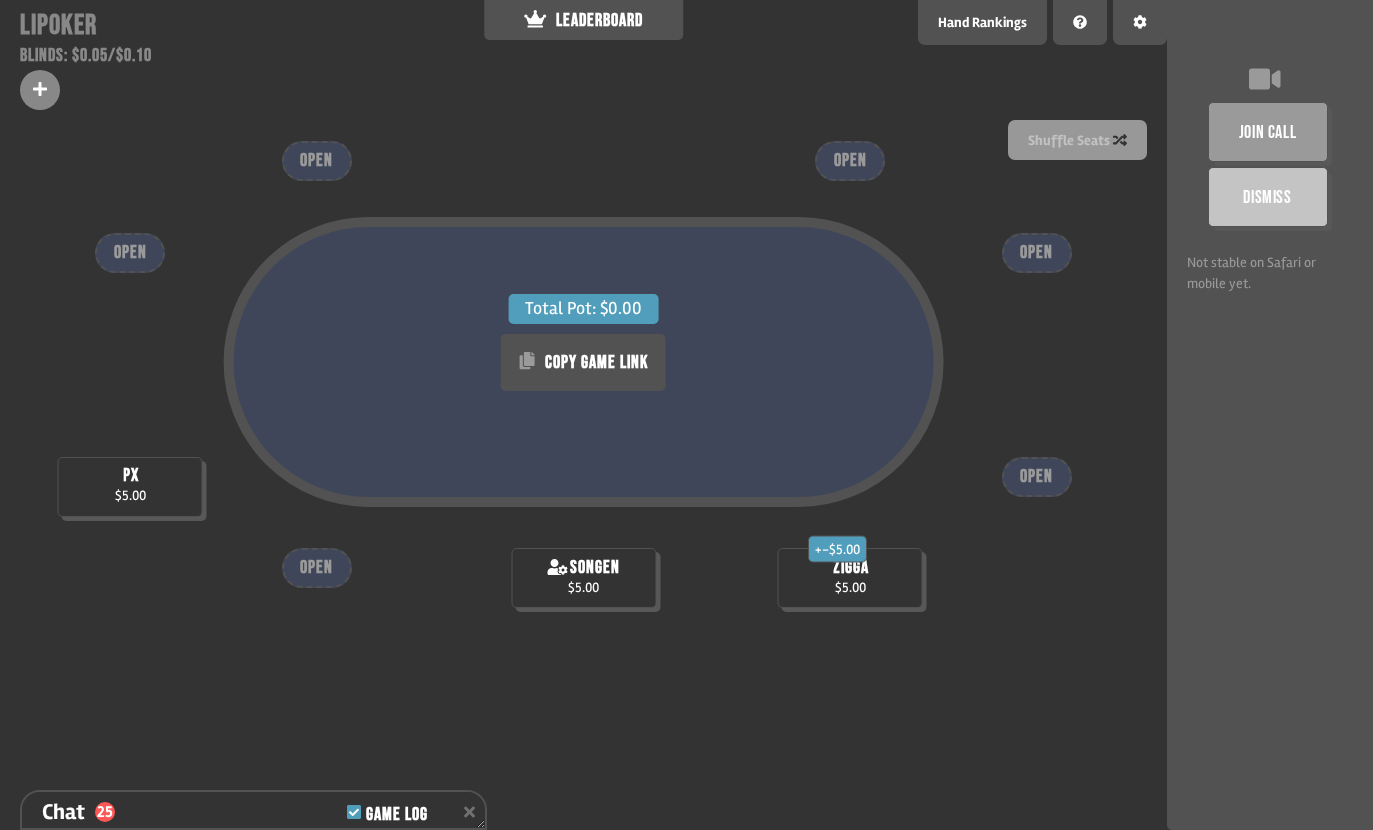 click at bounding box center [40, 90] 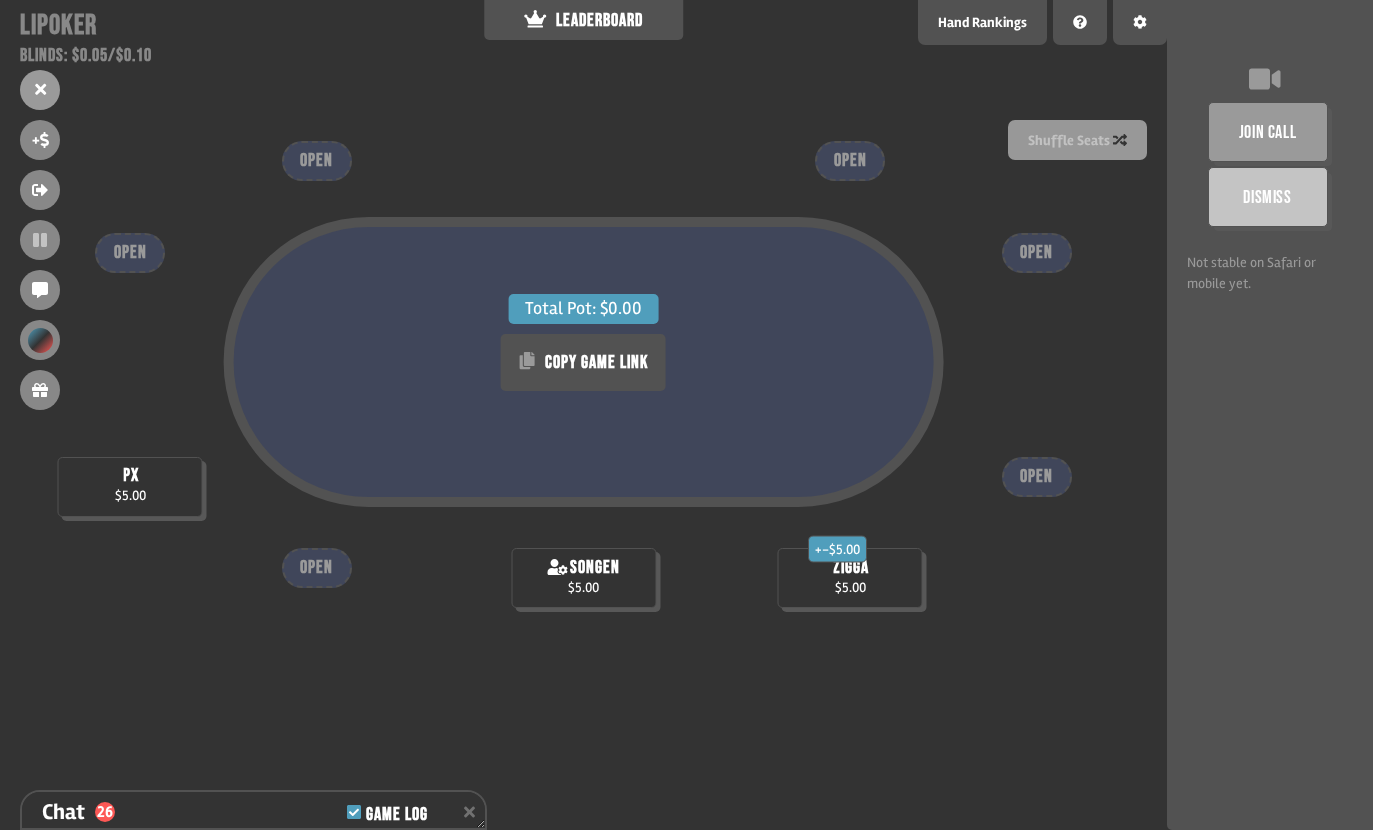 scroll, scrollTop: 1049, scrollLeft: 0, axis: vertical 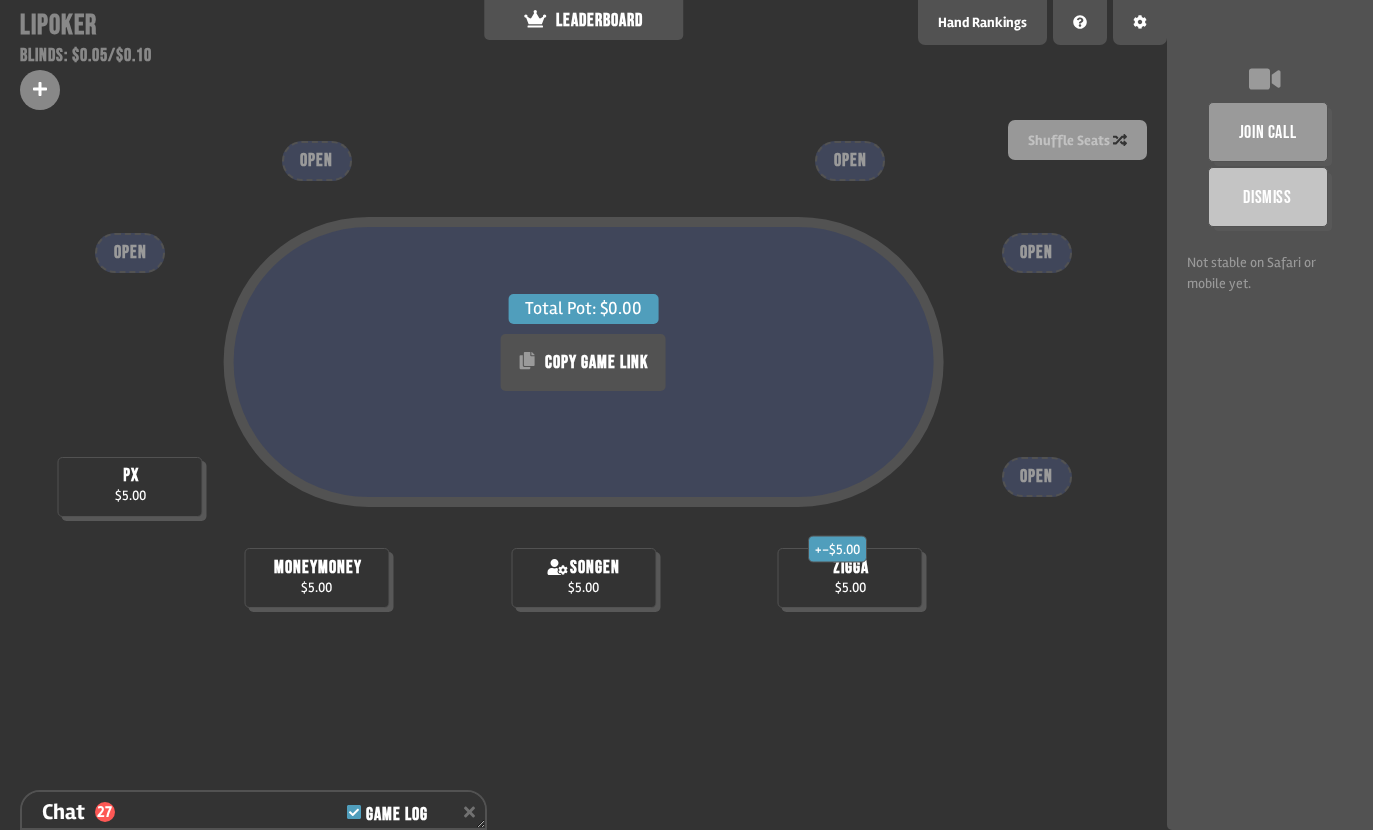 click on "Total Pot: $0.00   COPY GAME LINK + -$5.00 zigga $5.00  songen $5.00  moneymoney $5.00  px $5.00  OPEN OPEN OPEN OPEN OPEN" at bounding box center [583, 415] 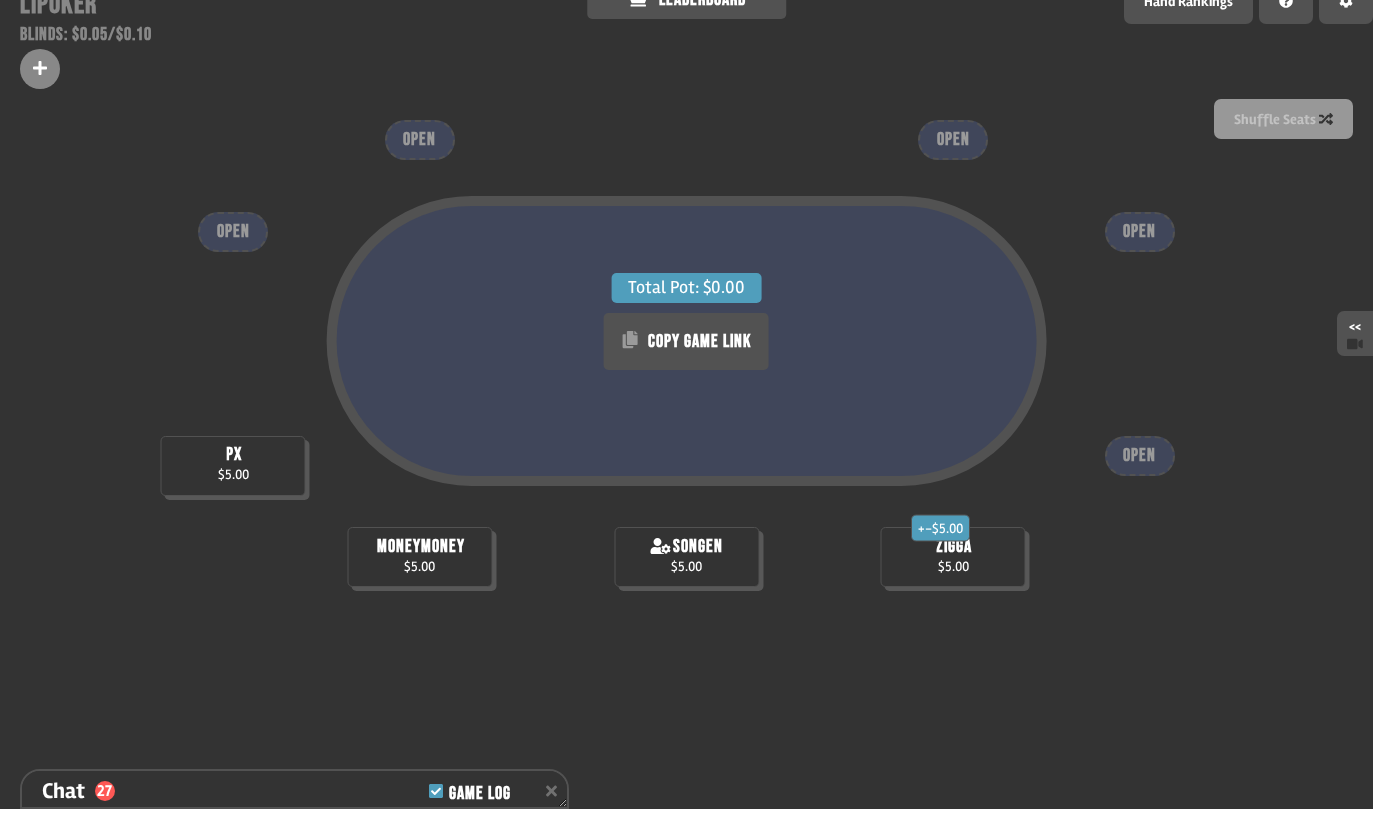 scroll, scrollTop: 0, scrollLeft: 0, axis: both 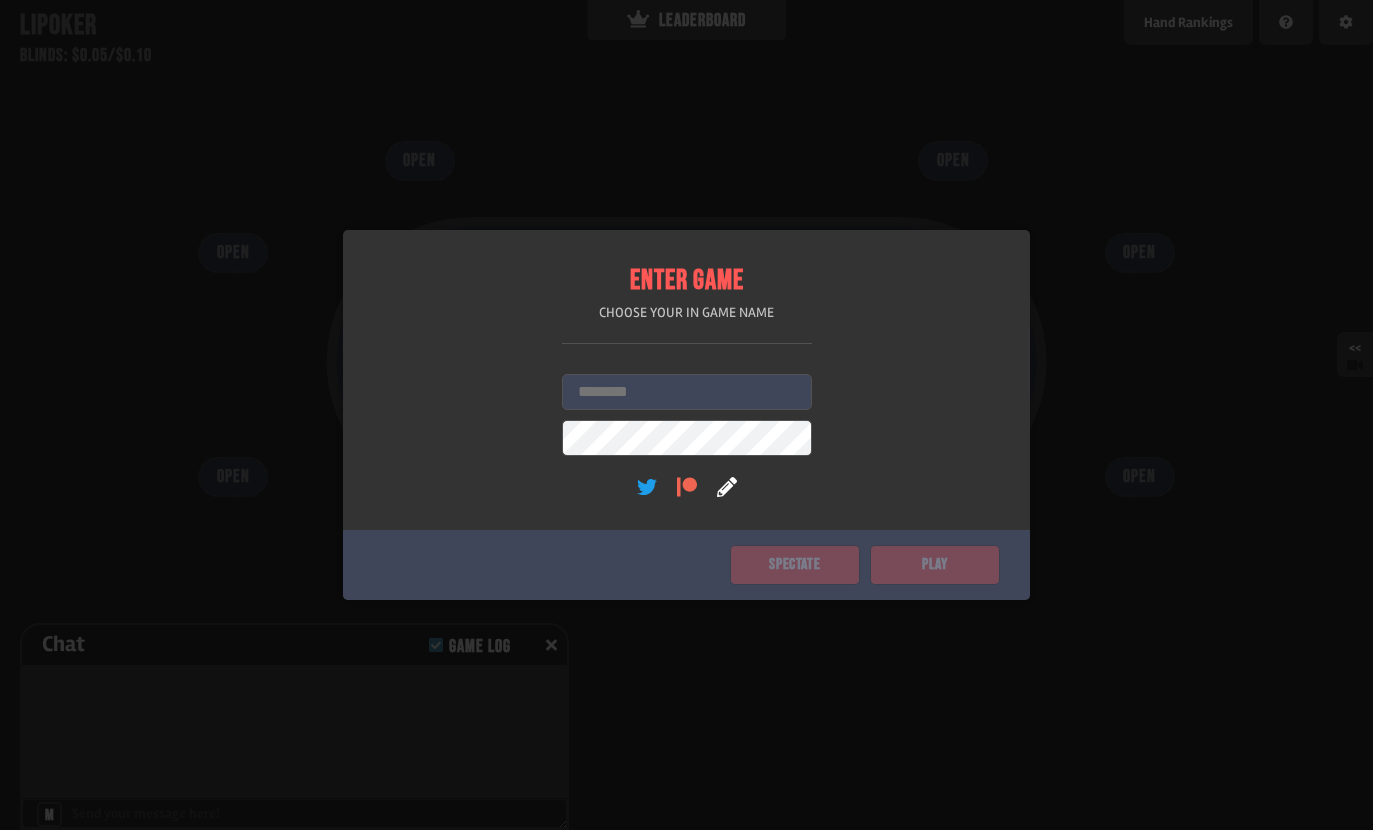 click on "Username" at bounding box center [687, 392] 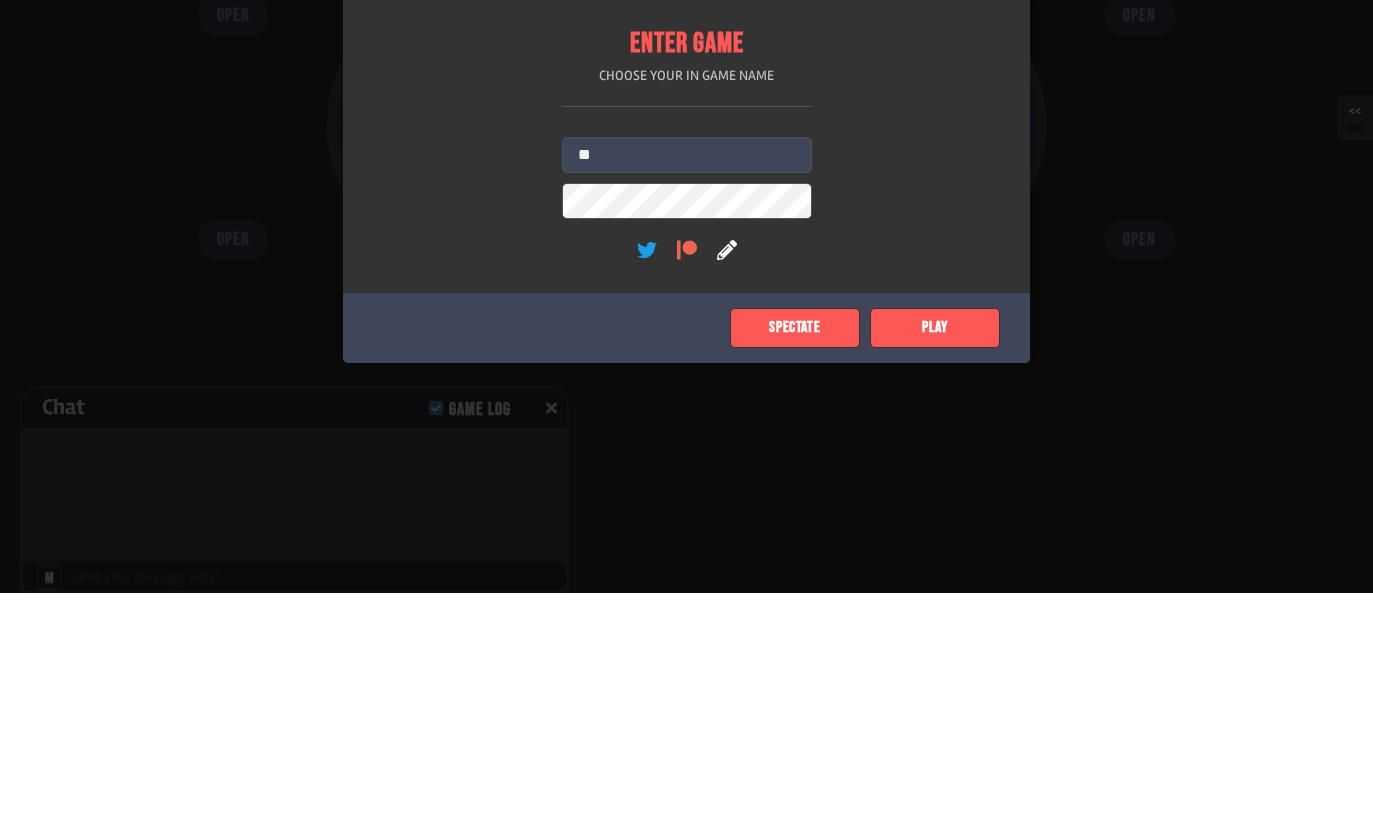 type on "*" 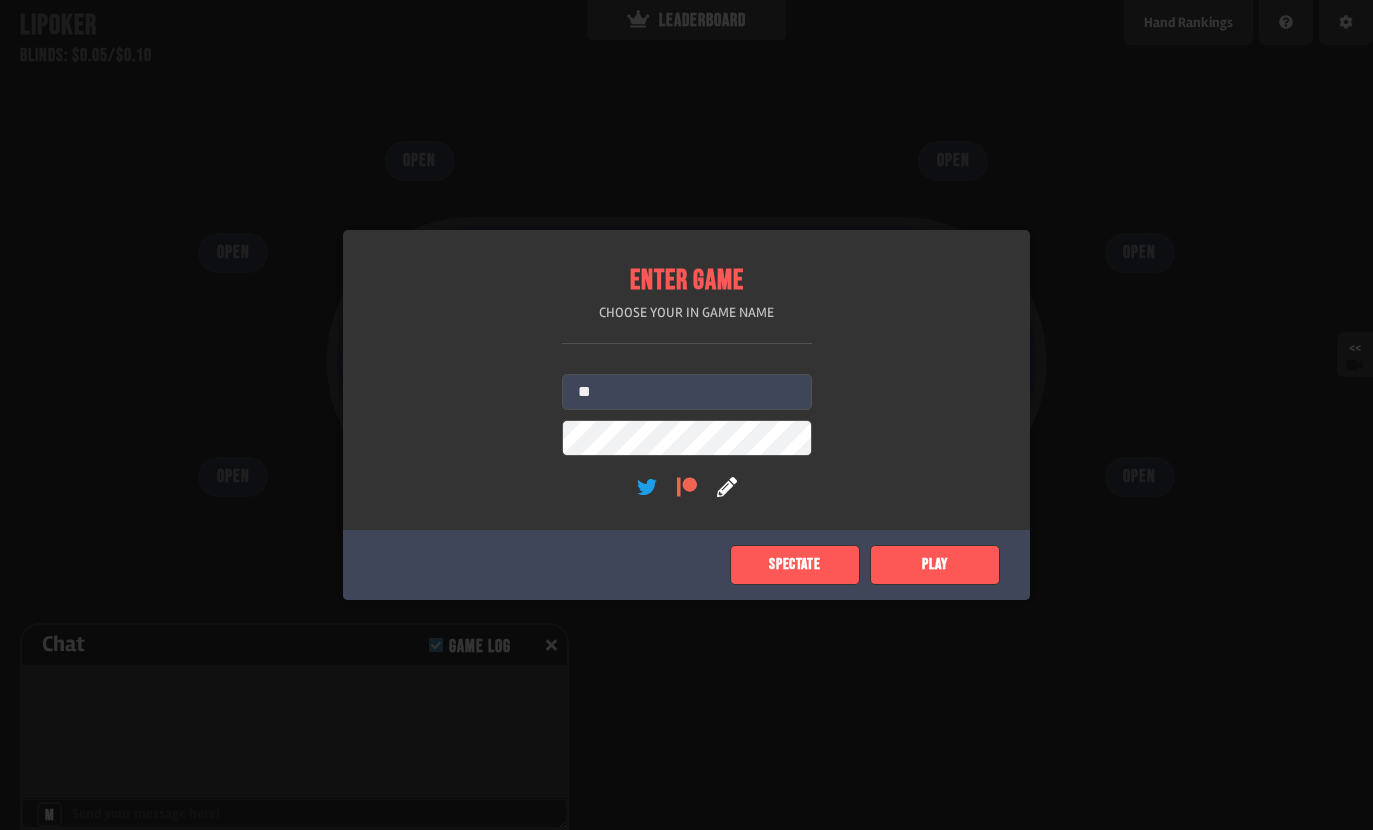 click on "**" at bounding box center [687, 392] 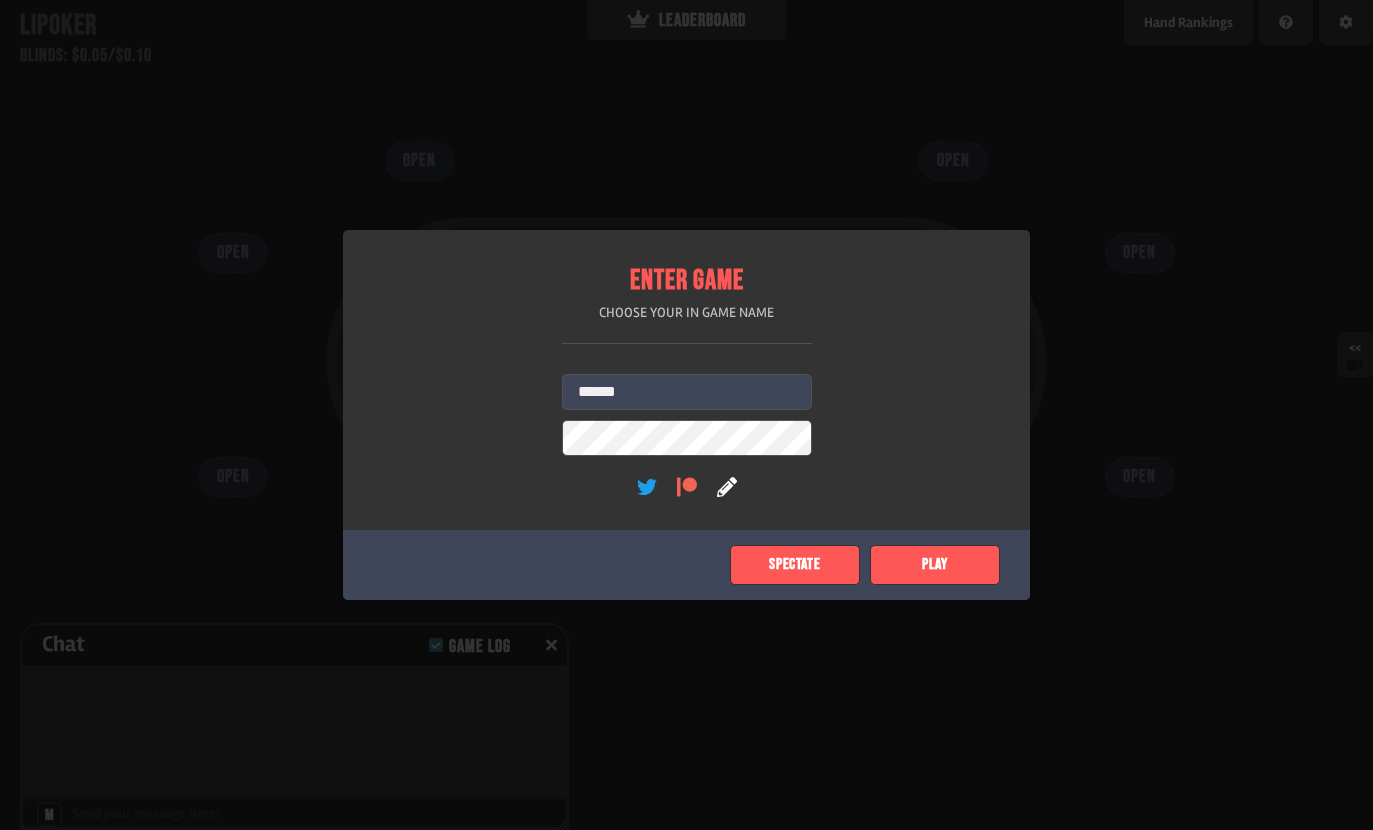 type on "******" 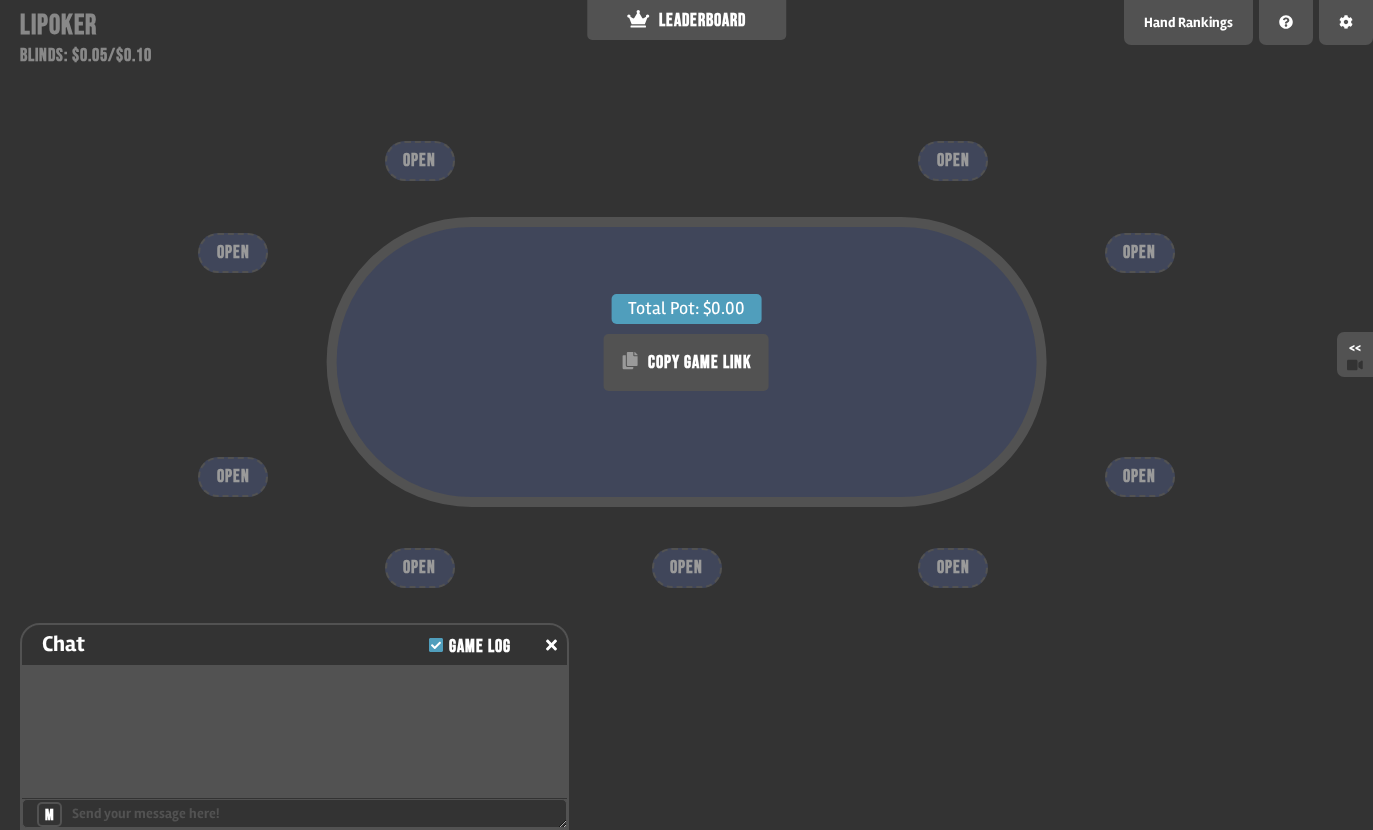 click 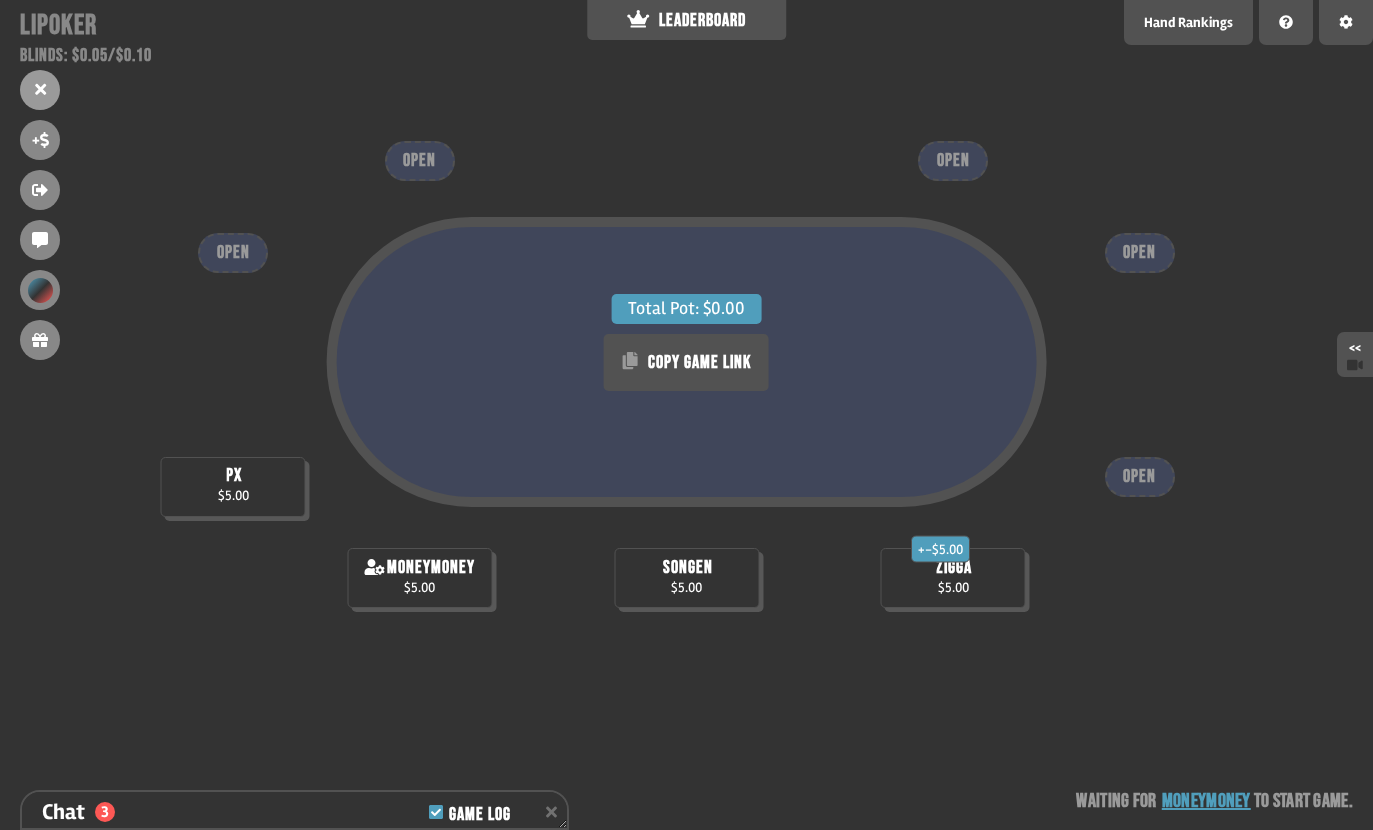 scroll, scrollTop: 158, scrollLeft: 0, axis: vertical 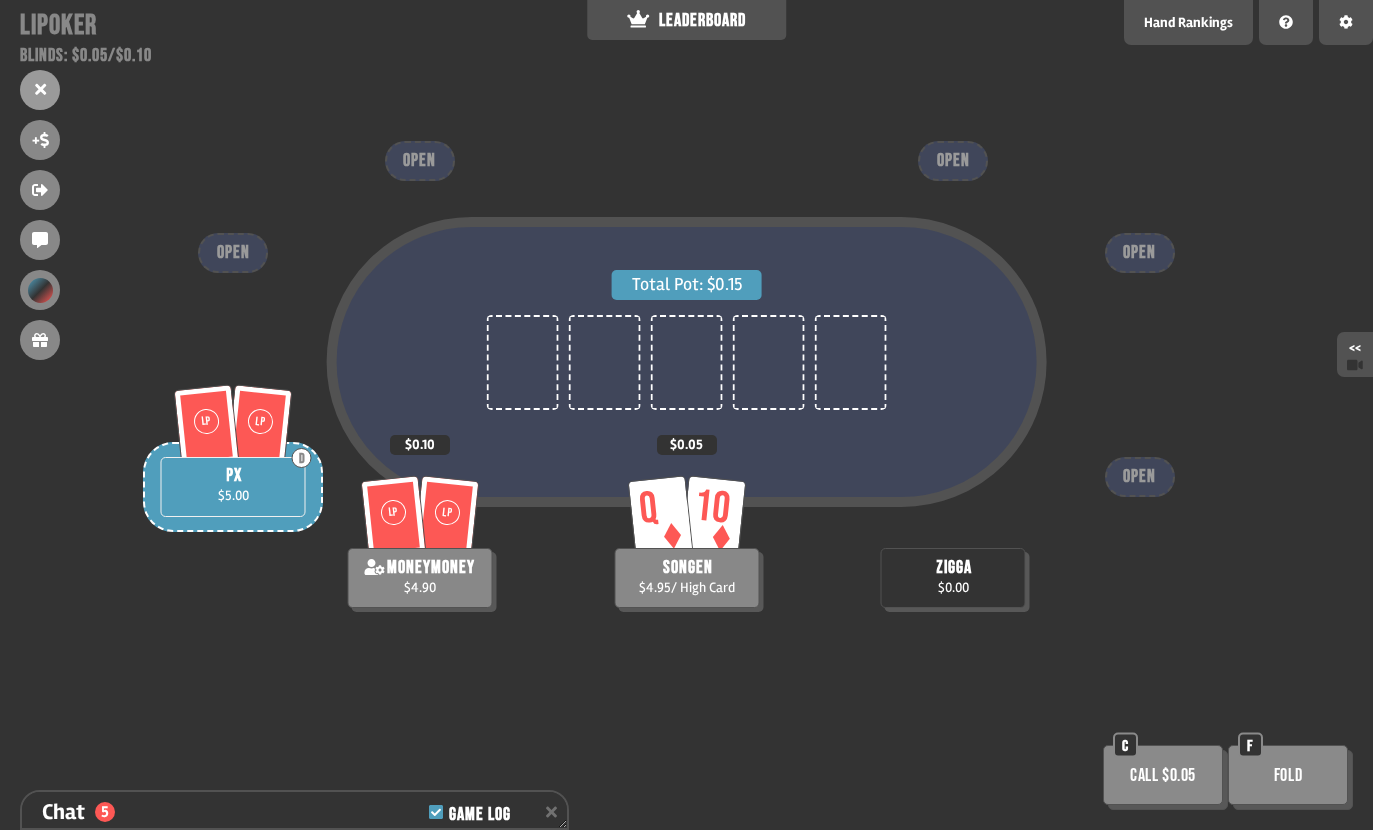 click on "OPEN" at bounding box center (1140, 477) 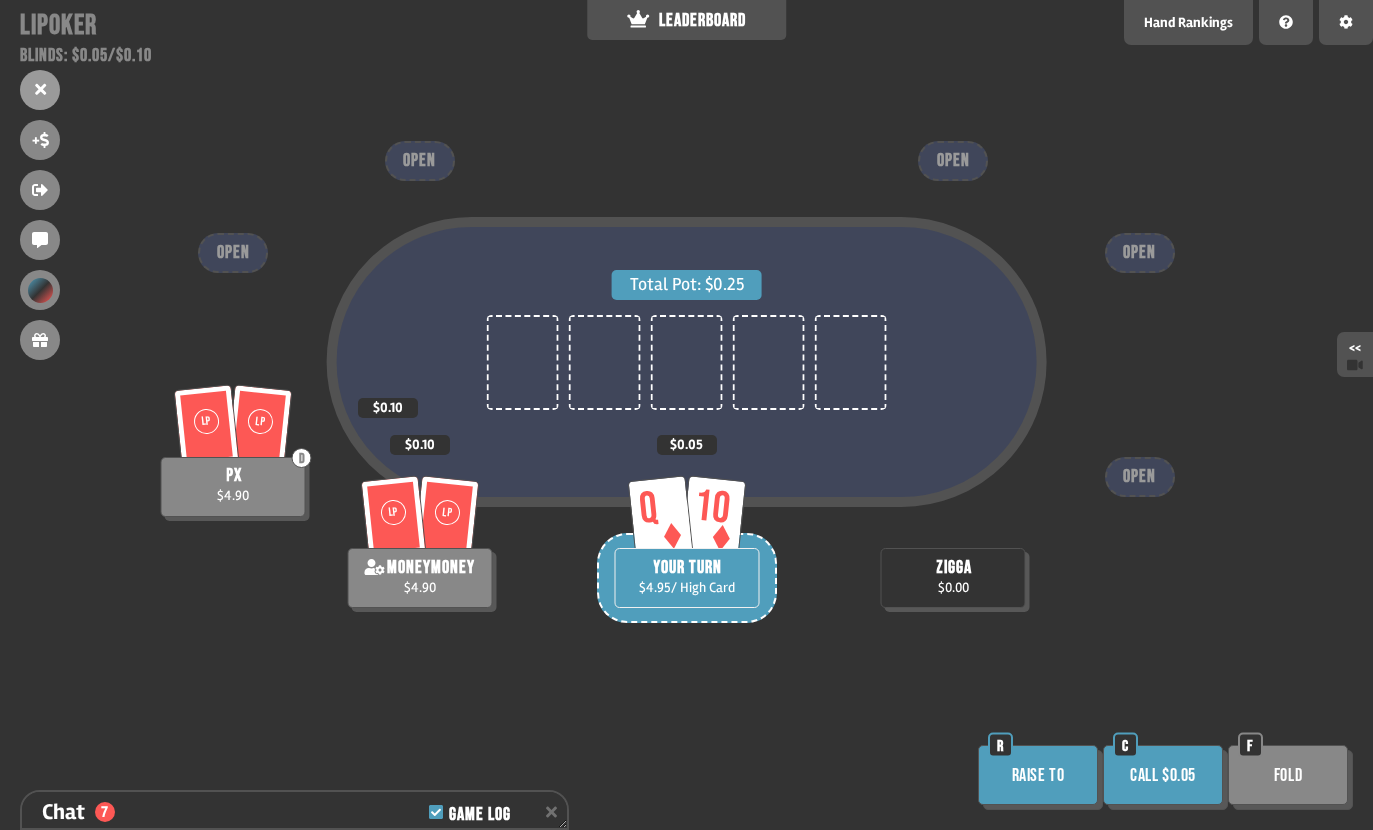 scroll, scrollTop: 274, scrollLeft: 0, axis: vertical 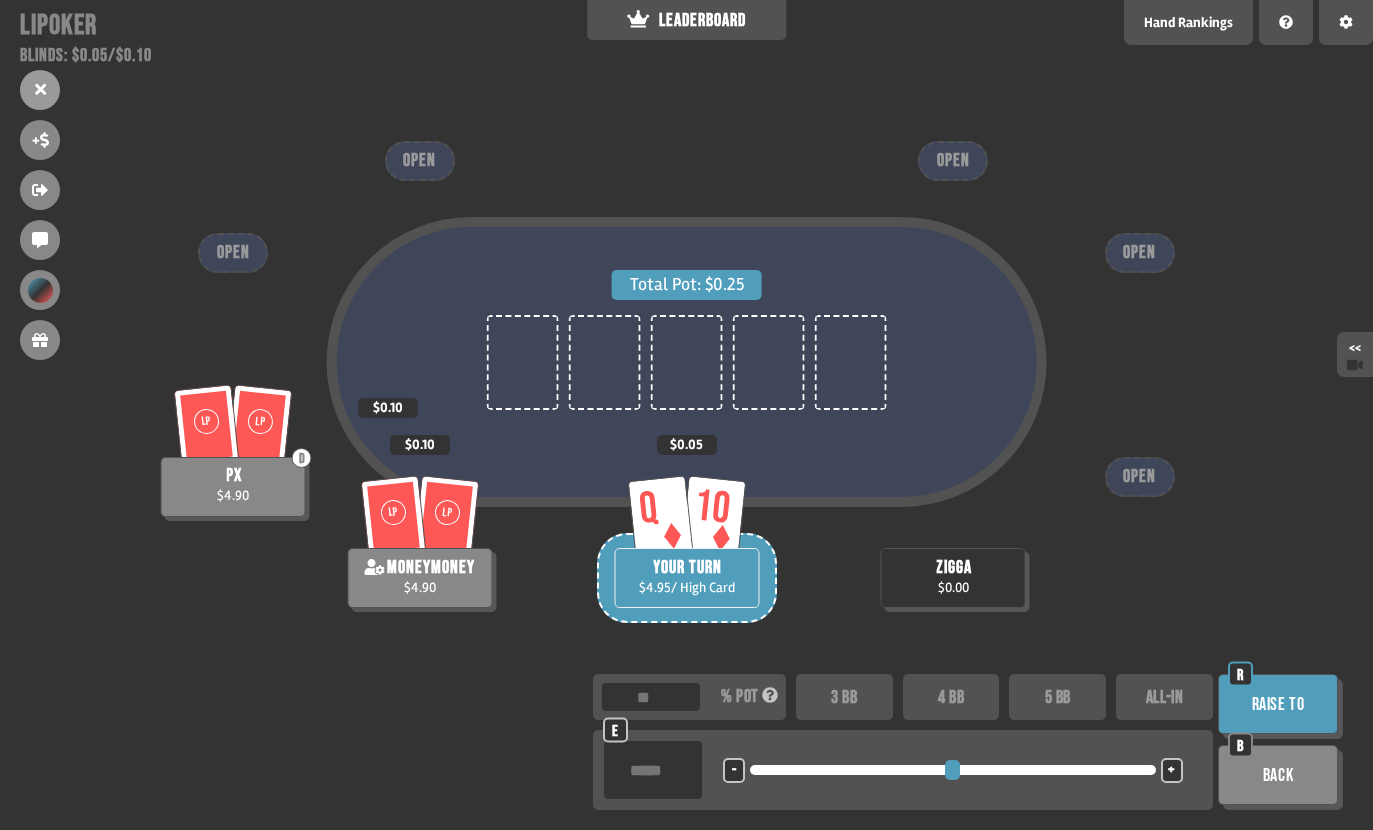 click on "+" at bounding box center [1172, 770] 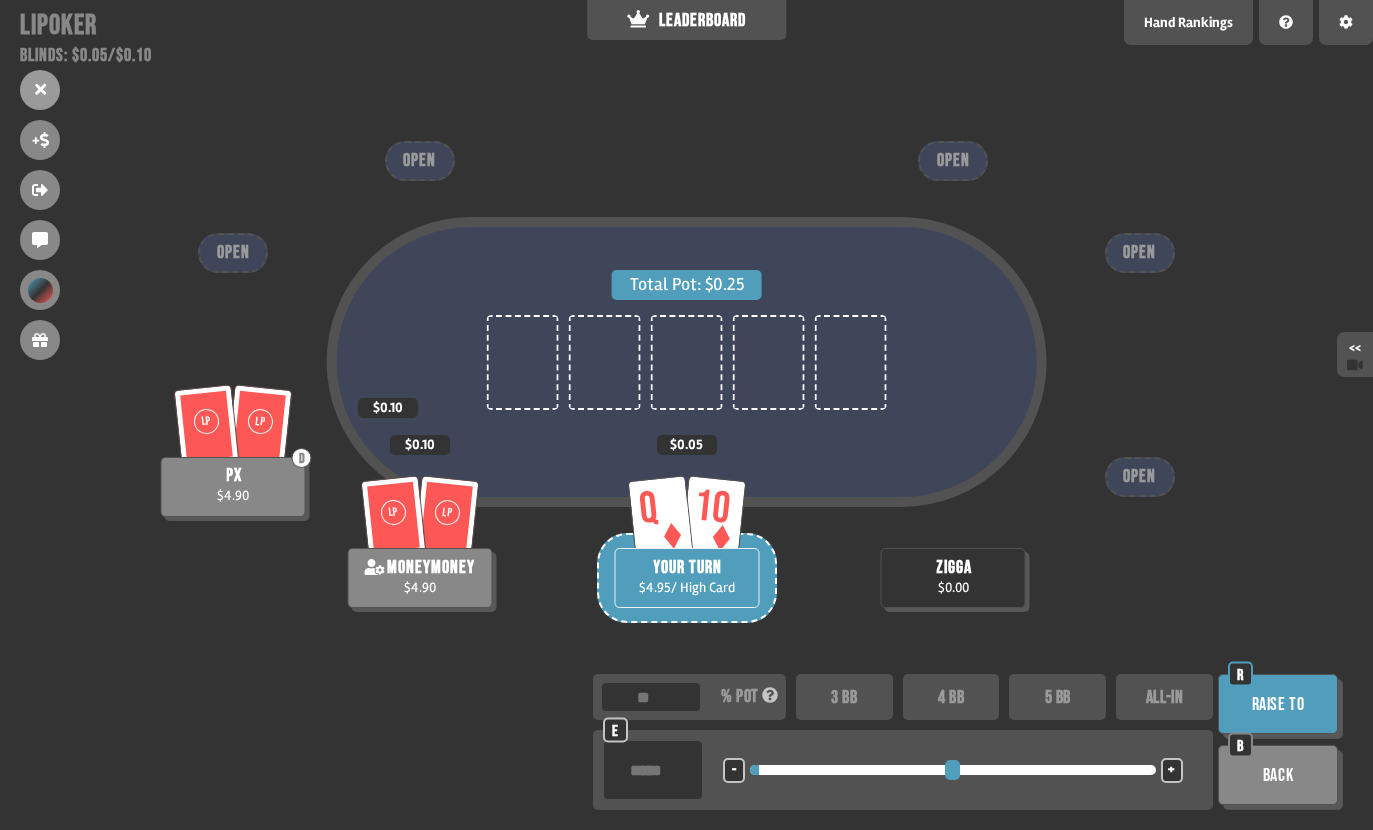 click on "+" at bounding box center (1172, 770) 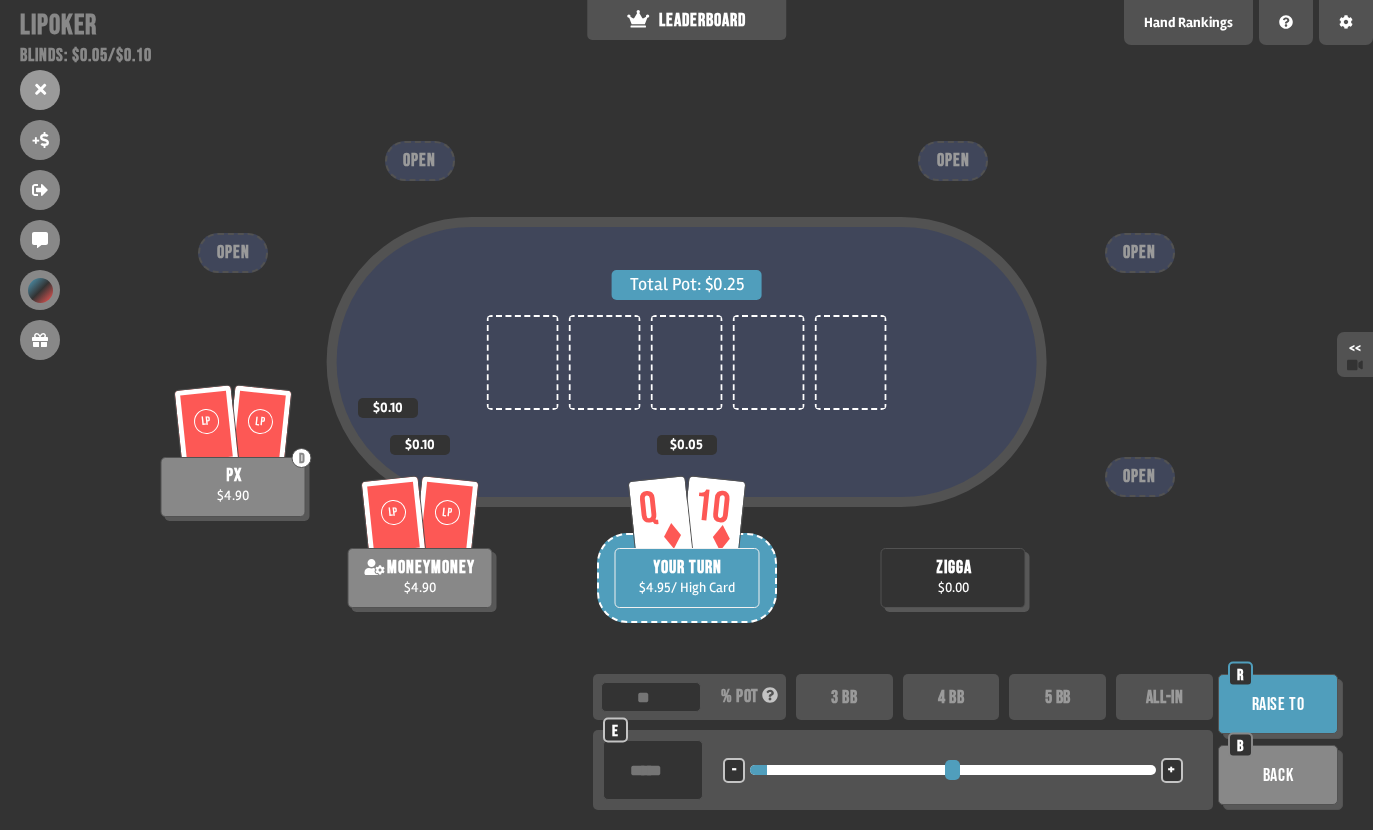 click on "+" at bounding box center [1171, 771] 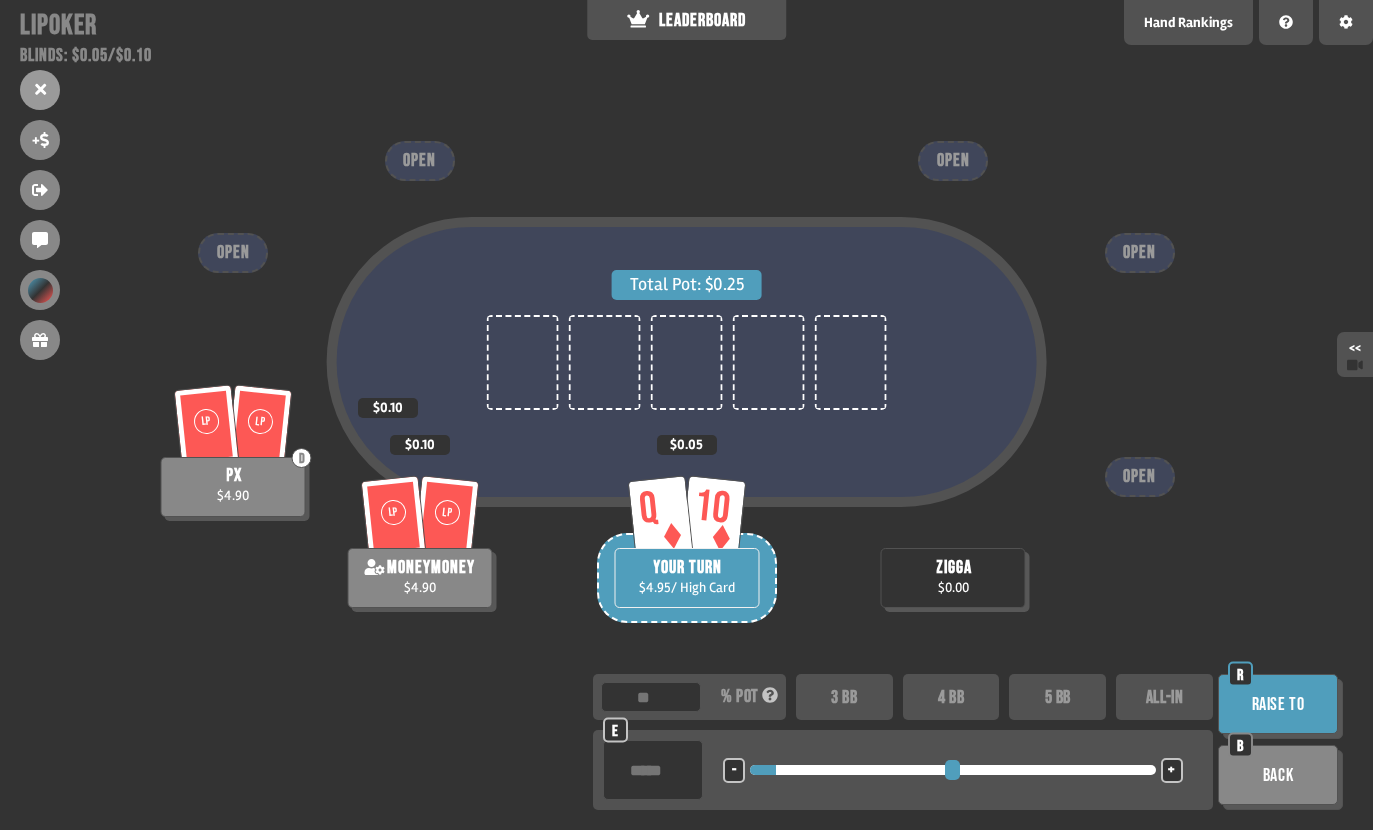 click on "+" at bounding box center (1172, 770) 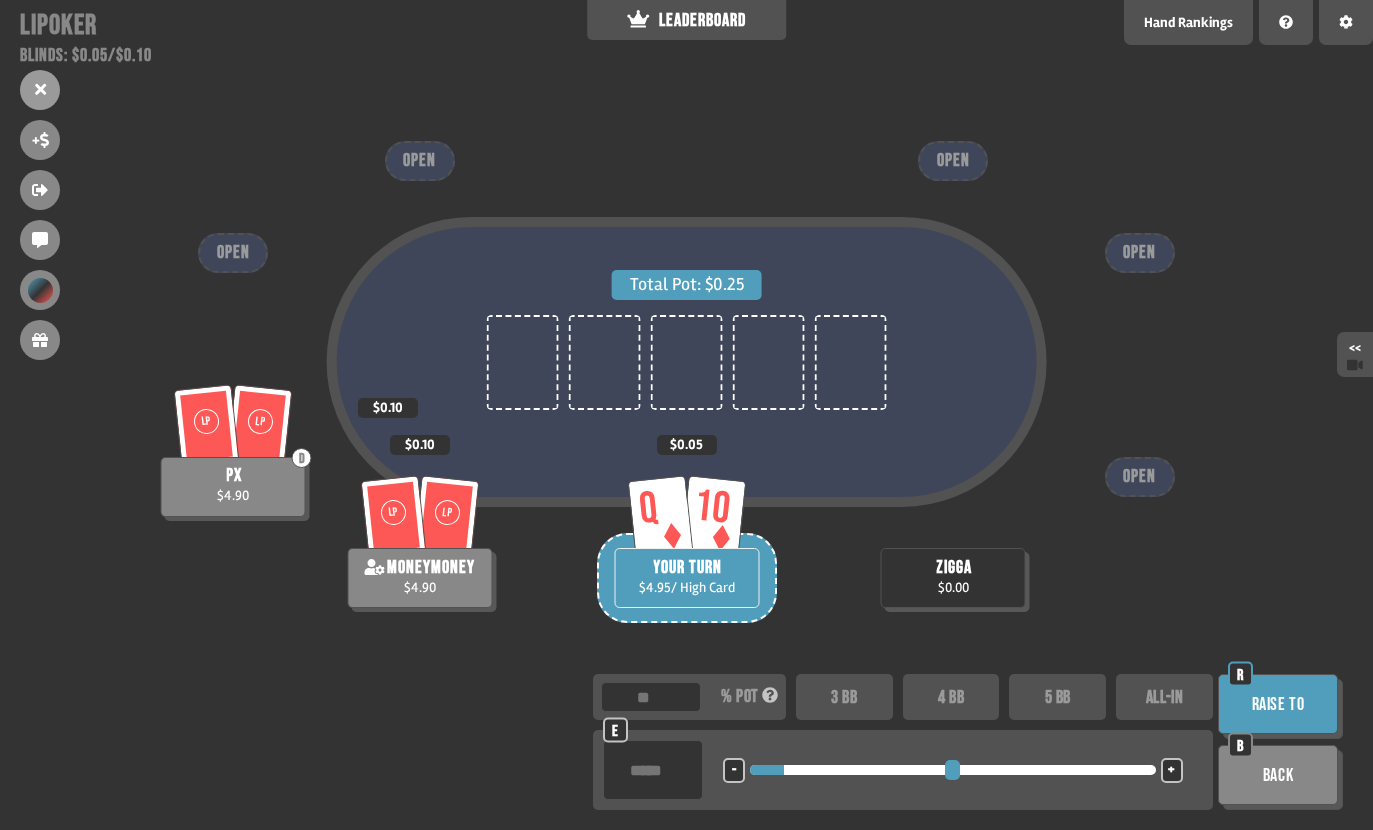 type on "**" 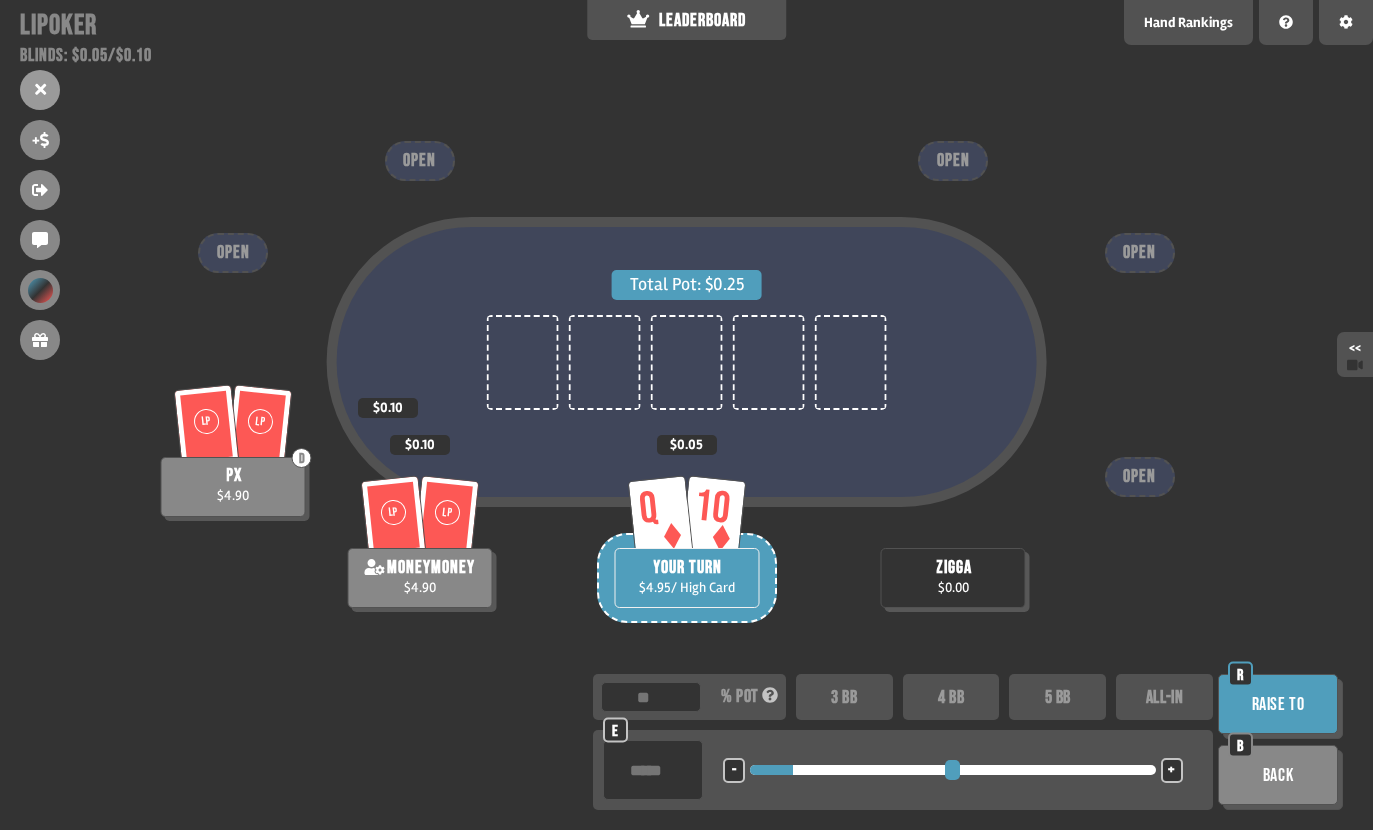 click on "Raise to" at bounding box center [1278, 704] 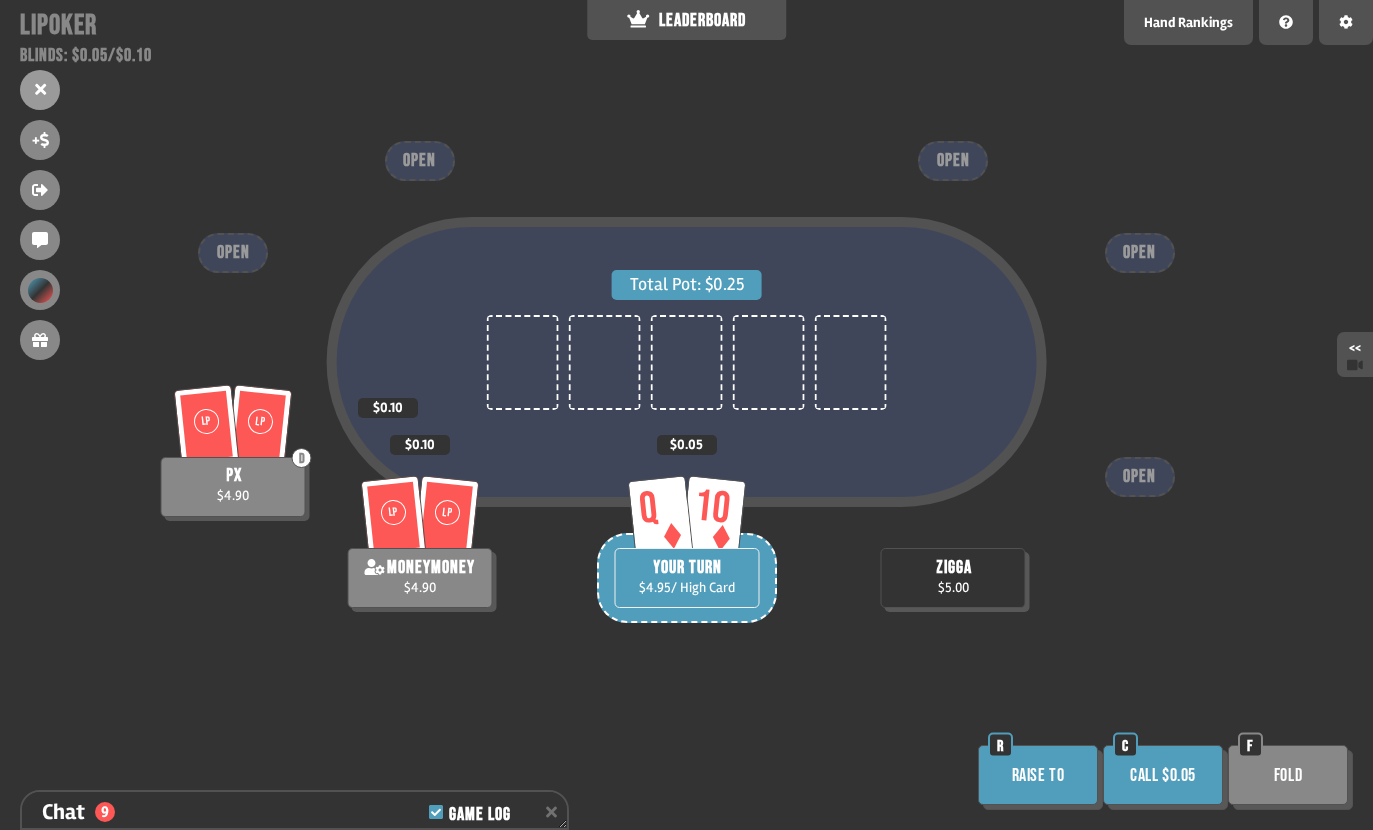 scroll, scrollTop: 332, scrollLeft: 0, axis: vertical 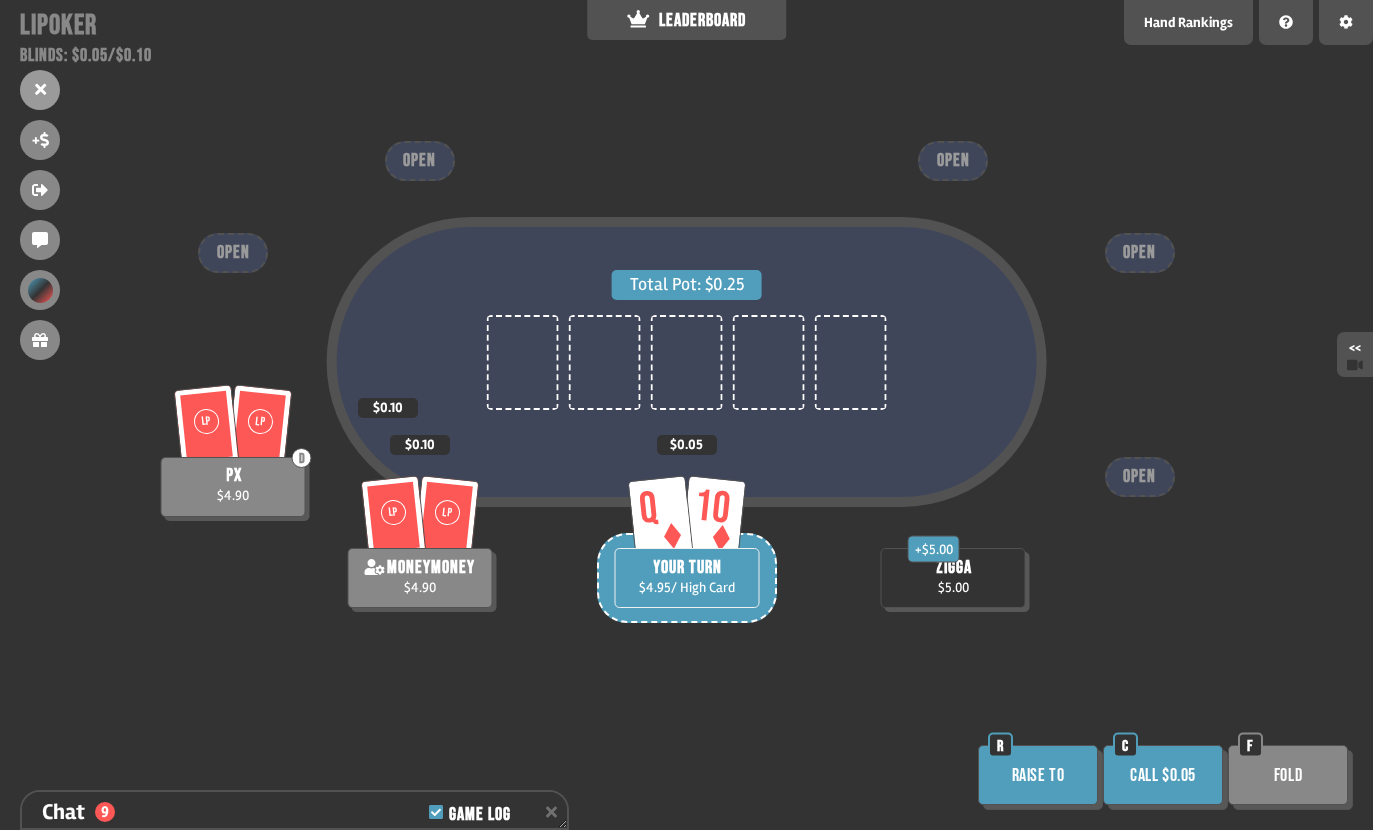 click on "Raise to" at bounding box center (1038, 775) 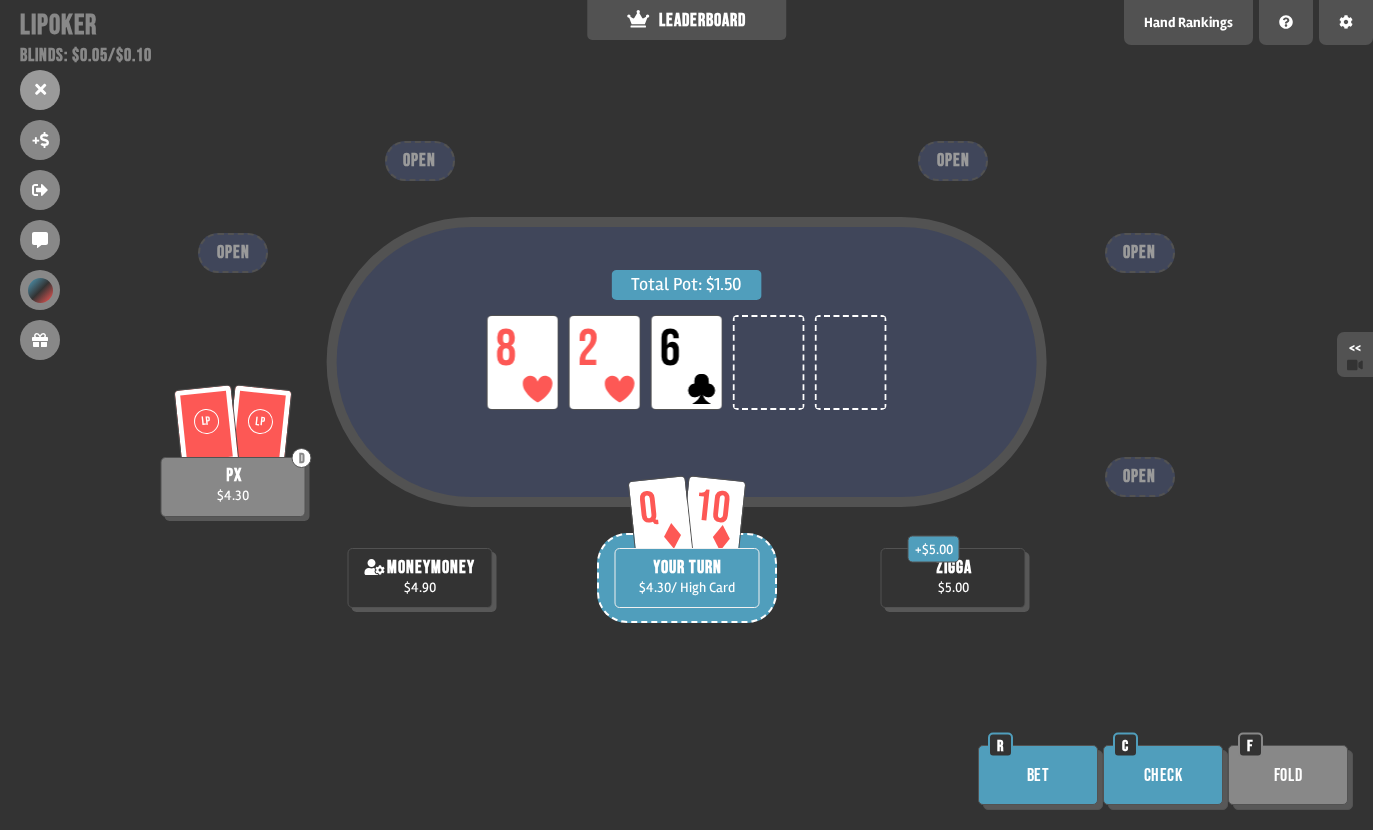 click on "Check" at bounding box center (1163, 775) 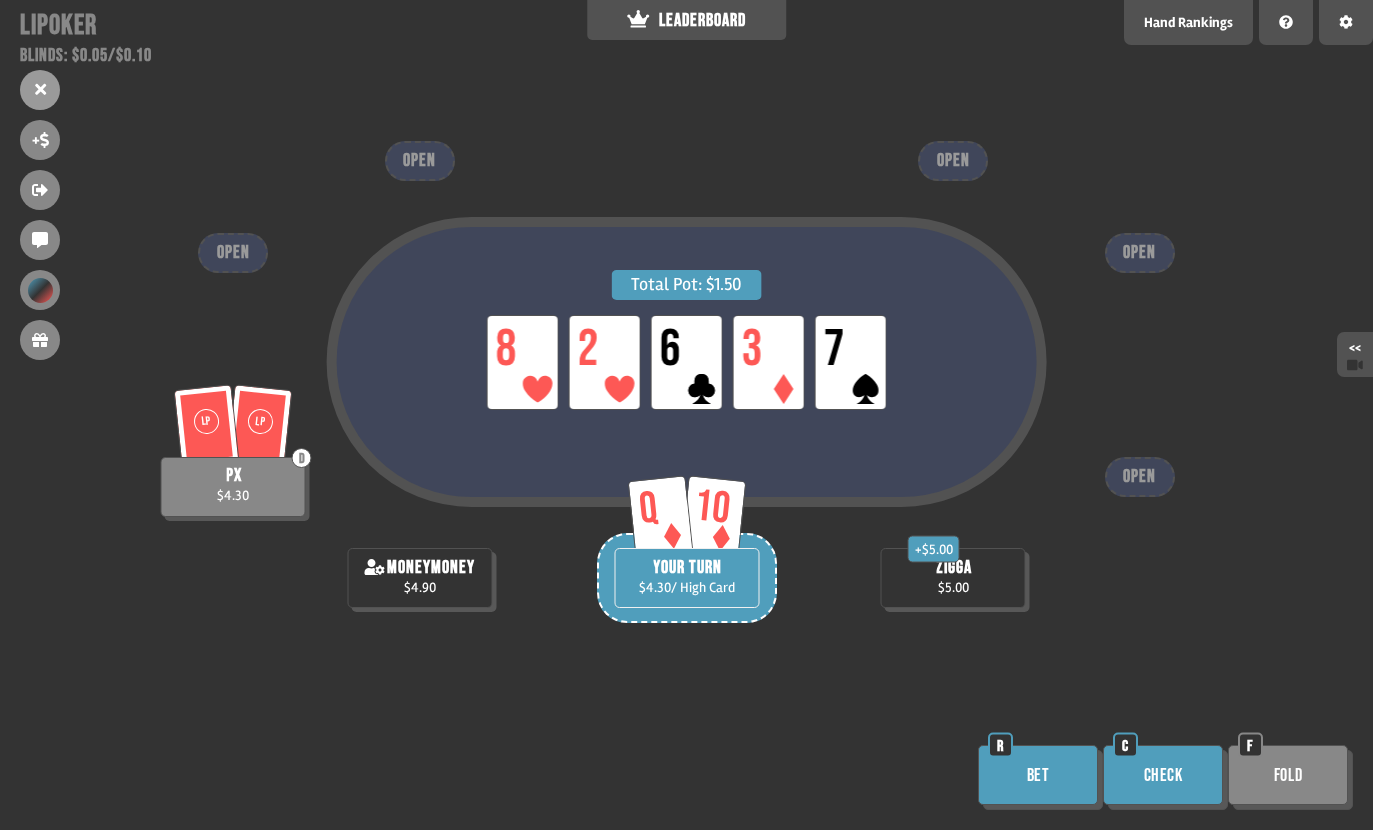 click on "Check" at bounding box center [1163, 775] 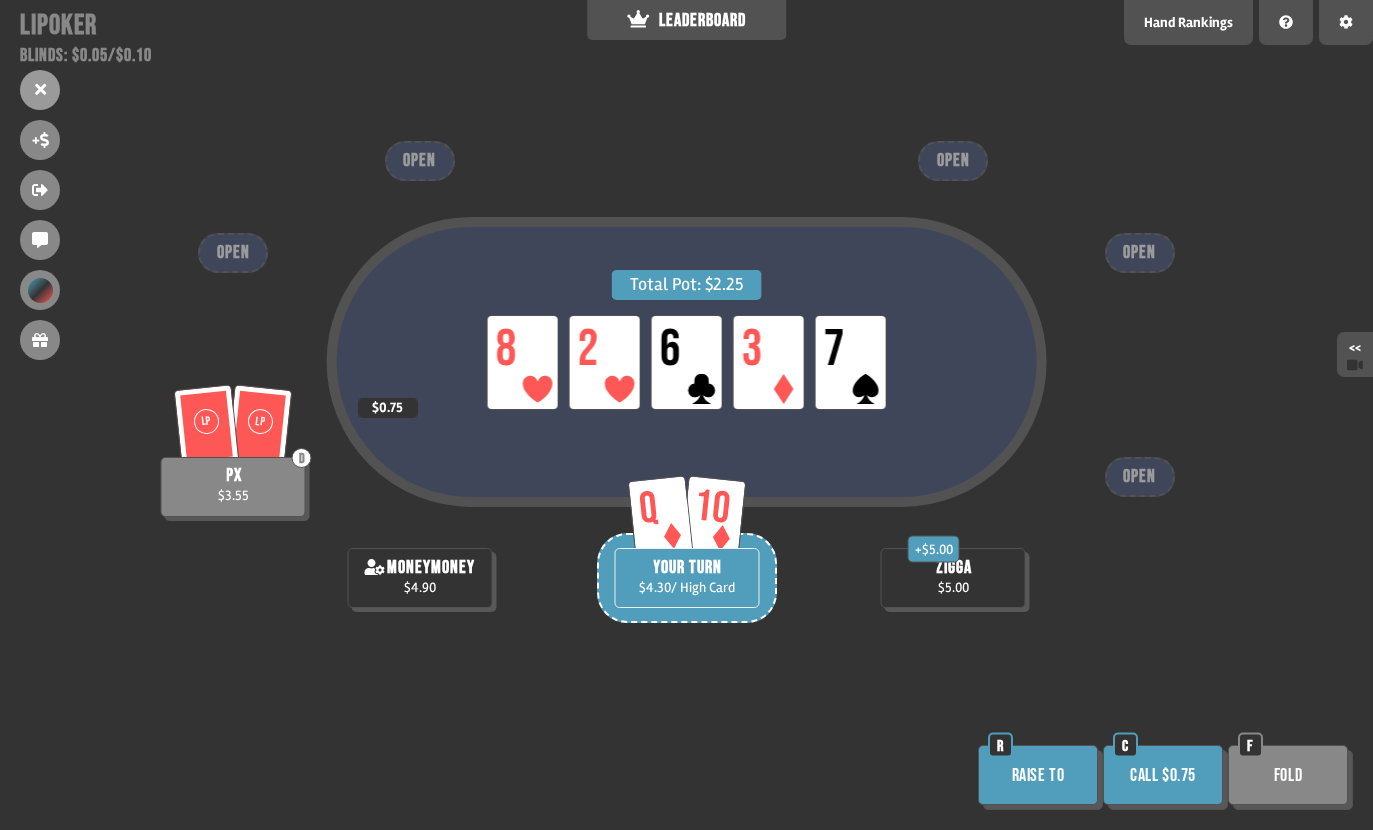 click on "Fold" at bounding box center (1288, 775) 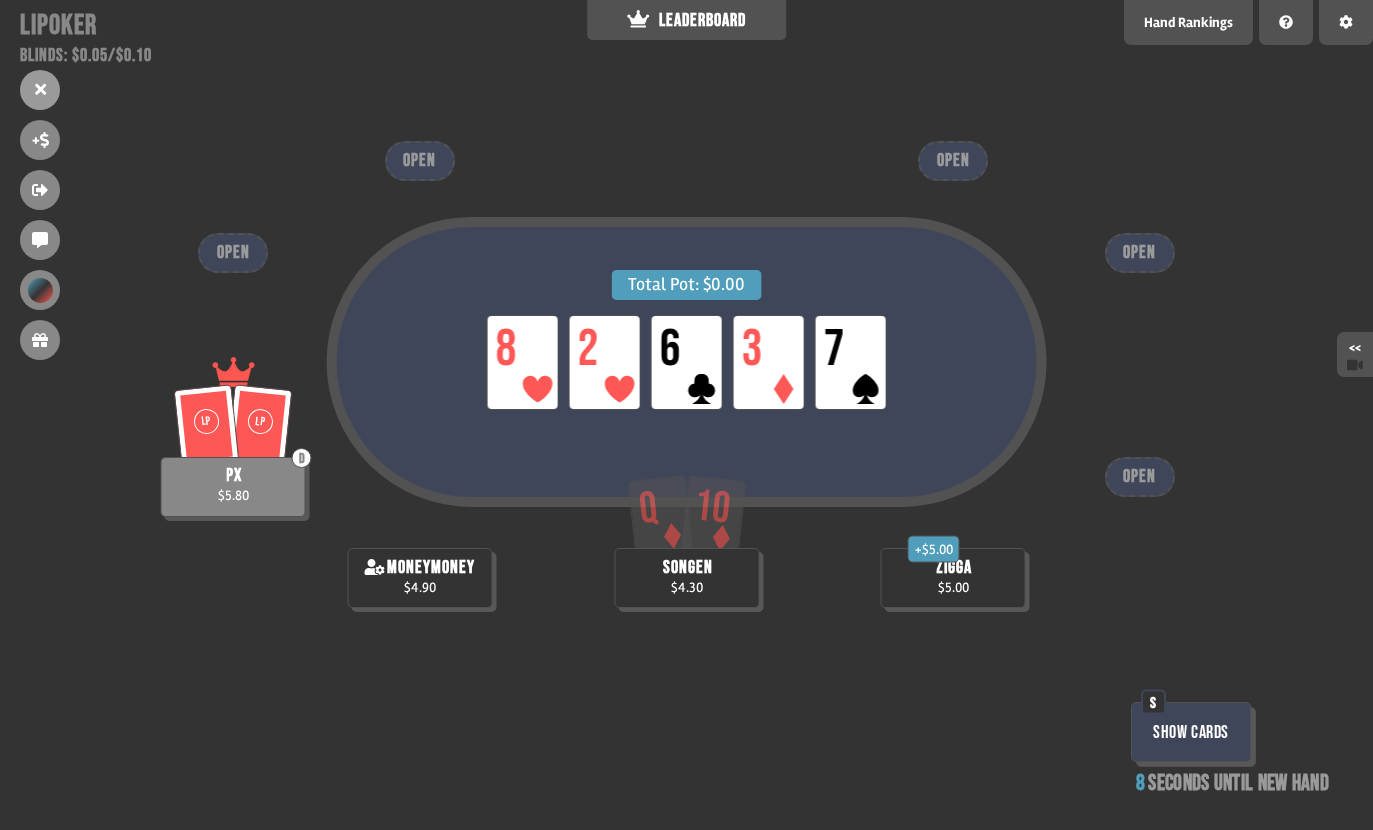 click on "Show Cards S 8  seconds until new hand" at bounding box center (1242, 756) 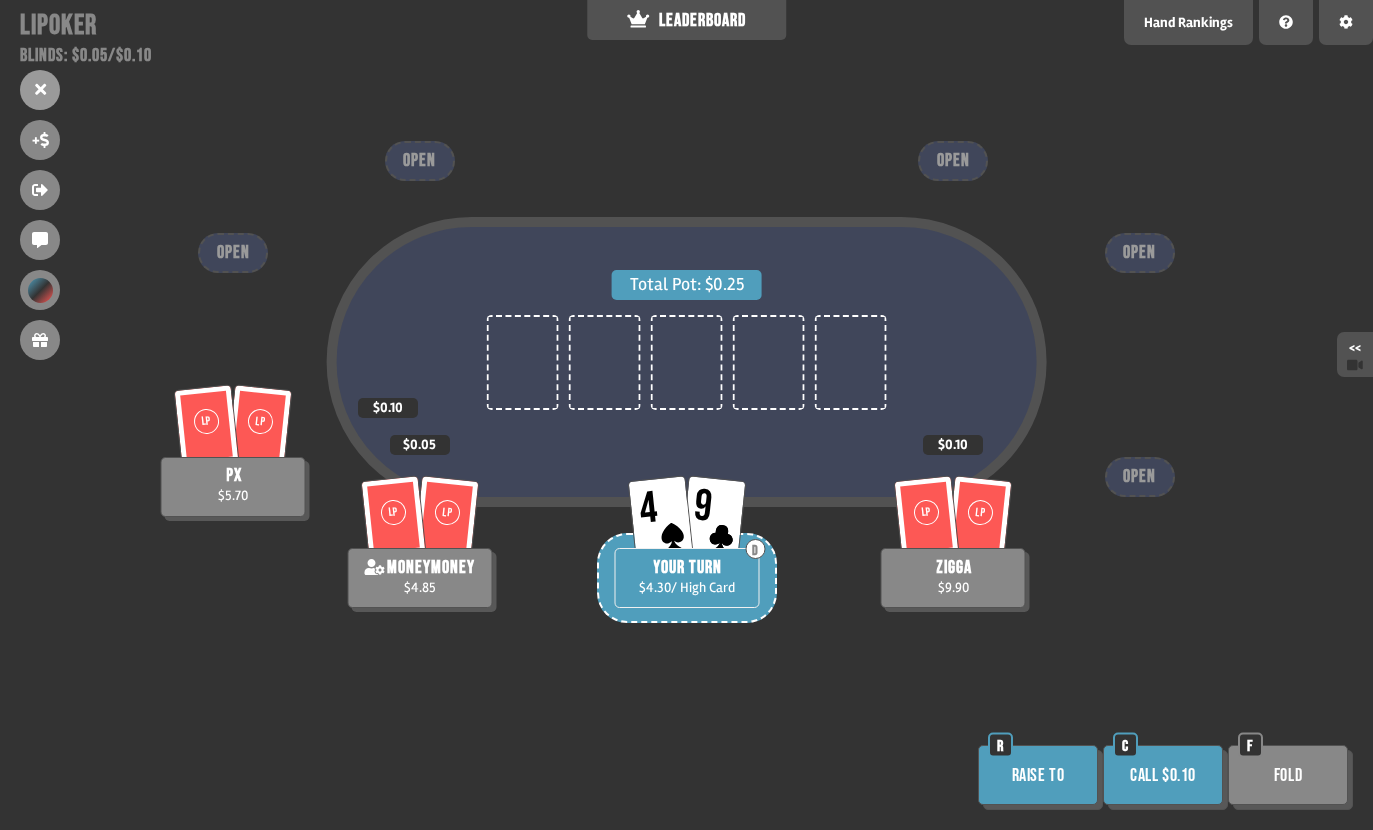 click on "Call $0.10" at bounding box center (1163, 775) 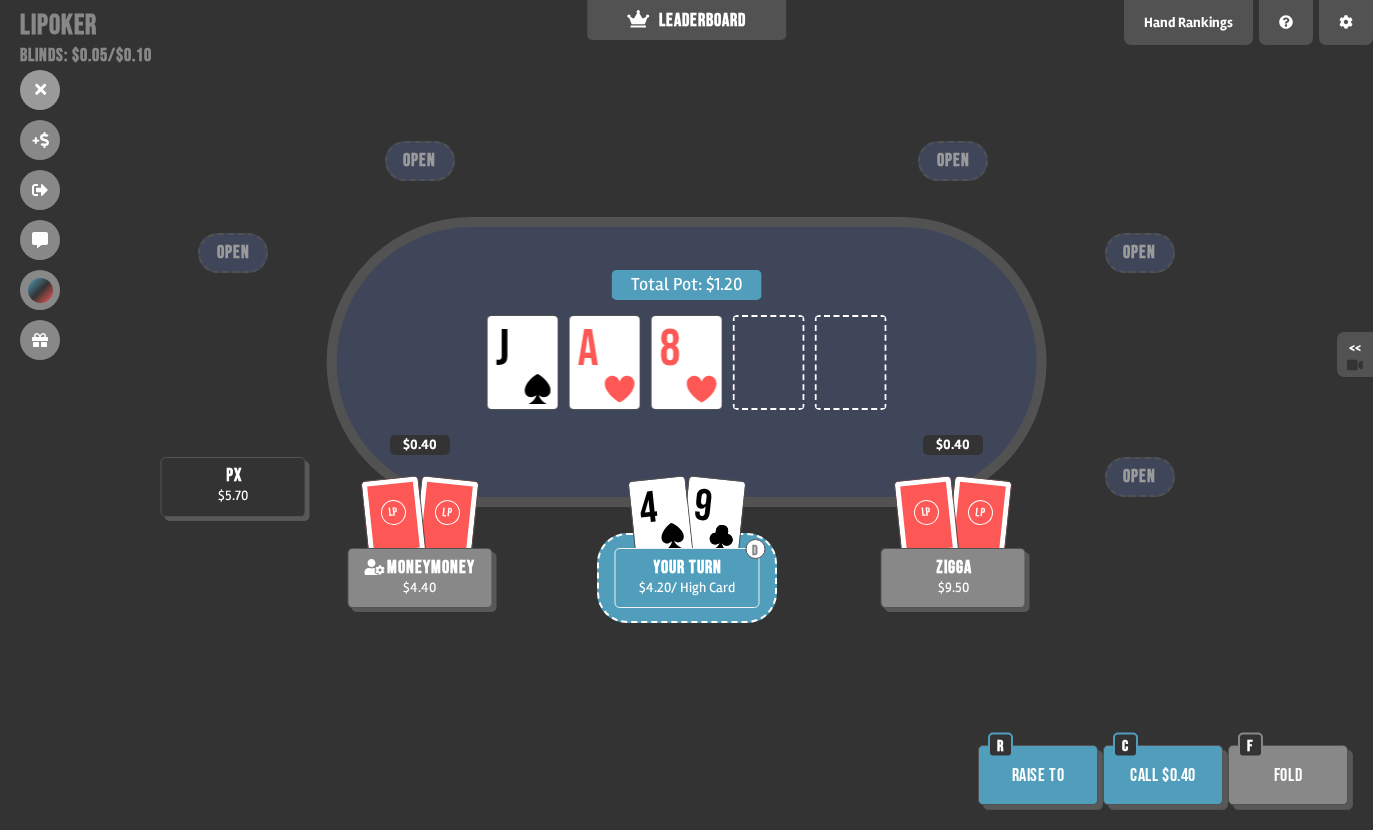 click on "Fold" at bounding box center [1288, 775] 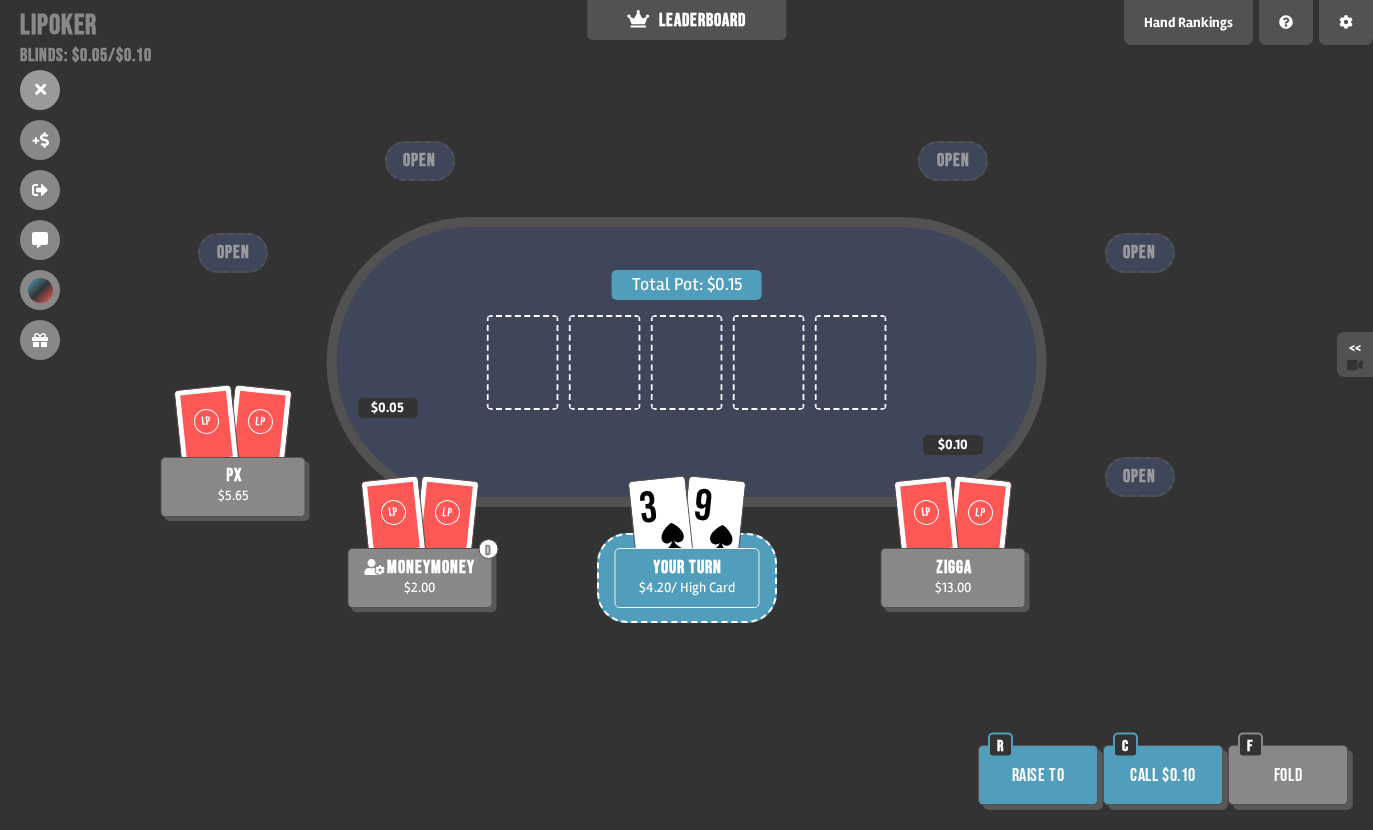 click on "Call $0.10" at bounding box center (1163, 775) 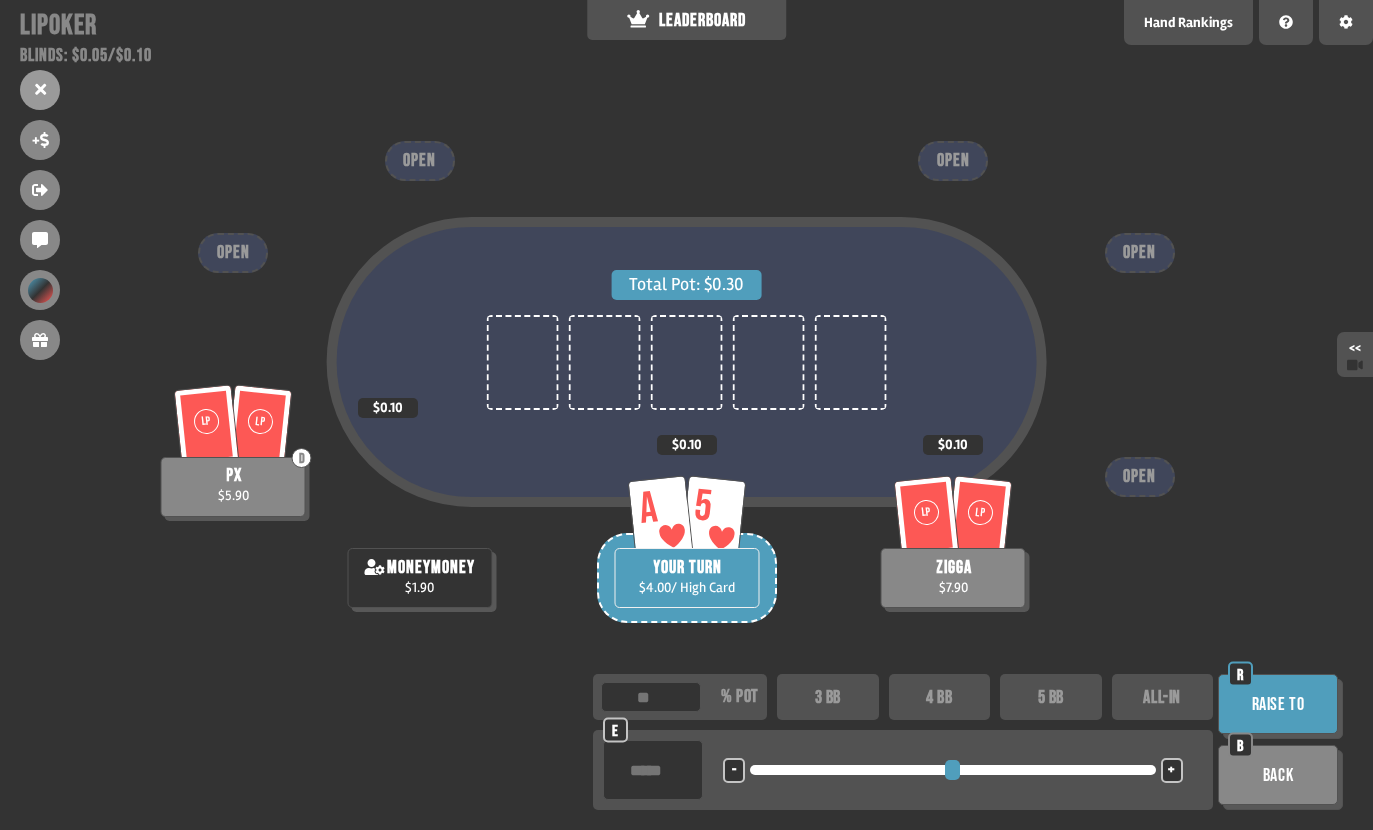 click on "3 BB" at bounding box center [828, 697] 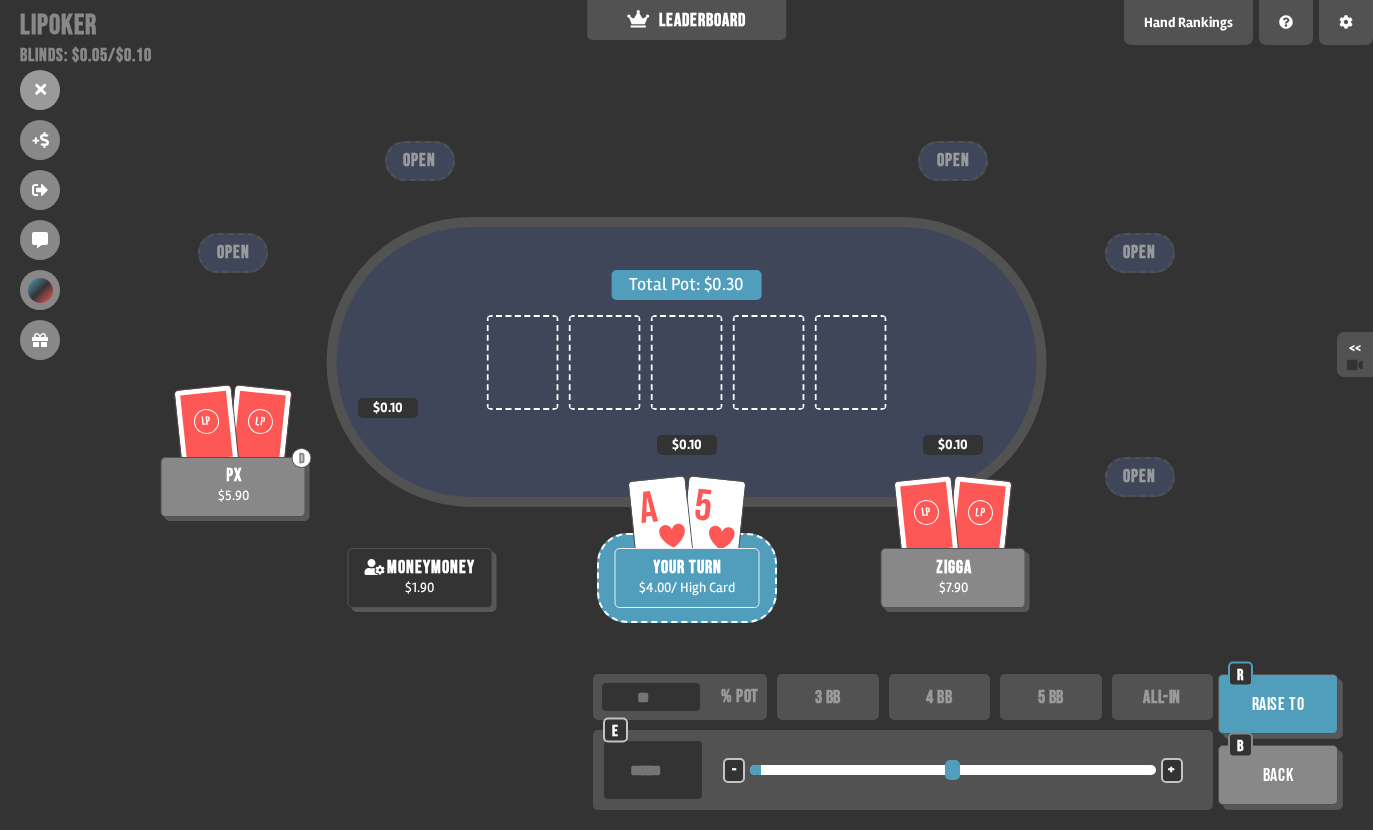 click on "4 BB" at bounding box center (940, 697) 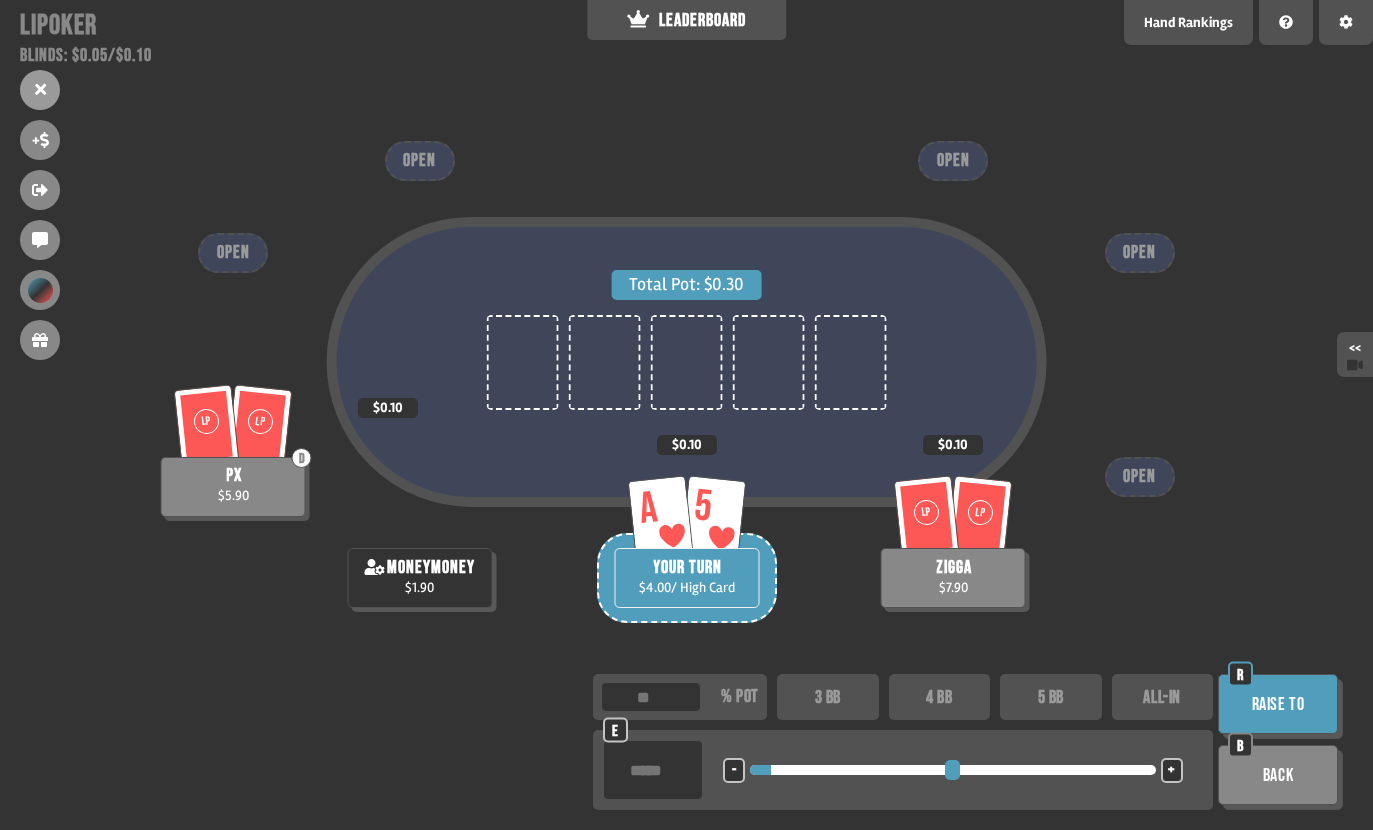 click on "5 BB" at bounding box center (1051, 697) 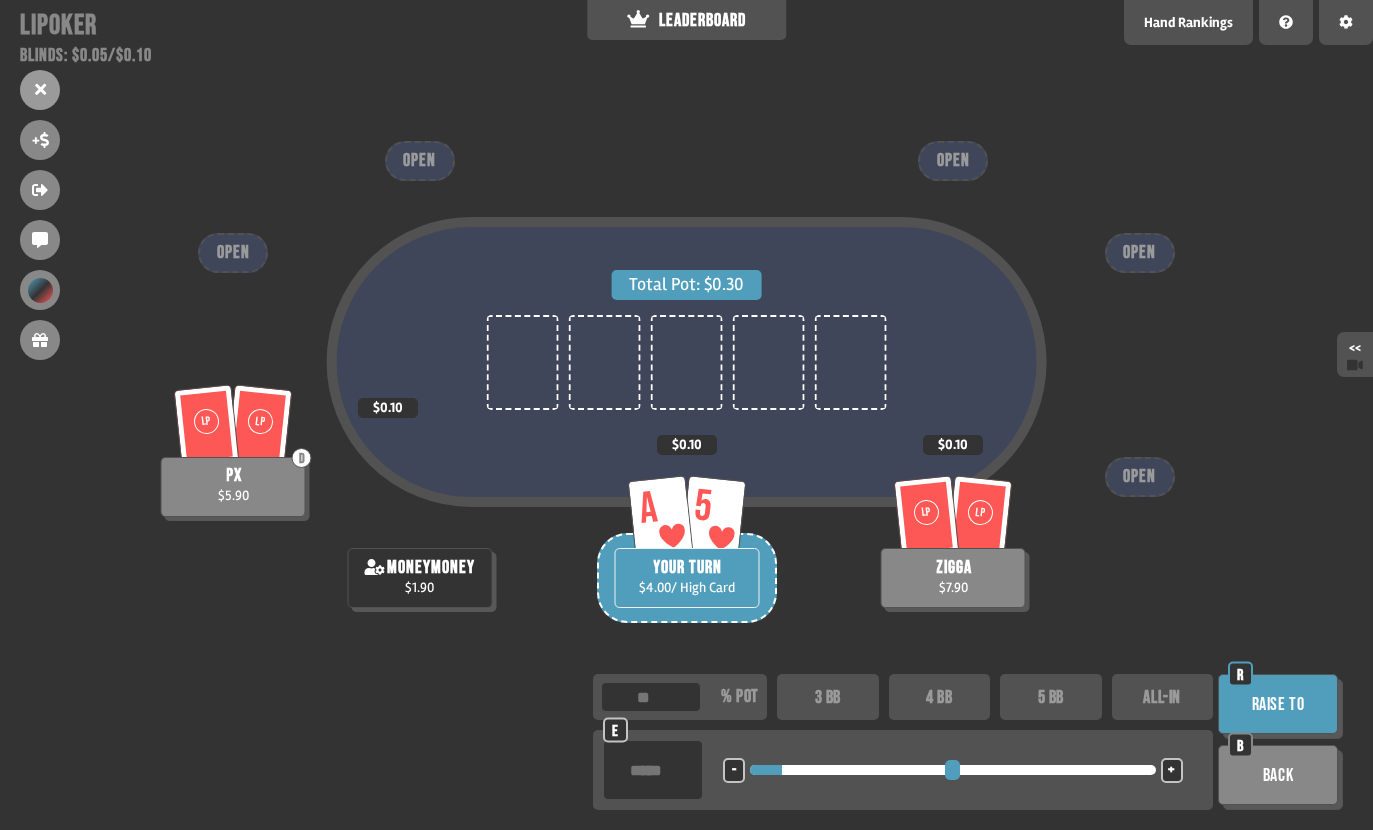 click on "ALL-IN" at bounding box center (1163, 697) 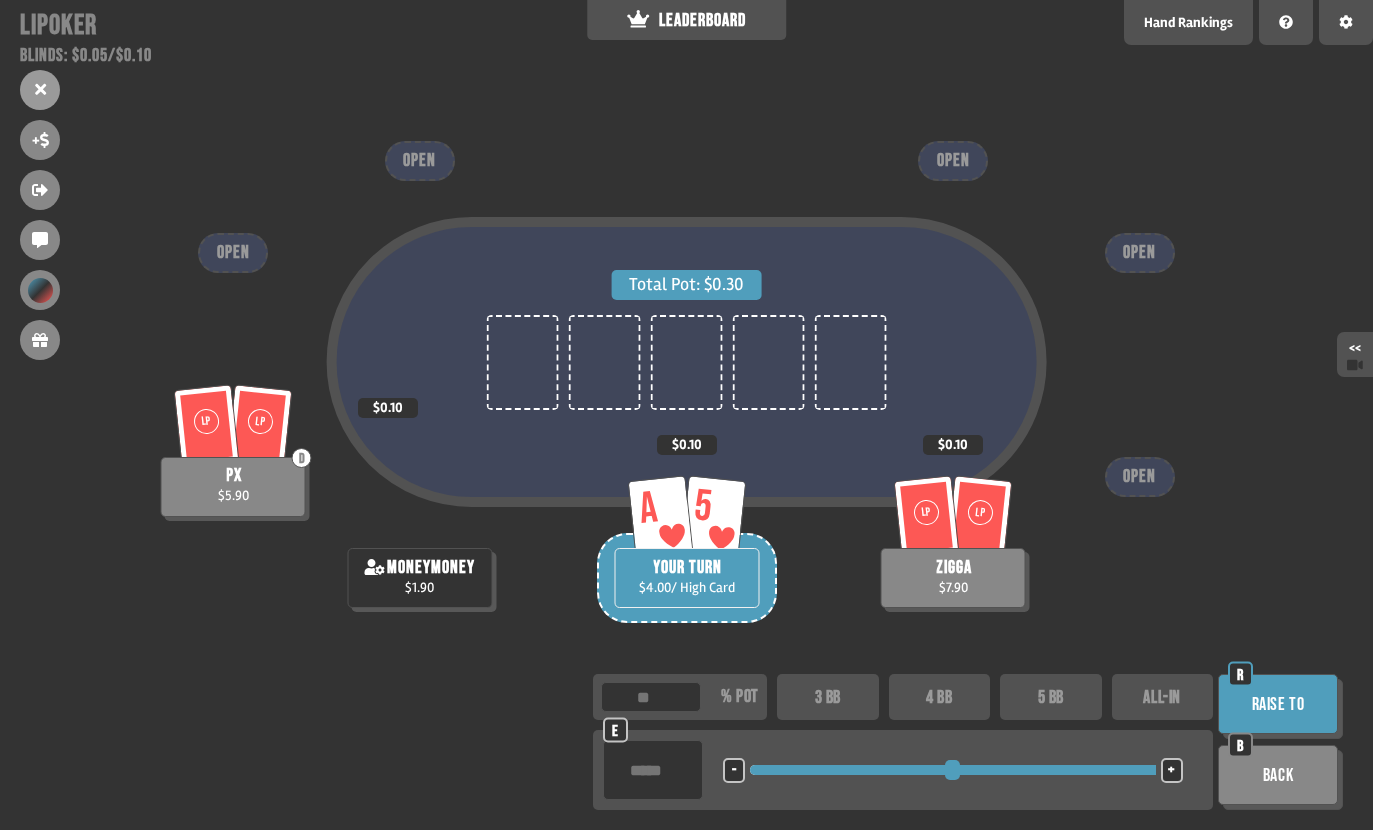 click on "5 BB" at bounding box center (1051, 697) 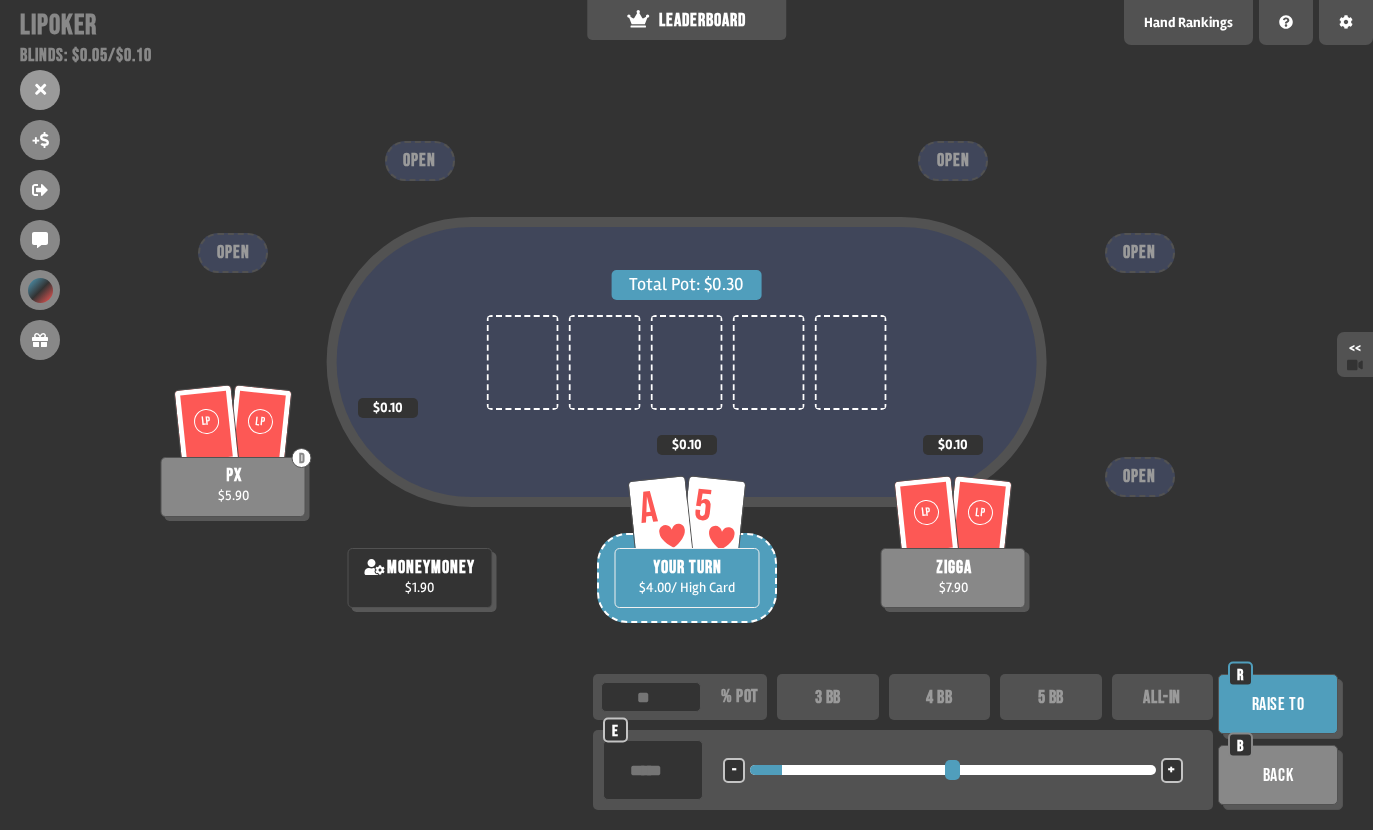 type on "***" 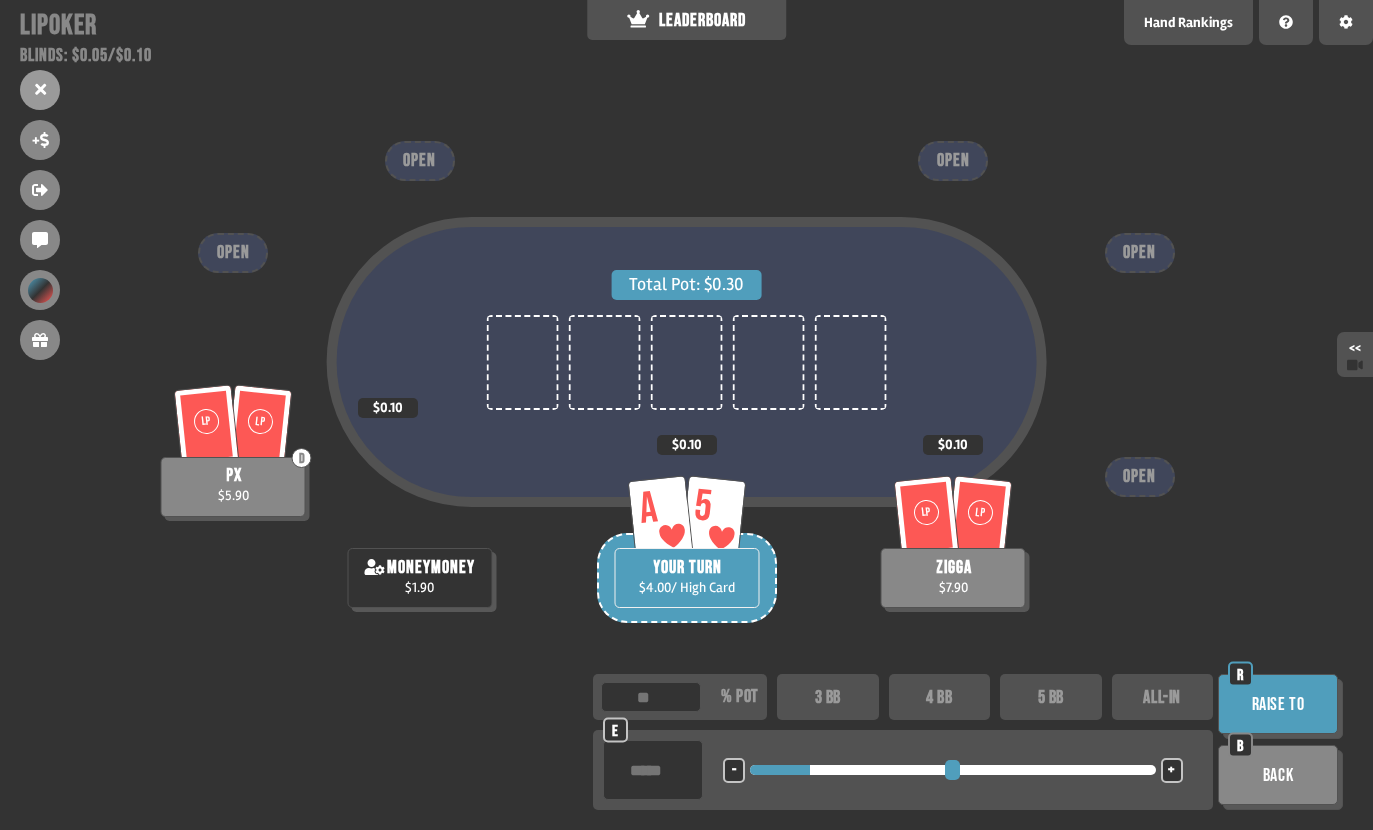 click on "+" at bounding box center (1172, 770) 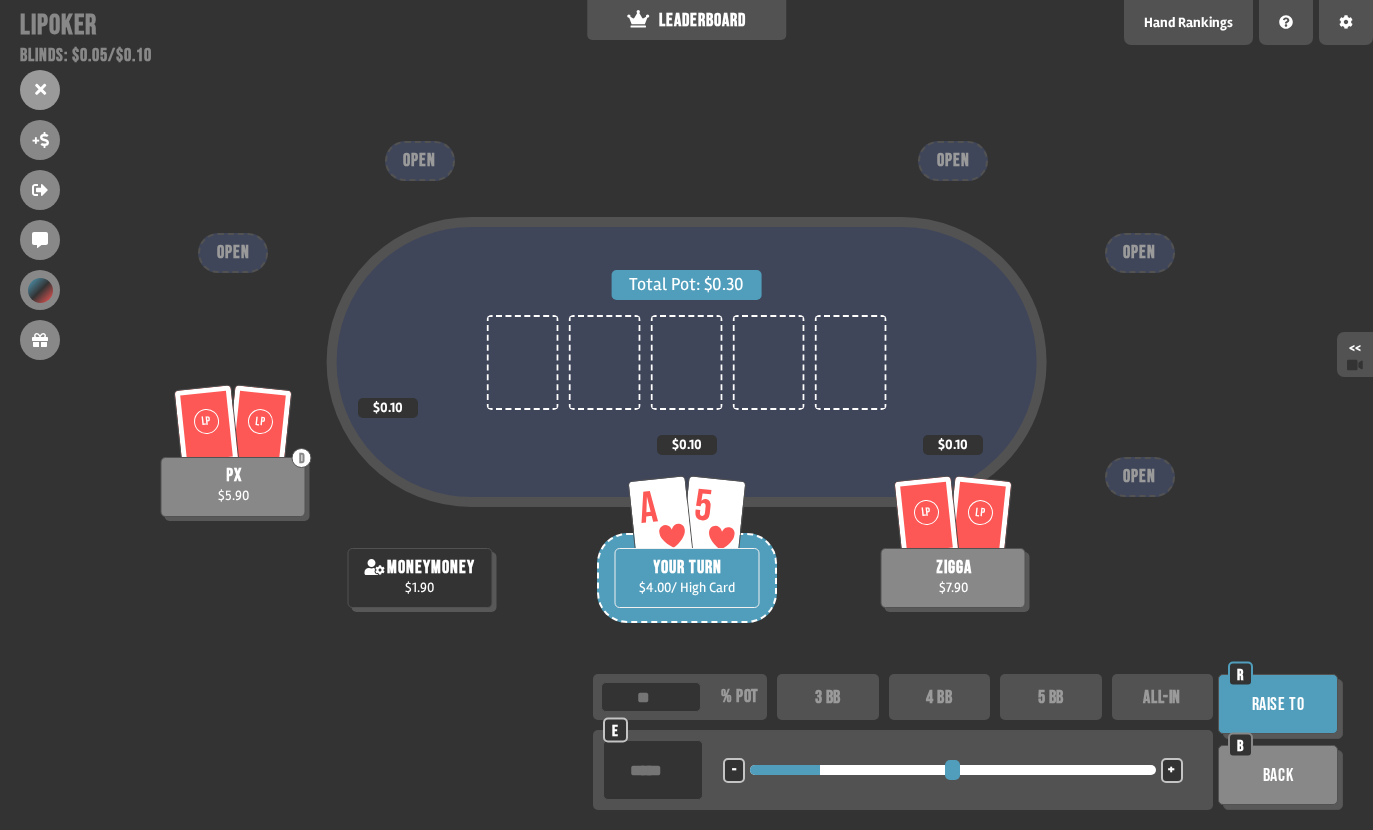 click on "+" at bounding box center (1171, 771) 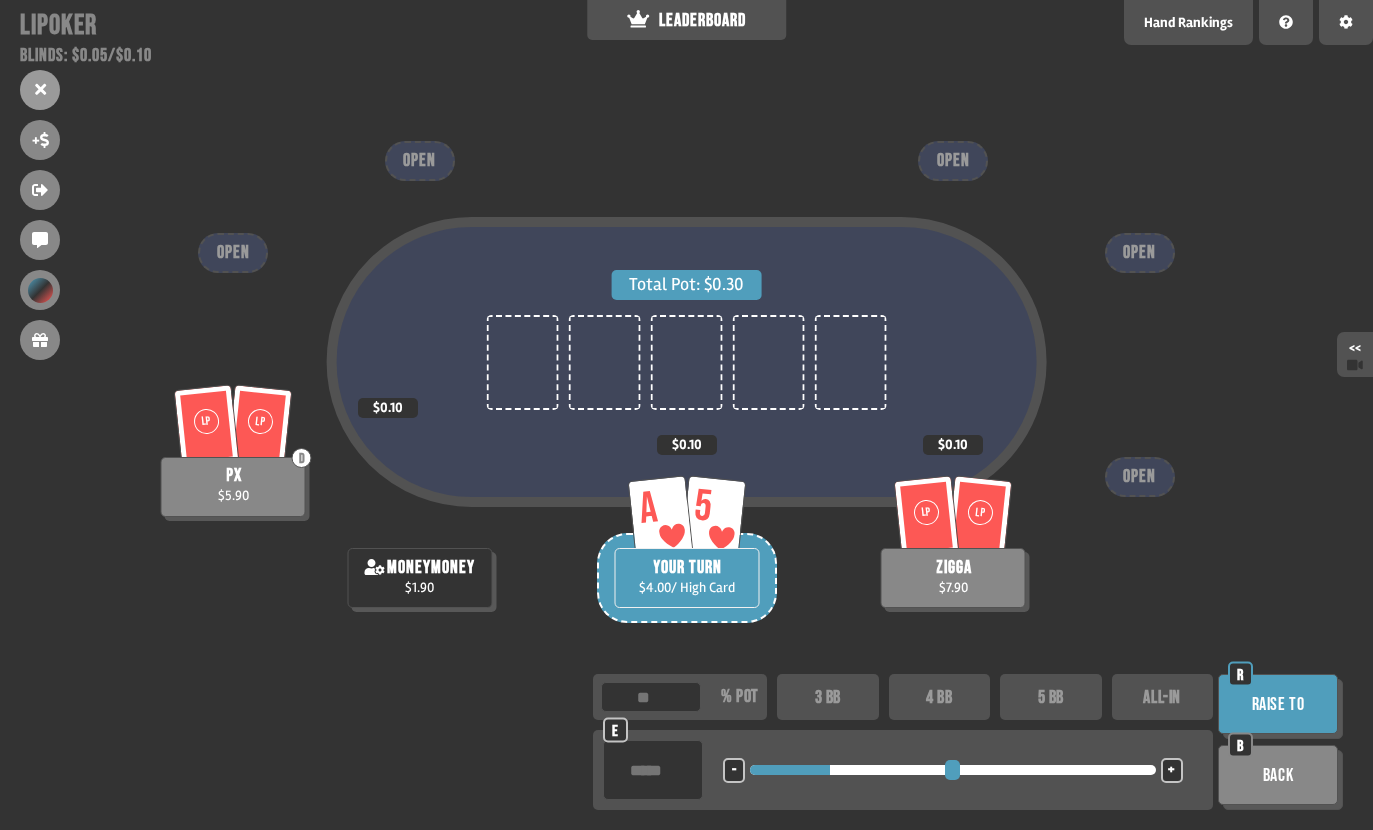 type on "***" 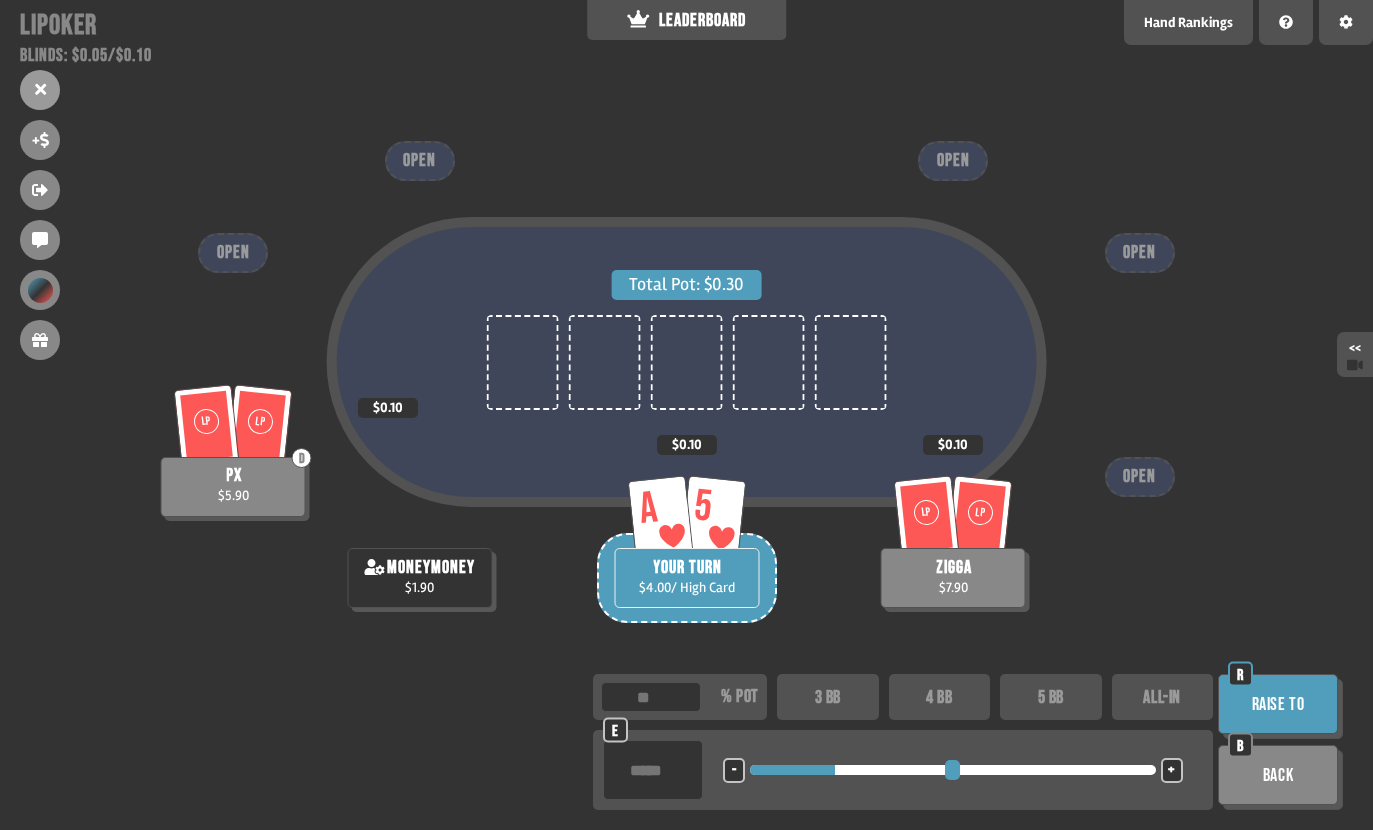 type on "***" 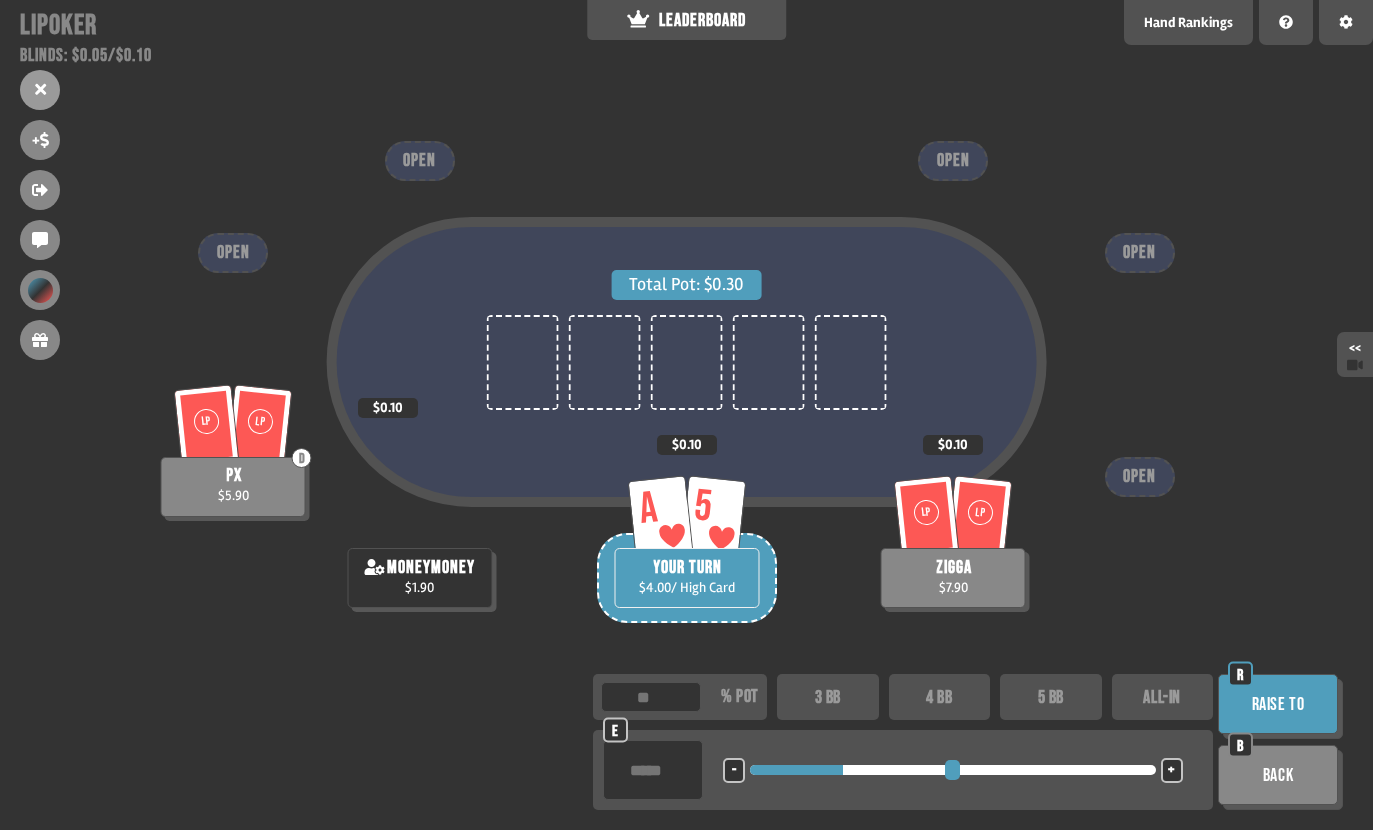 type on "****" 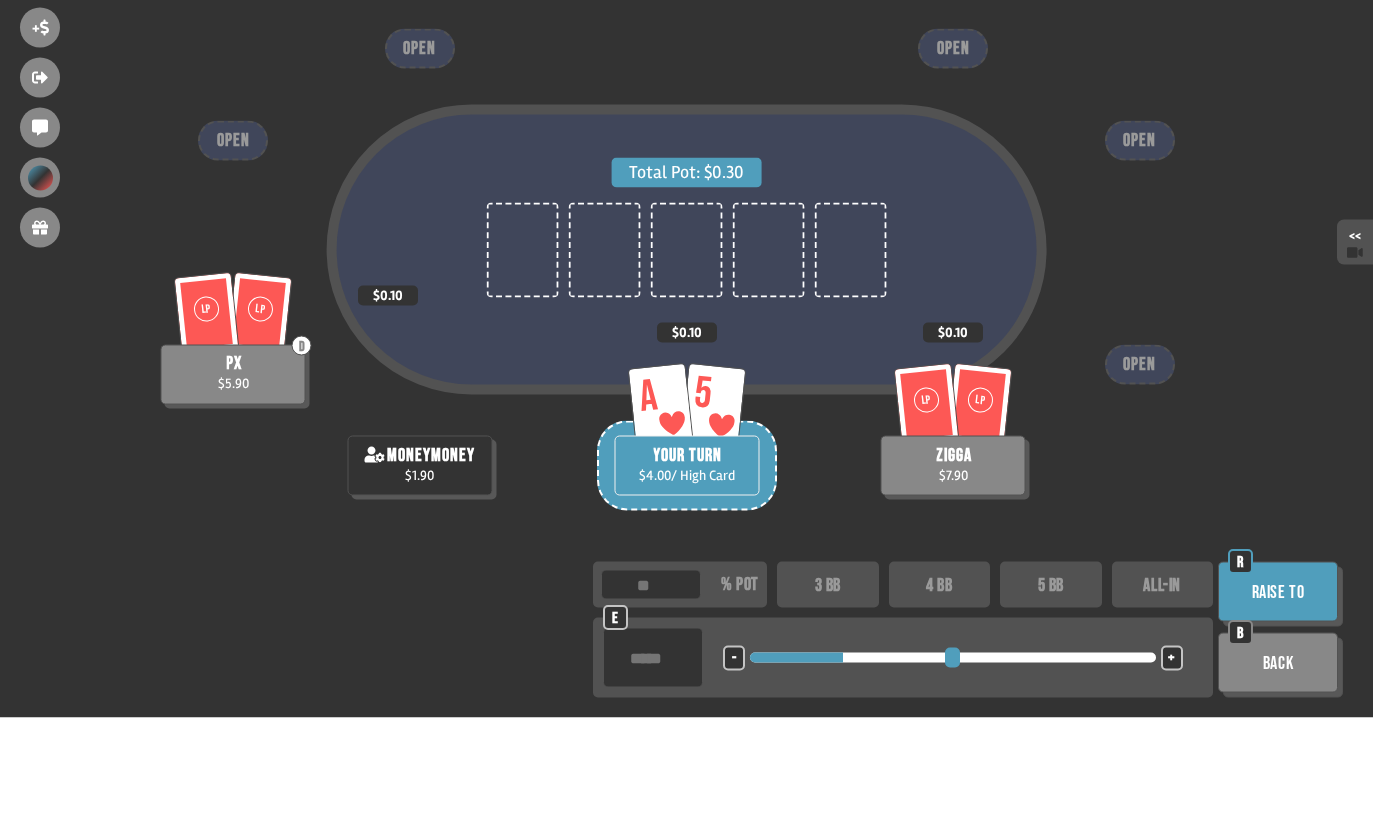 type 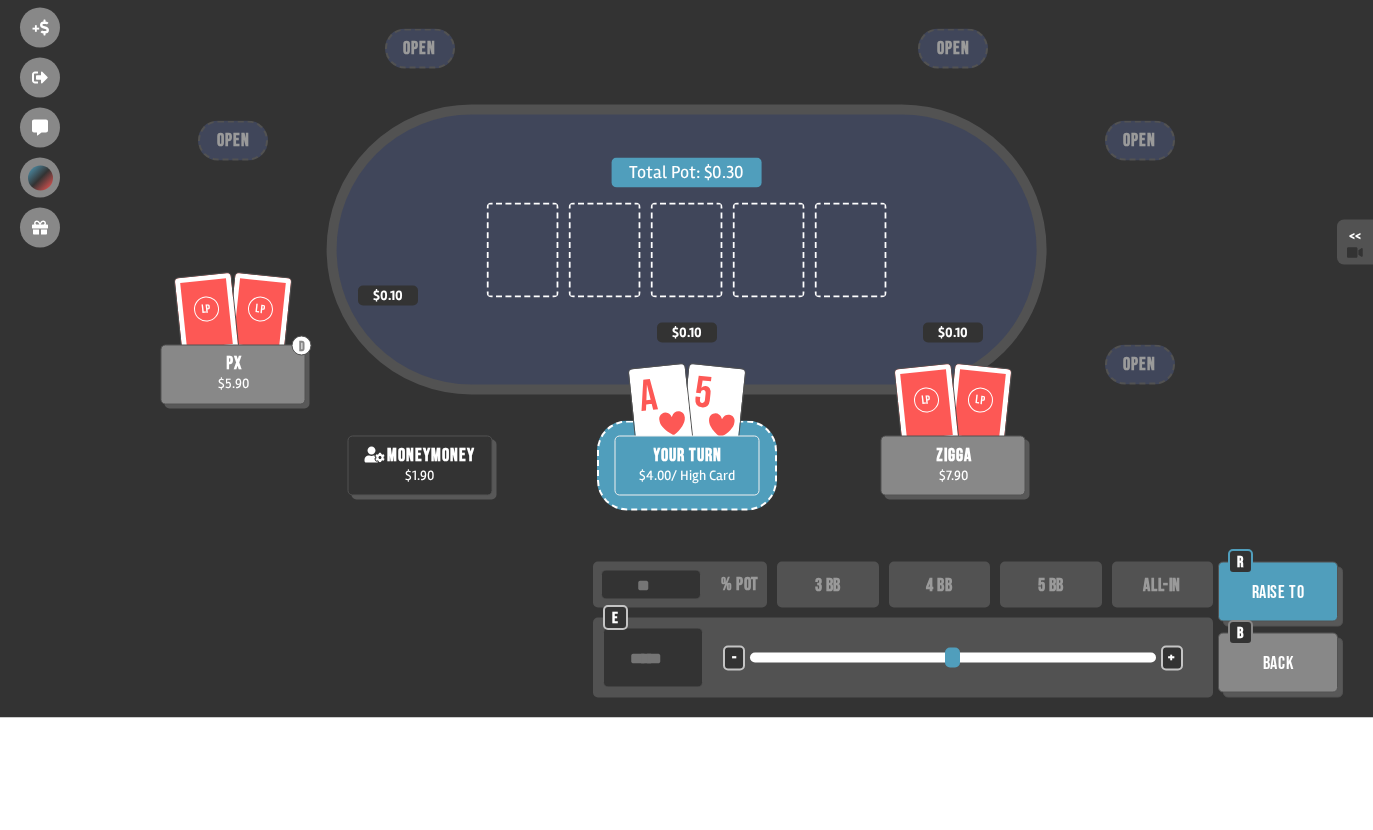 type on "***" 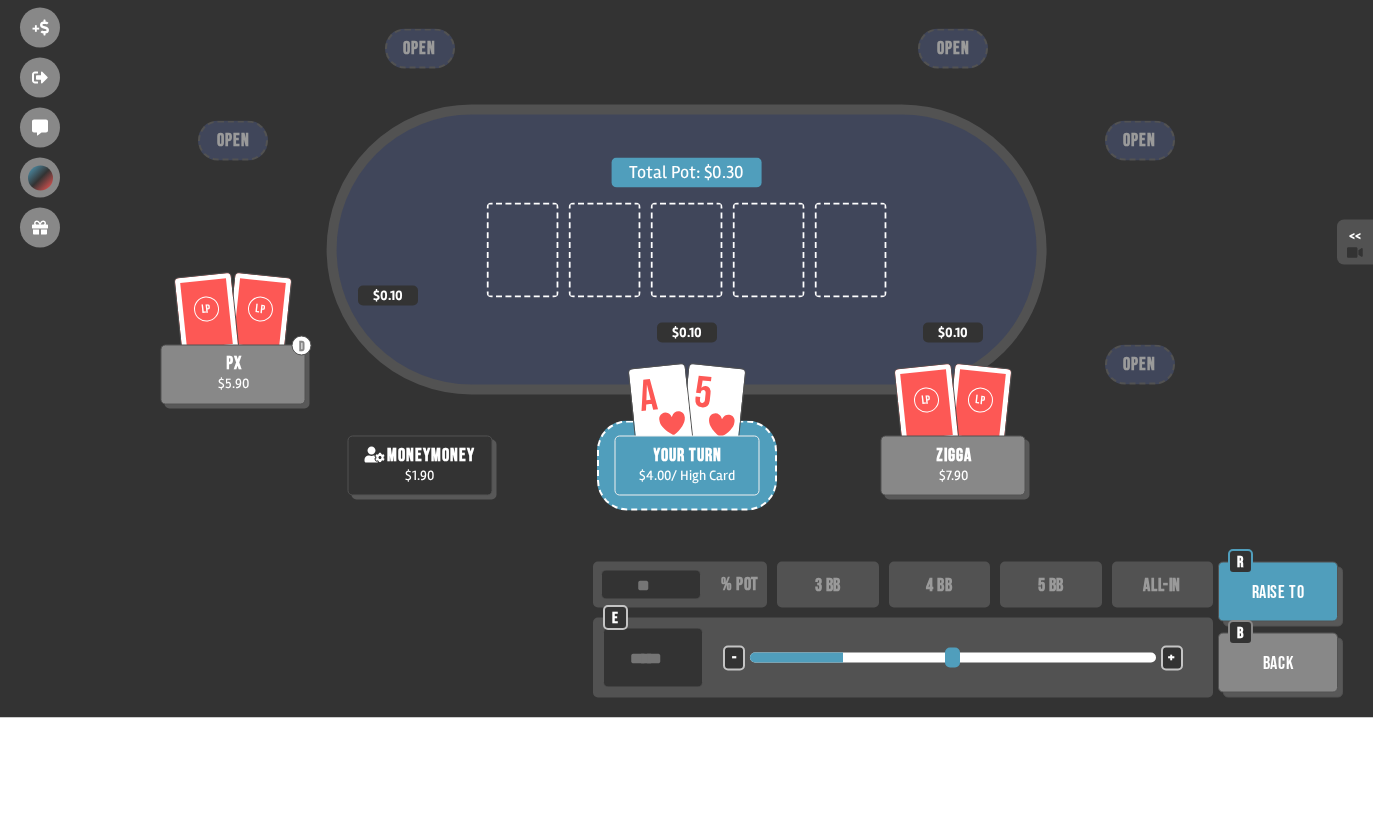 type on "***" 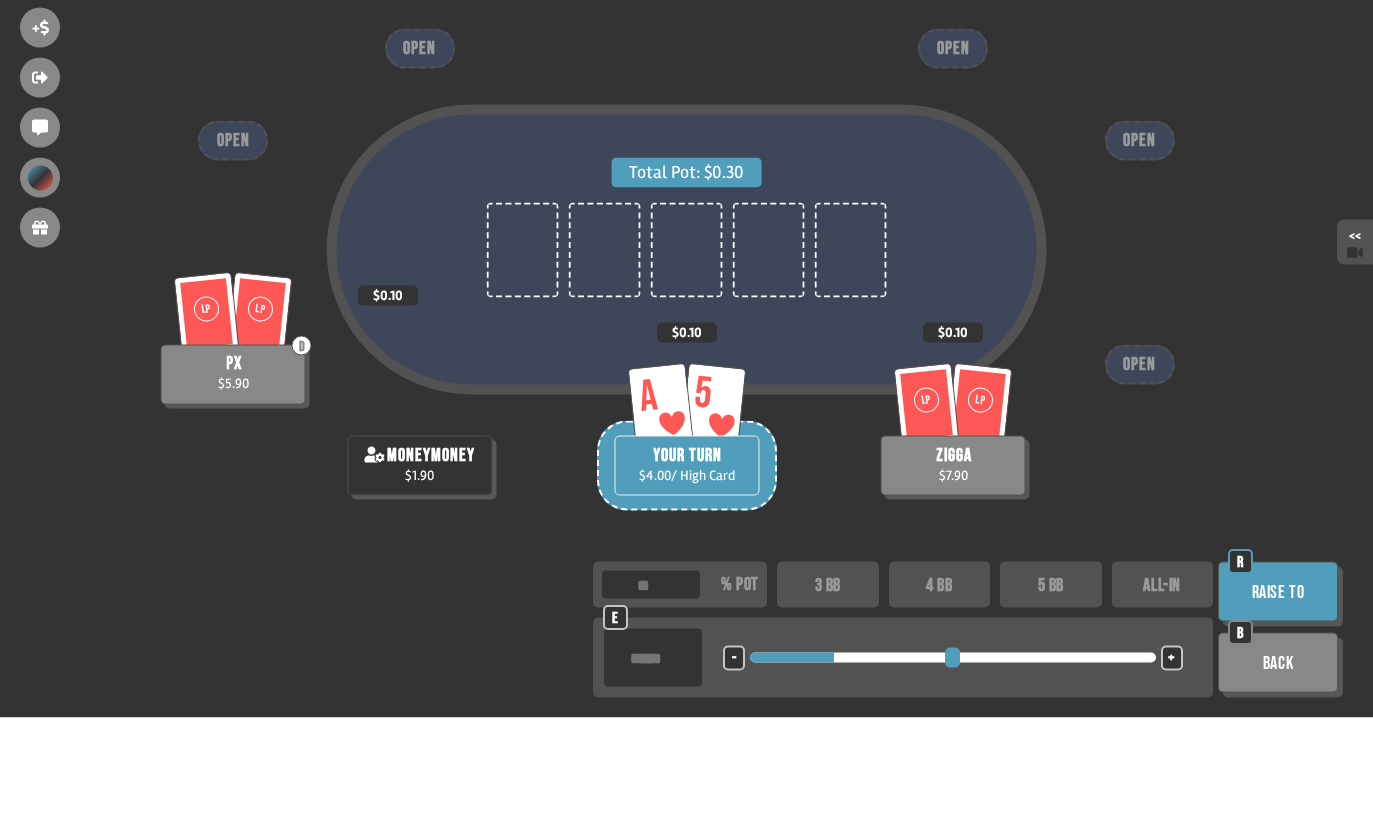 type on "****" 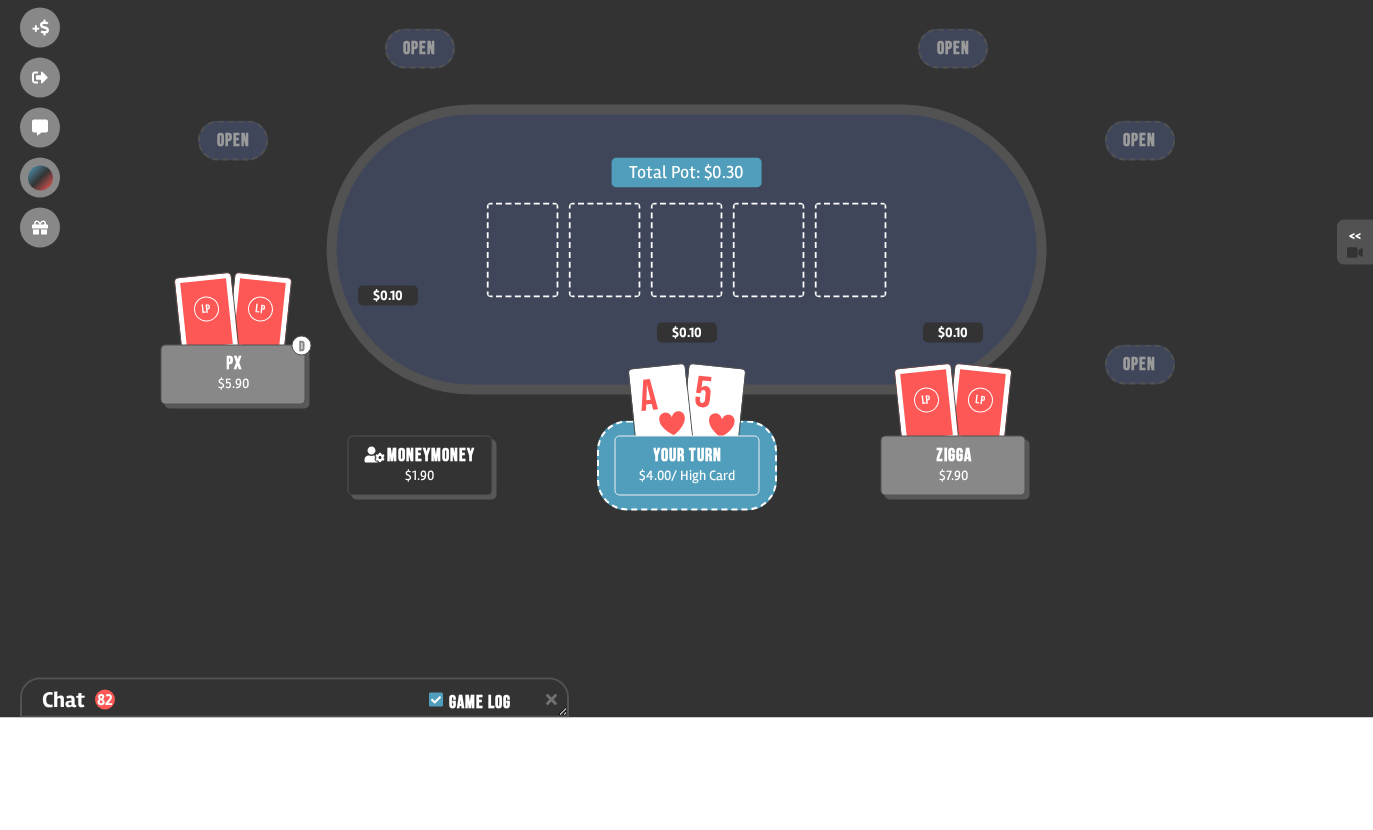 scroll, scrollTop: 2449, scrollLeft: 0, axis: vertical 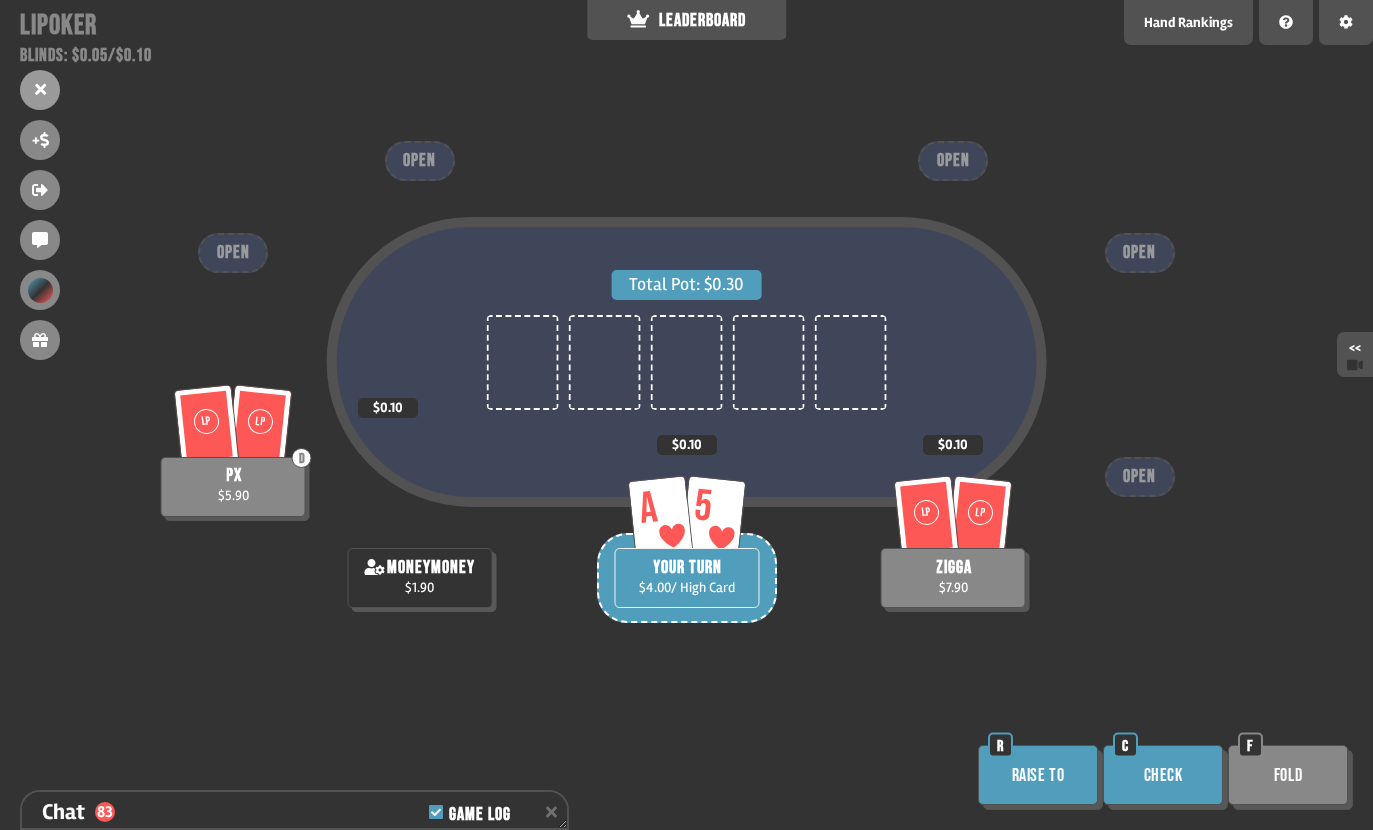 click on "Raise to" at bounding box center [1038, 775] 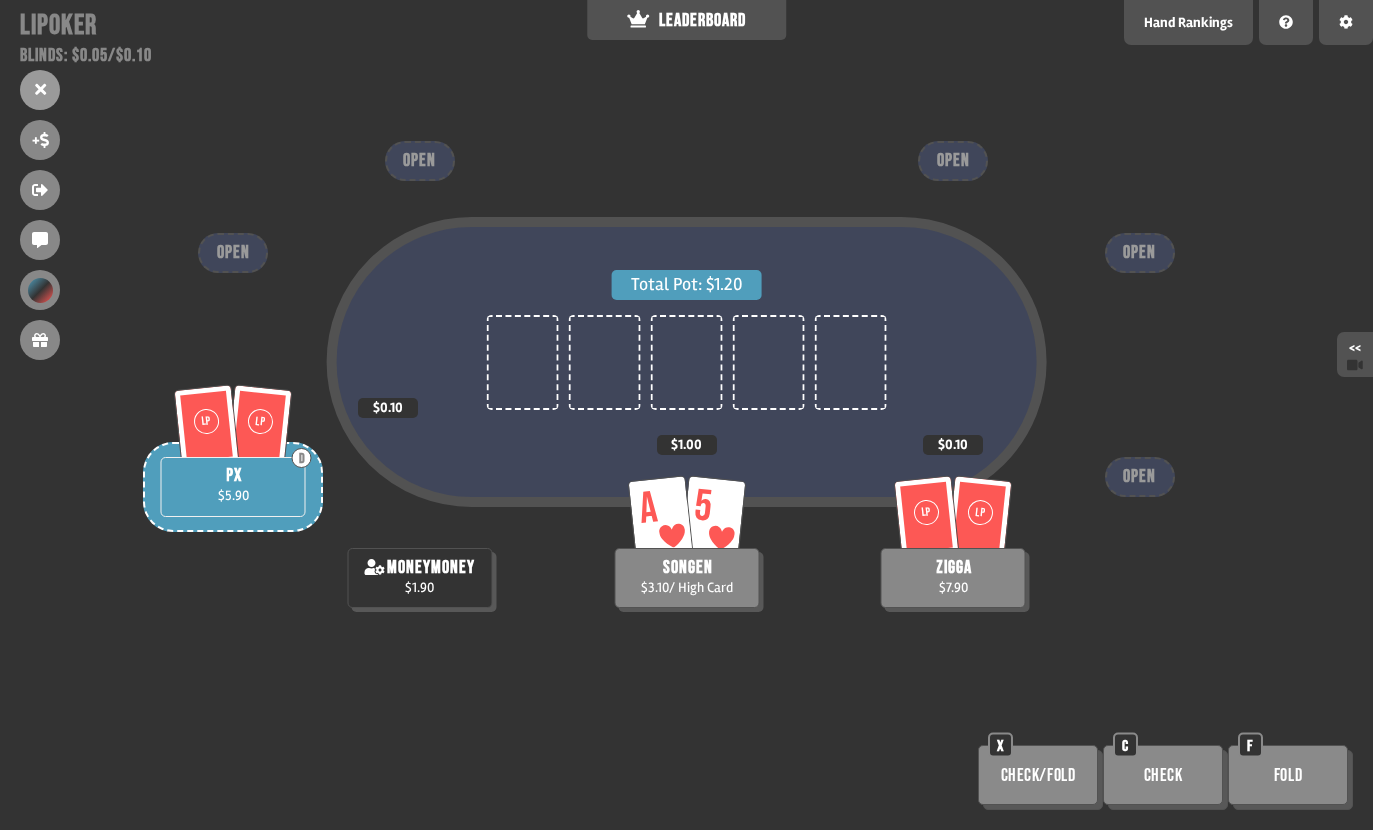 click on "Total Pot: $1.20   LP LP D px $5.90  $0.10  LP LP zigga $7.90  $0.10  A 5 songen $3.10   / High Card $1.00  moneymoney $1.90  OPEN OPEN OPEN OPEN OPEN Check/Fold X Check C Fold F" at bounding box center [686, 415] 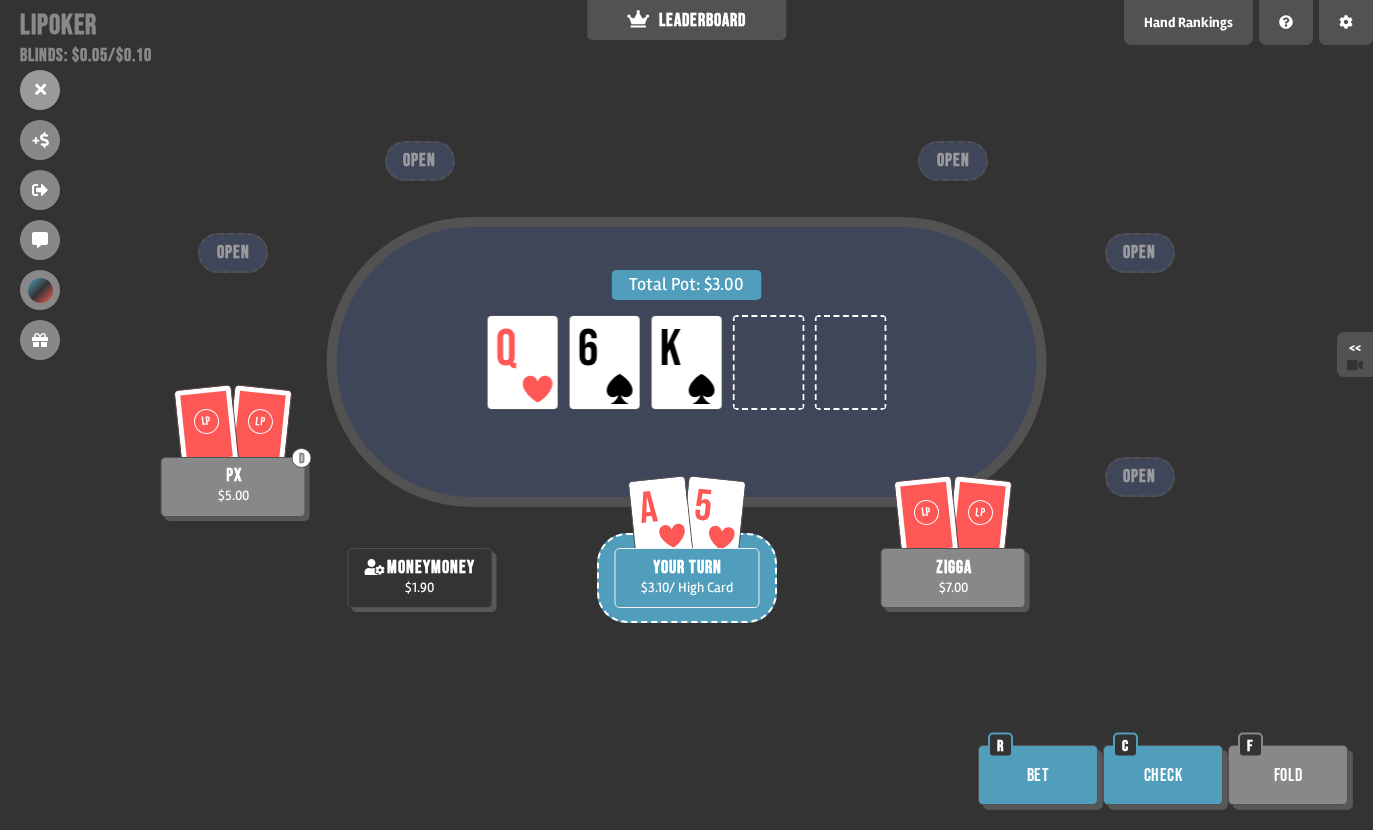 click on "Check" at bounding box center (1163, 775) 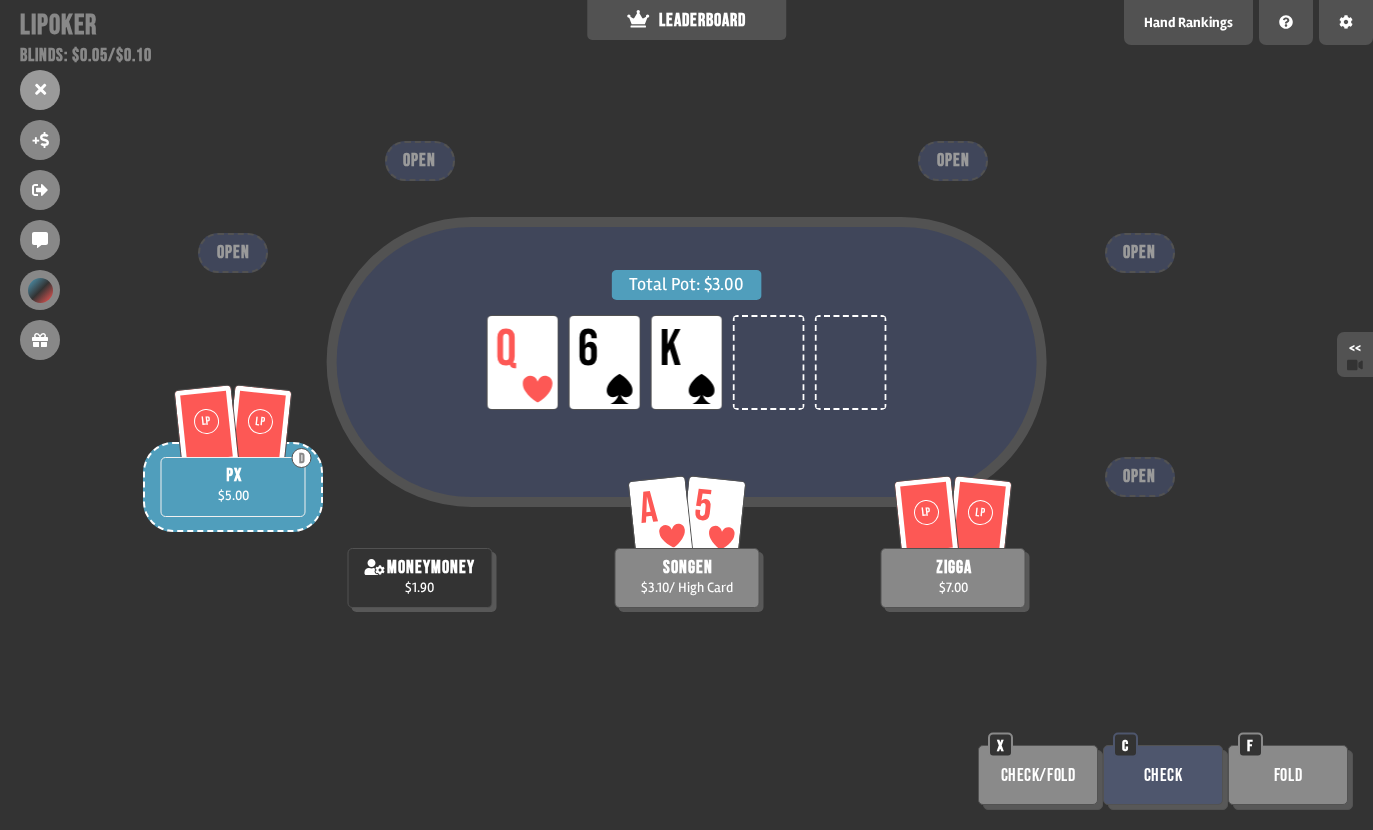 scroll, scrollTop: 0, scrollLeft: 0, axis: both 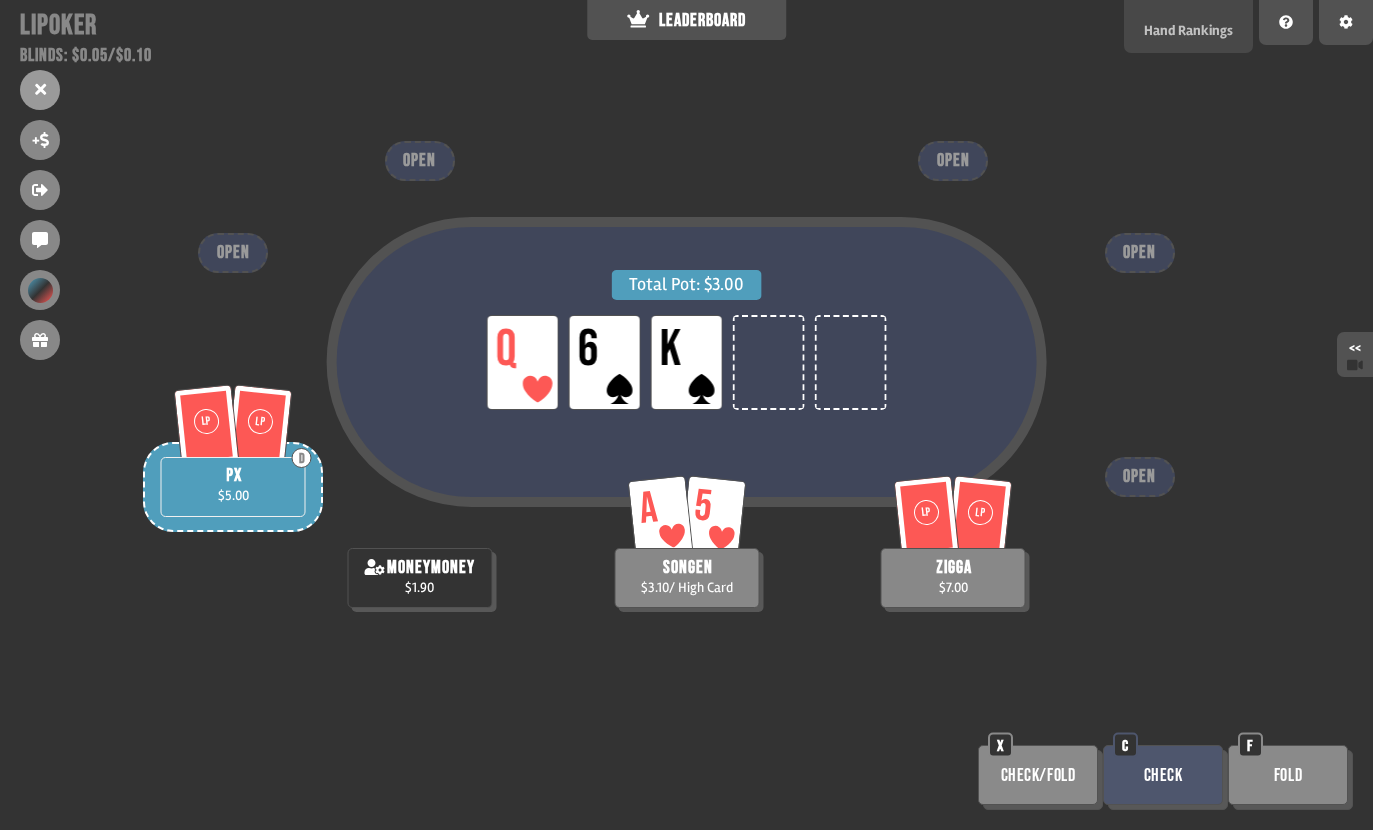 click on "Hand Rankings" at bounding box center (1188, 30) 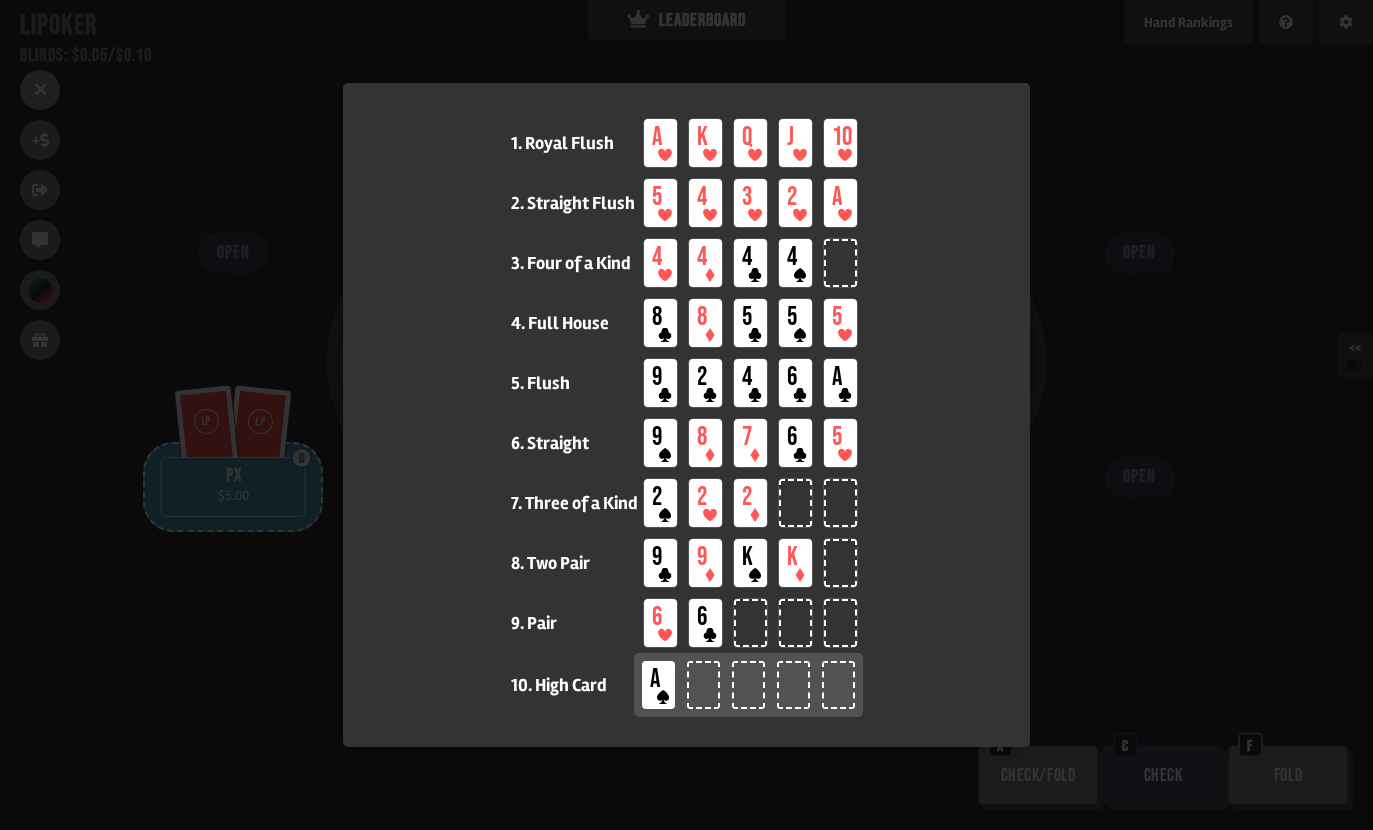 click at bounding box center [686, 415] 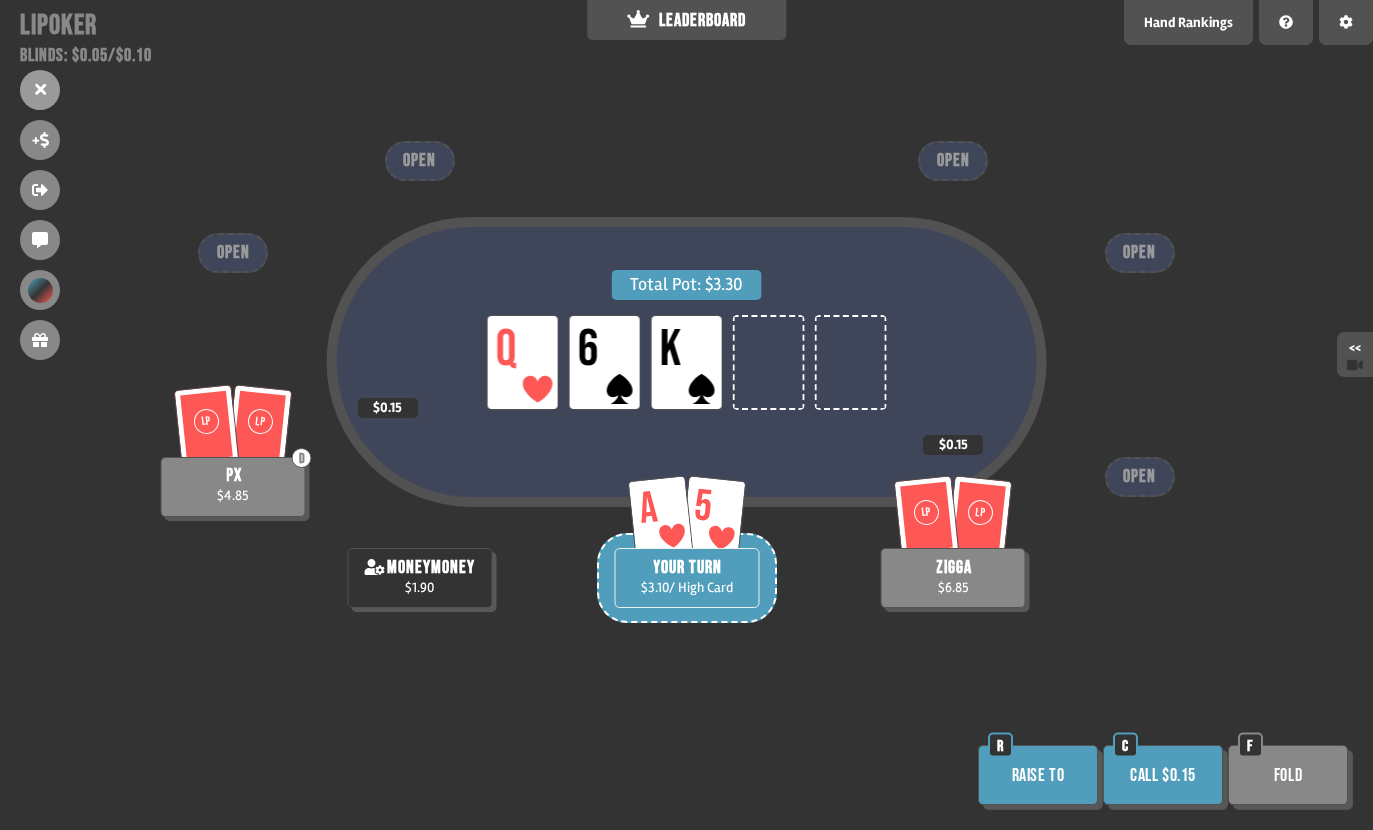 click on "Call $0.15" at bounding box center [1163, 775] 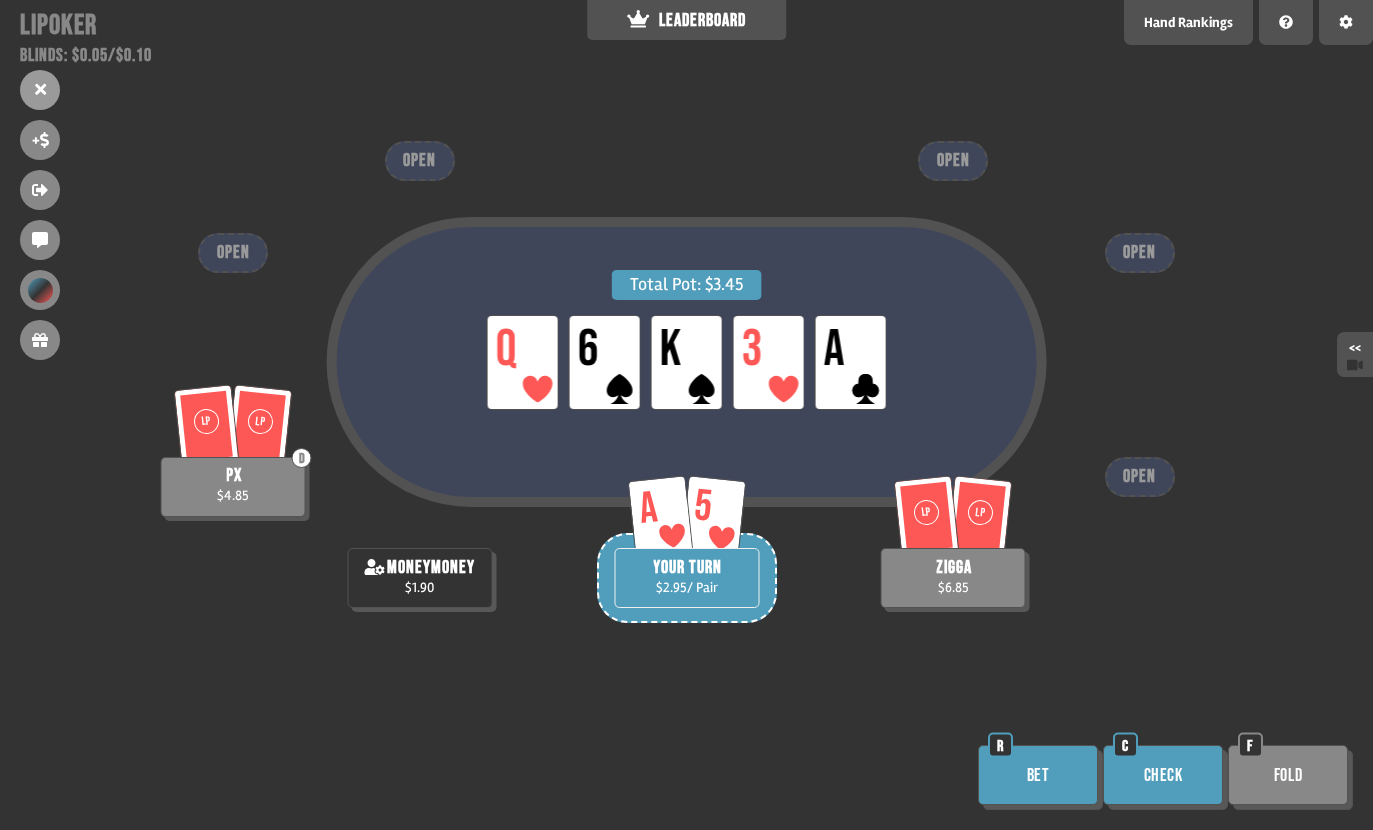 click on "Check" at bounding box center (1163, 775) 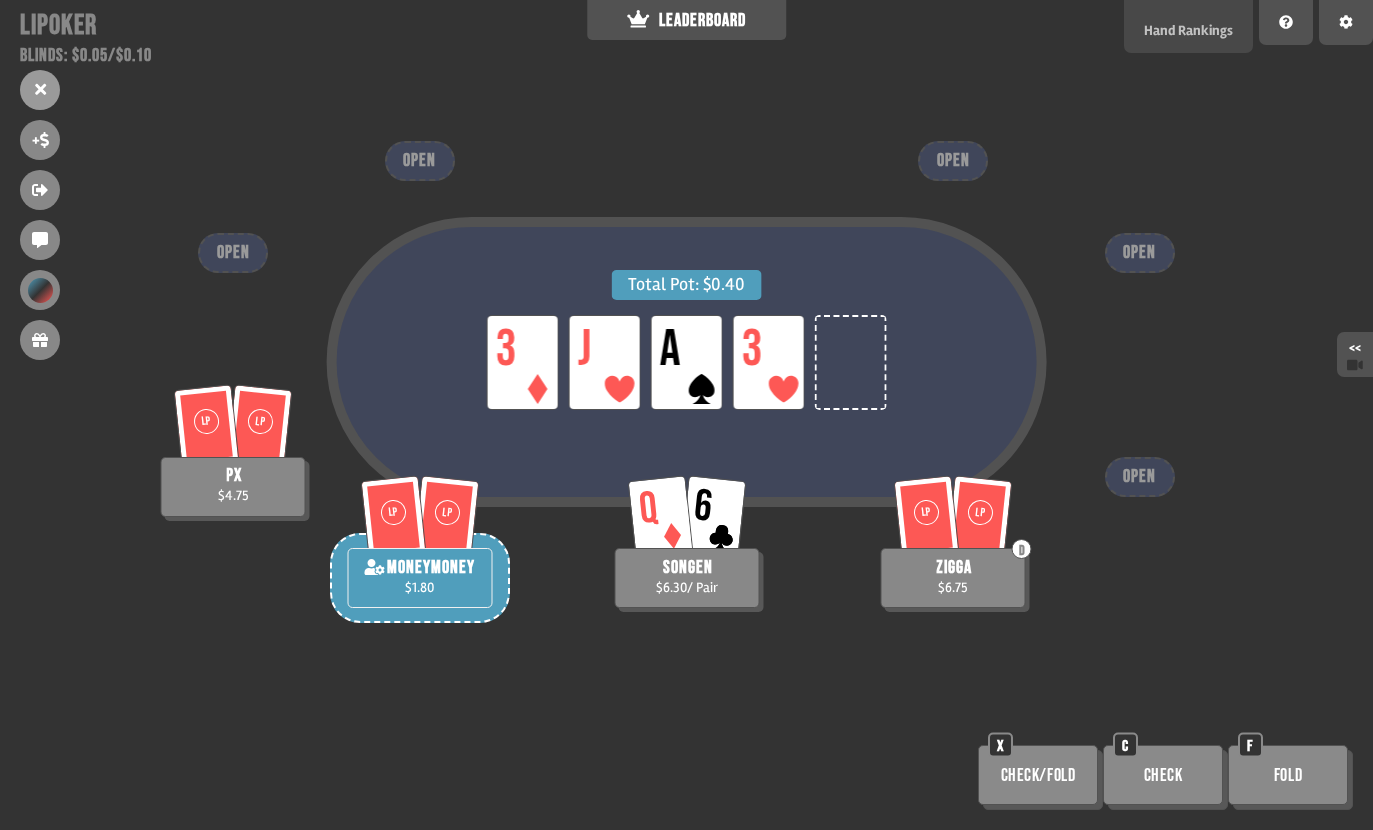 click on "Hand Rankings" at bounding box center [1188, 26] 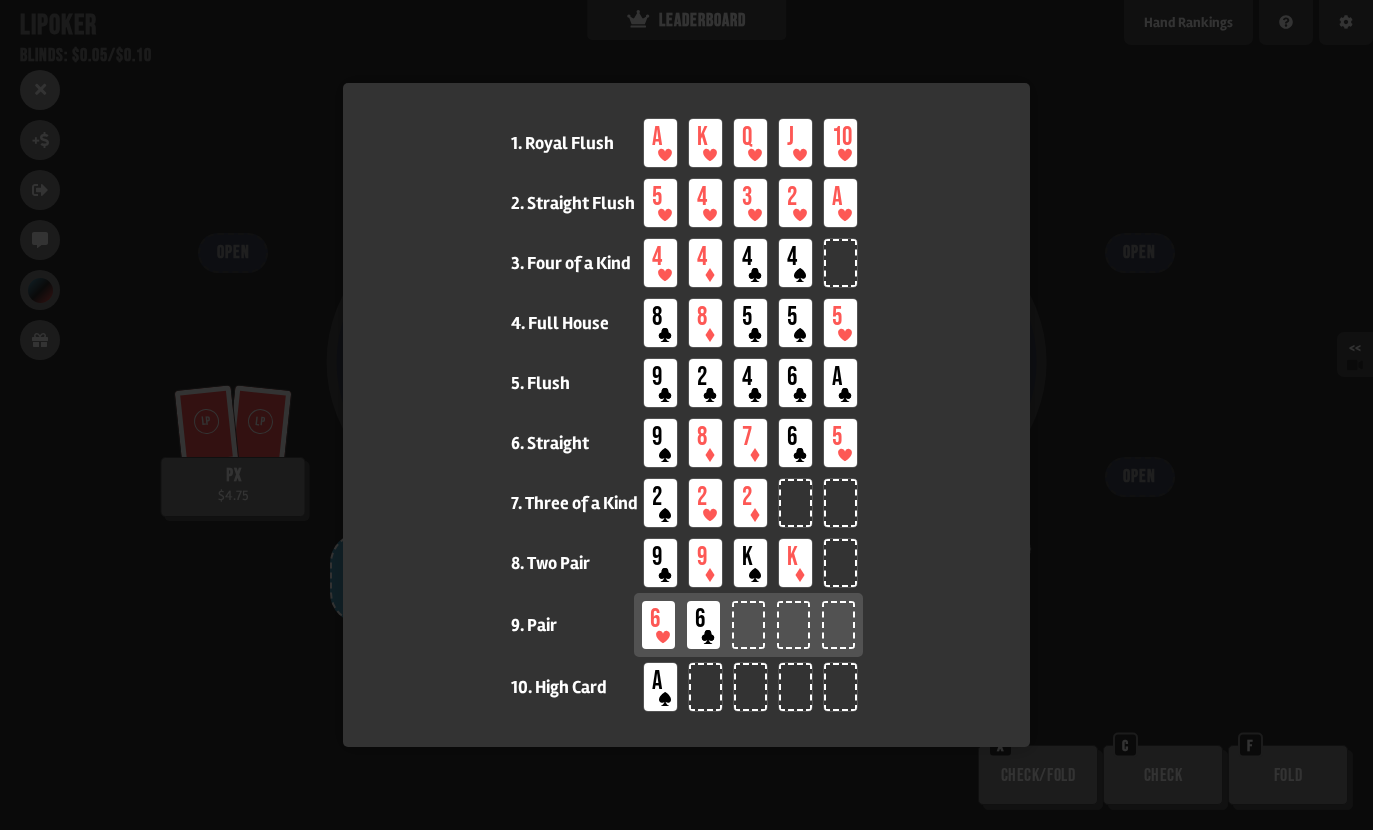 click at bounding box center (686, 415) 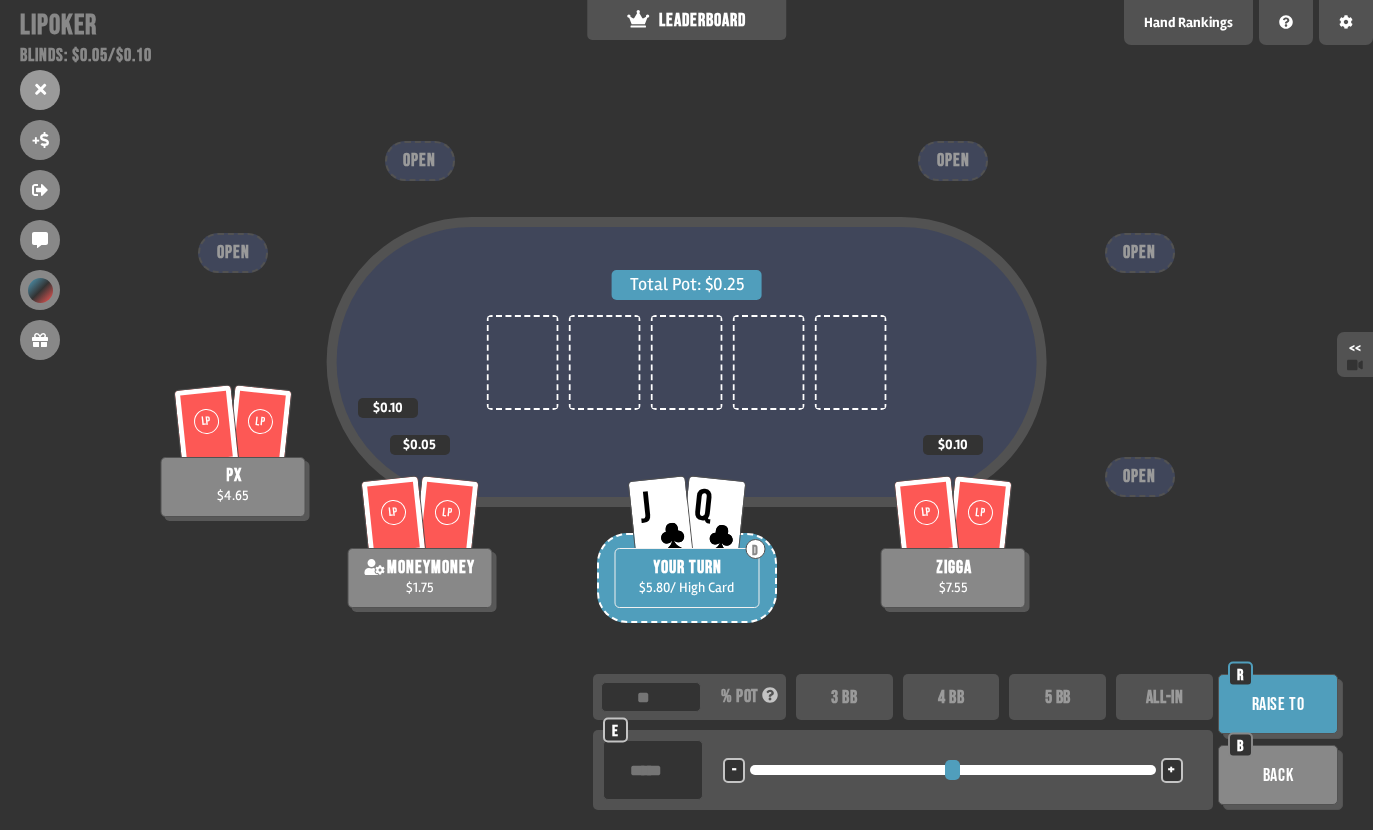 click on "5 BB" at bounding box center (1057, 697) 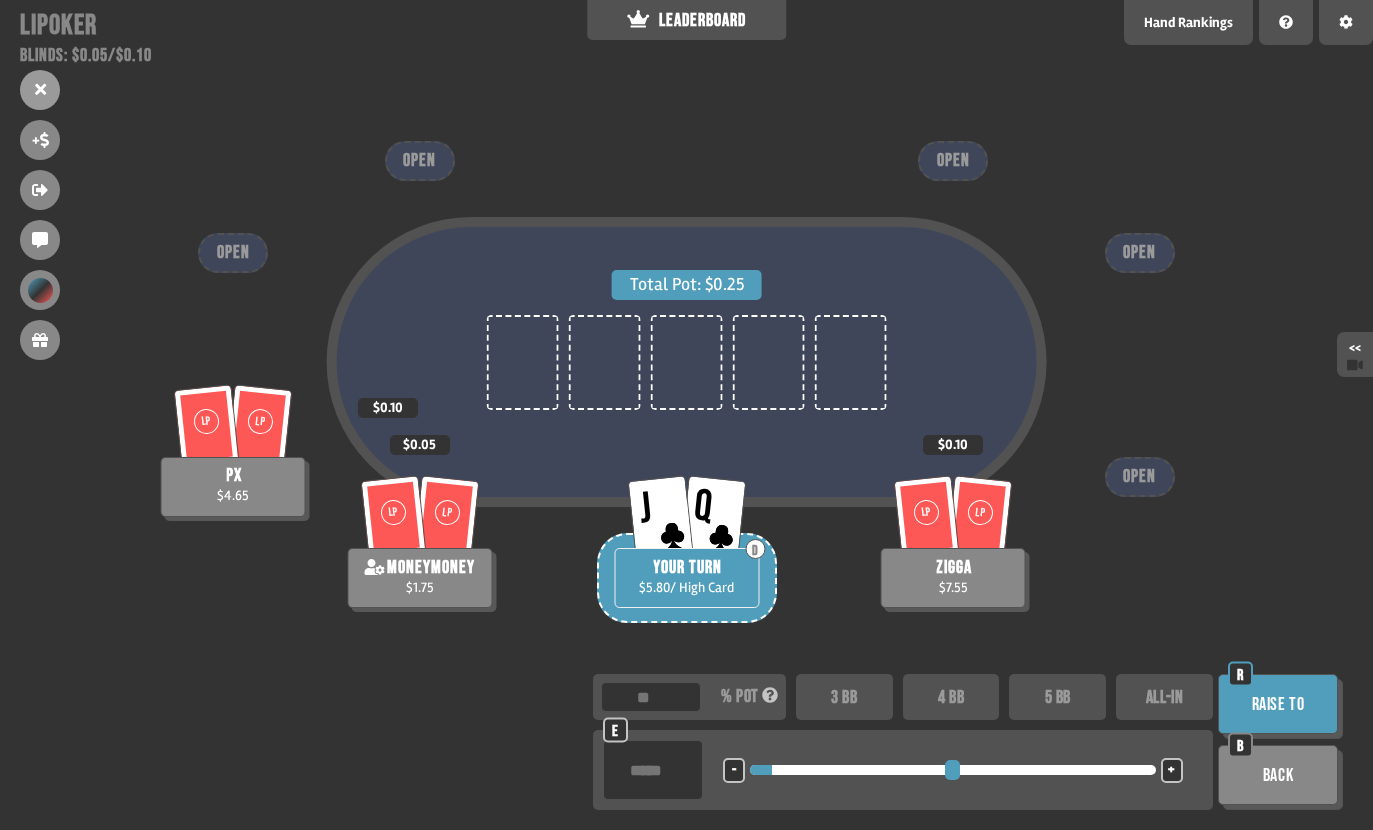 click on "Raise to" at bounding box center (1278, 704) 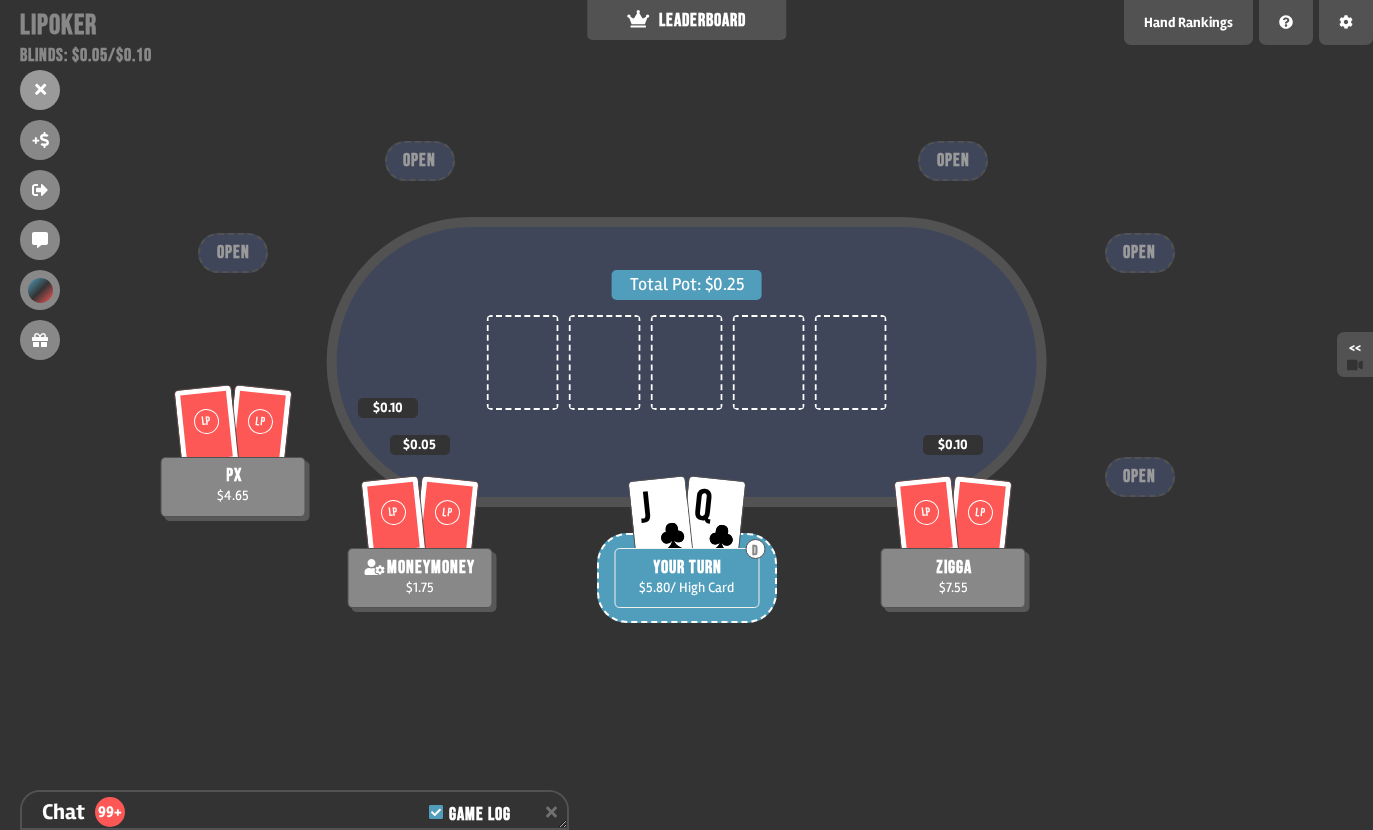 scroll, scrollTop: 4102, scrollLeft: 0, axis: vertical 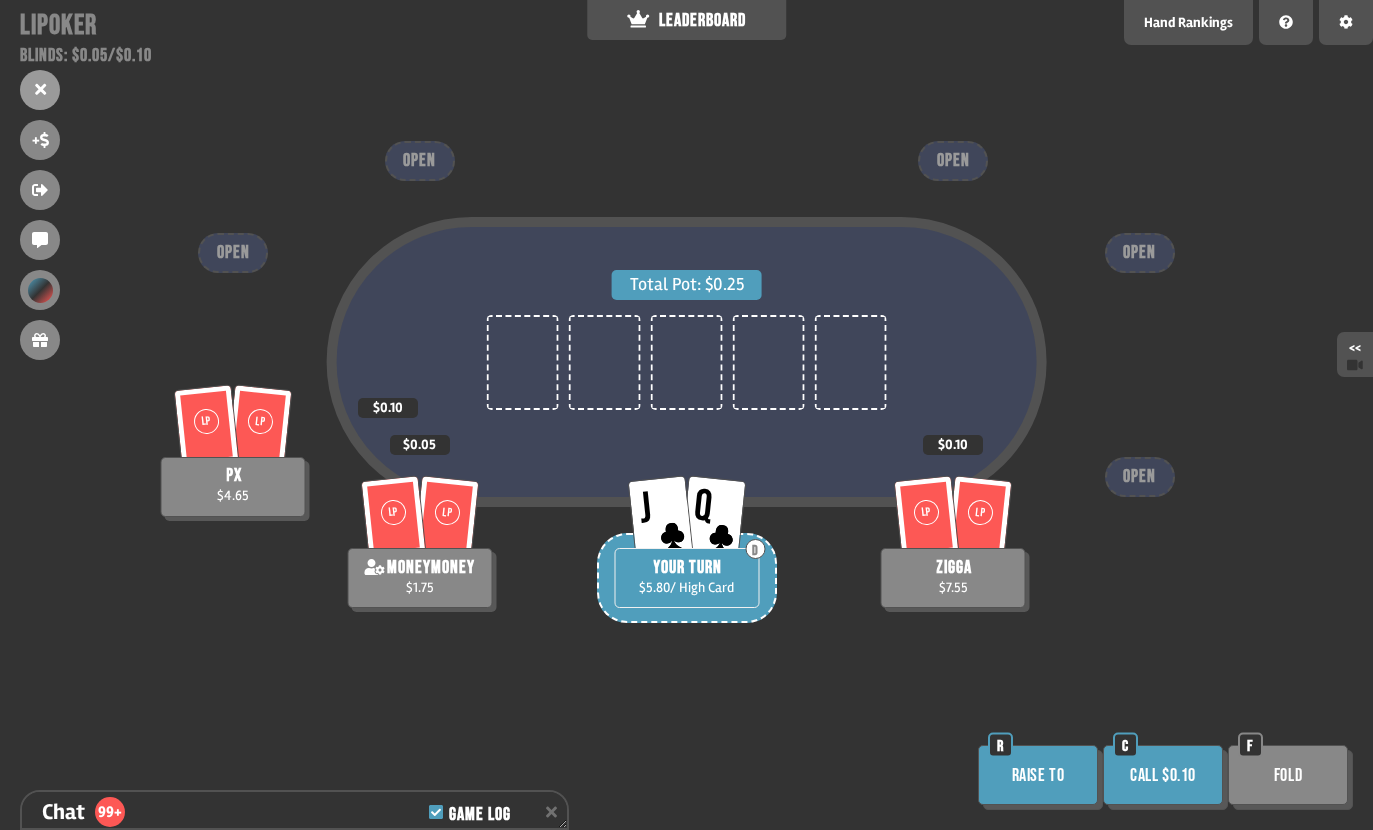 click on "Raise to" at bounding box center [1038, 775] 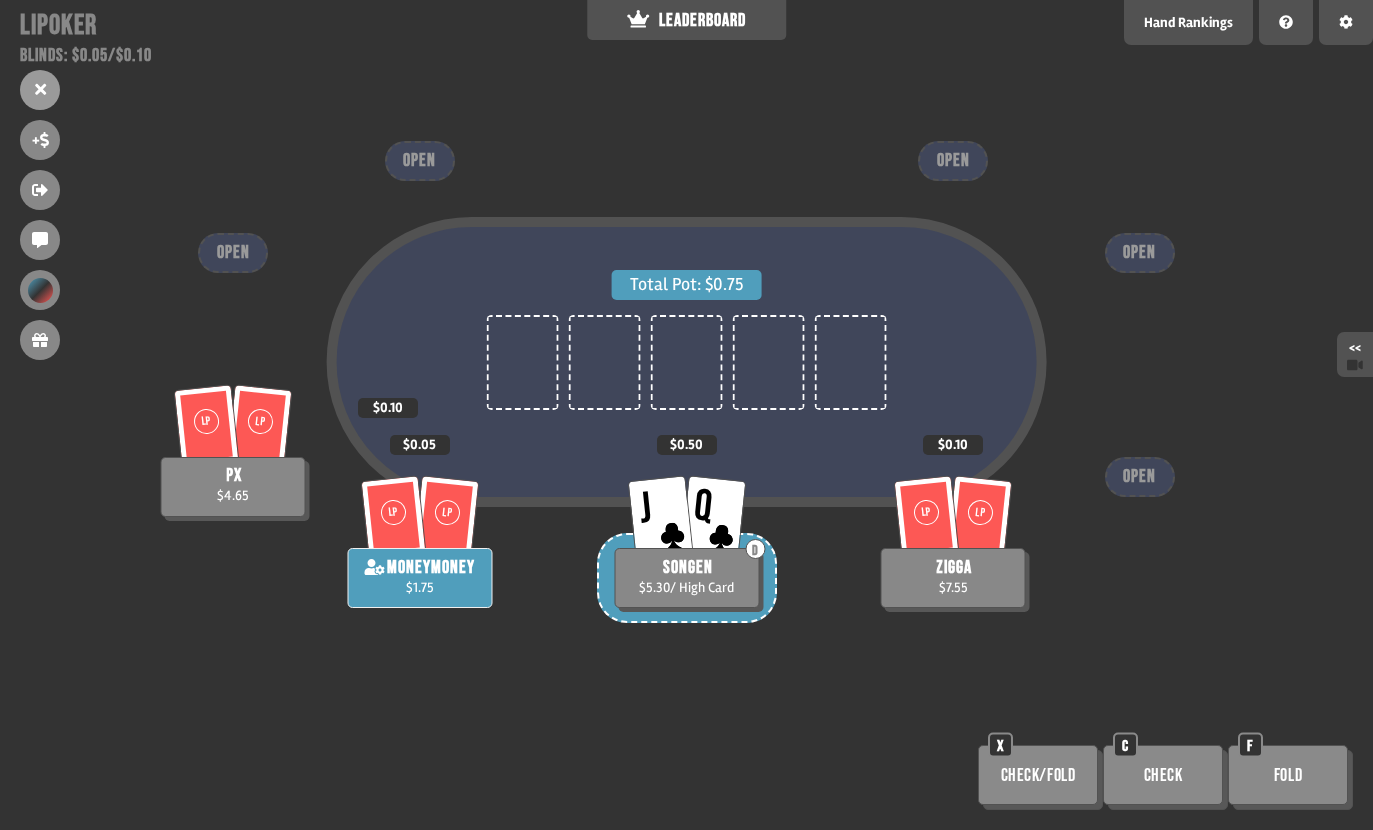 click on "Total Pot: $0.75   LP LP px $4.65  $0.10  LP LP zigga $7.55  $0.10  J Q D songen $5.30   / High Card $0.50  LP LP moneymoney $1.75  $0.05  OPEN OPEN OPEN OPEN OPEN Check/Fold X Check C Fold F" at bounding box center (686, 415) 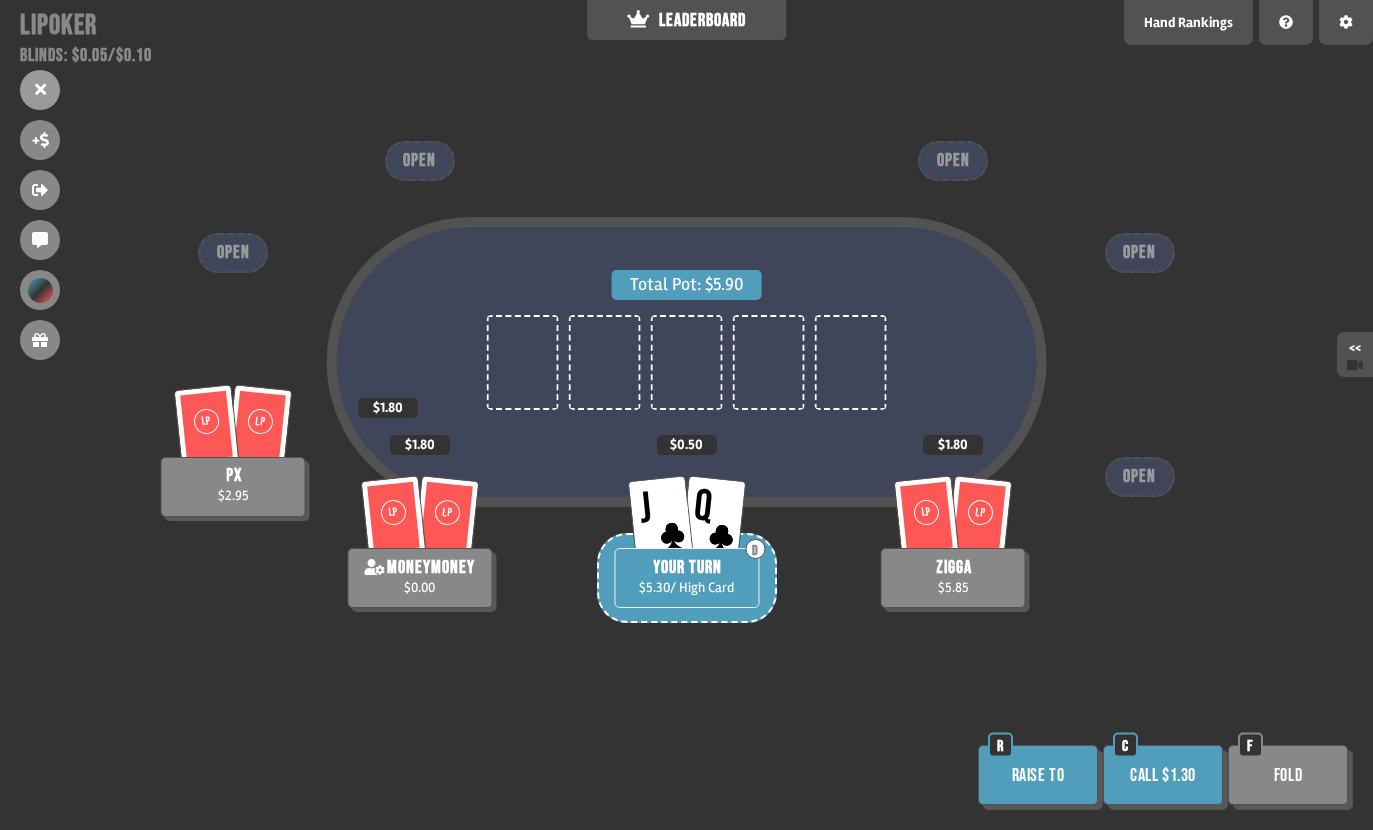click on "Call $1.30" at bounding box center [1163, 775] 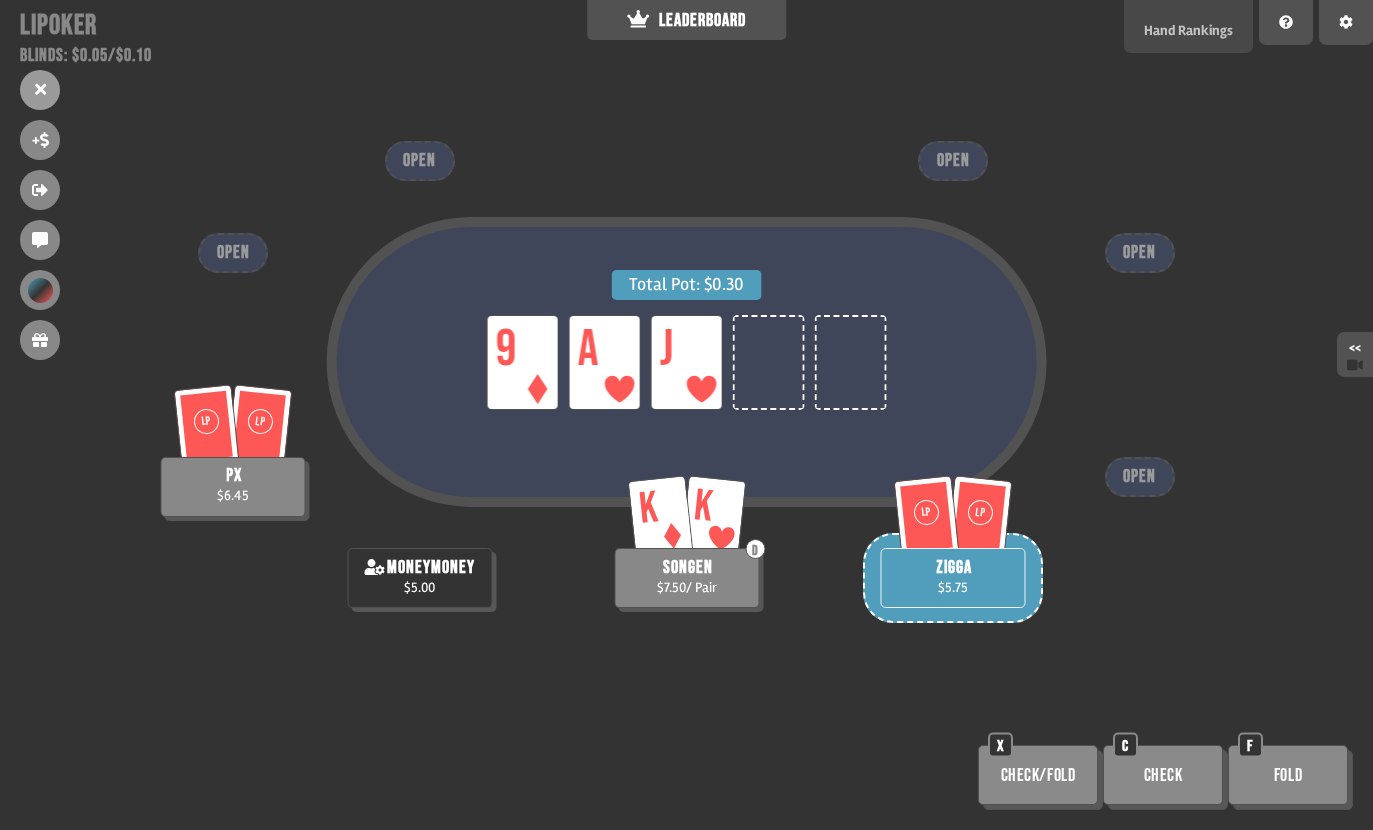 click on "Hand Rankings" at bounding box center [1188, 30] 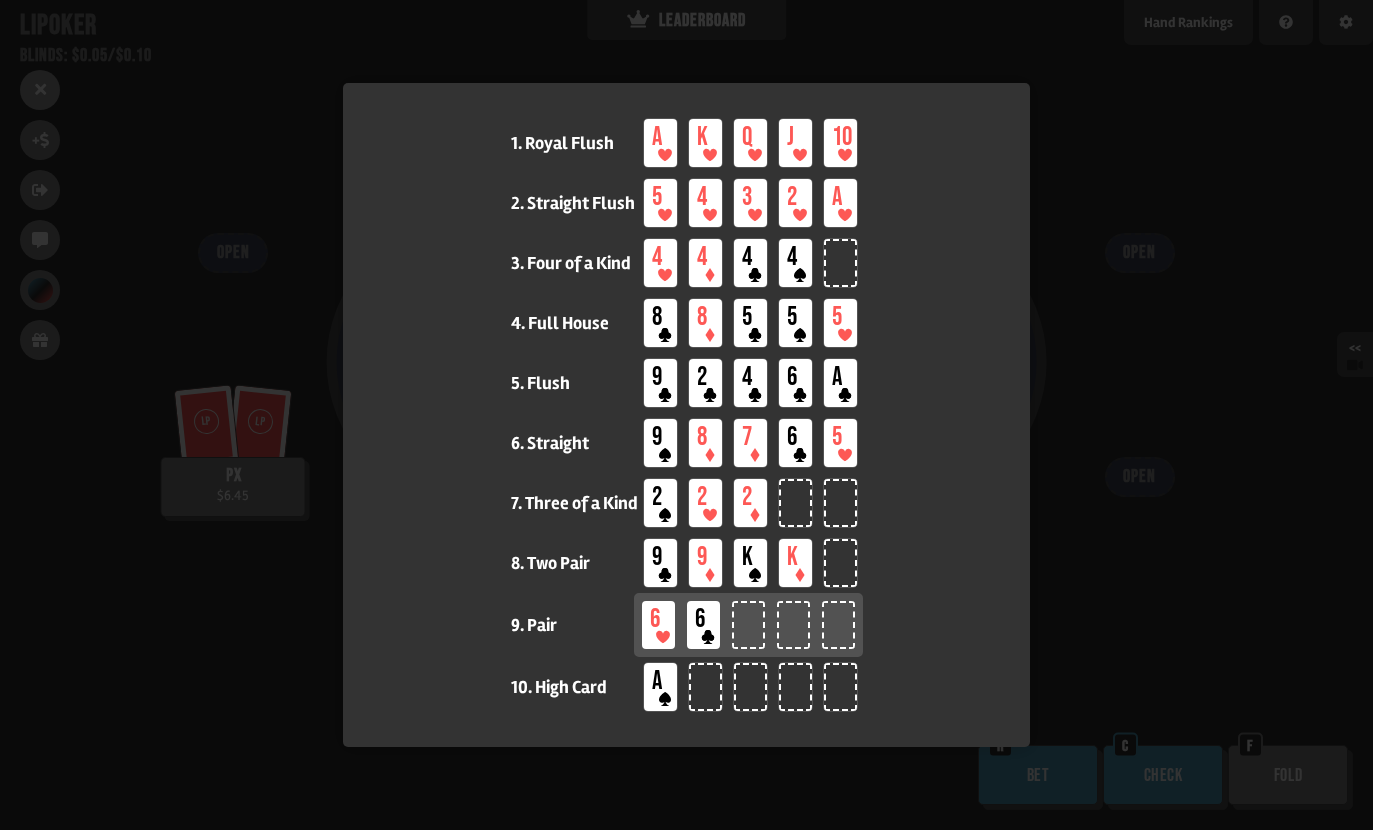 click at bounding box center (686, 415) 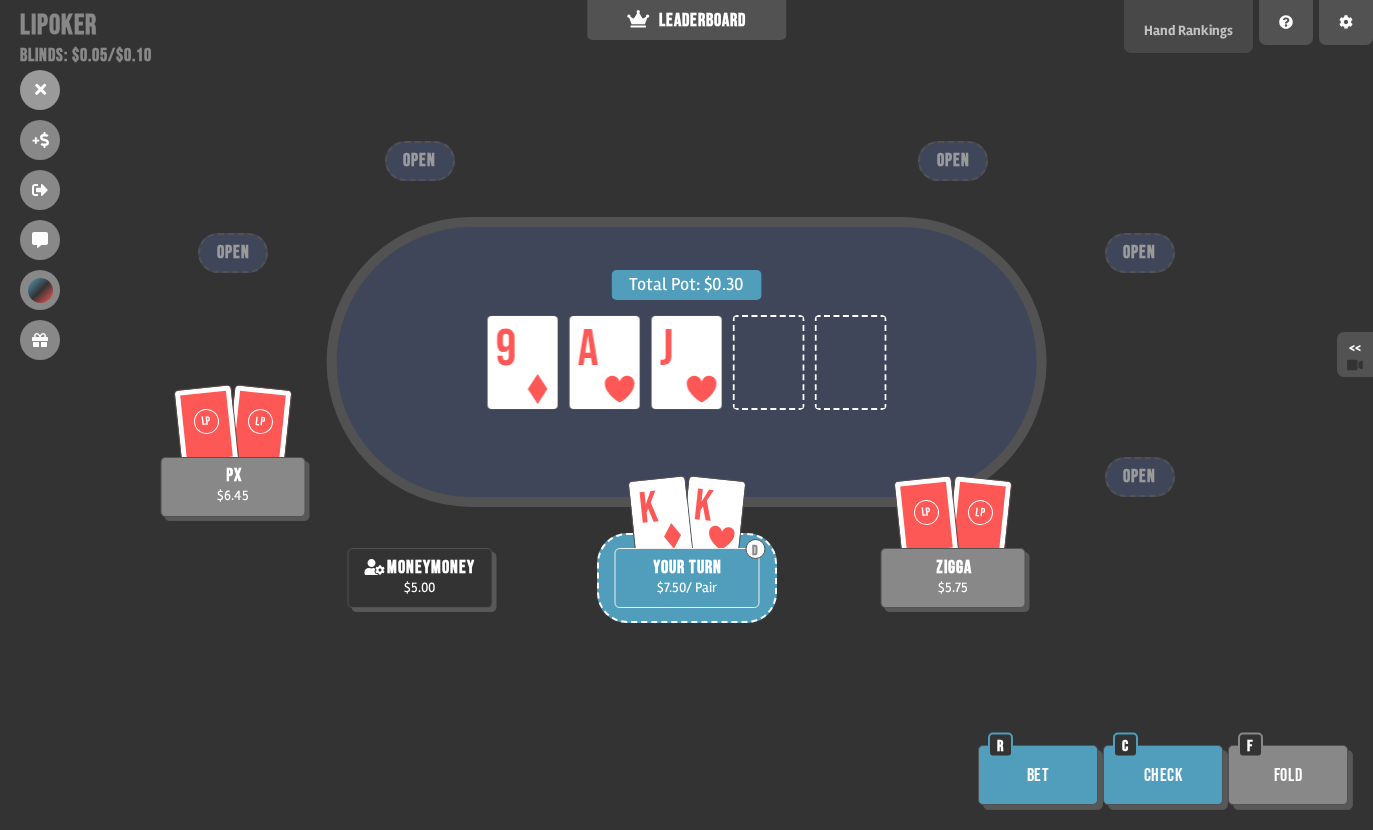 click on "Hand Rankings" at bounding box center (1188, 26) 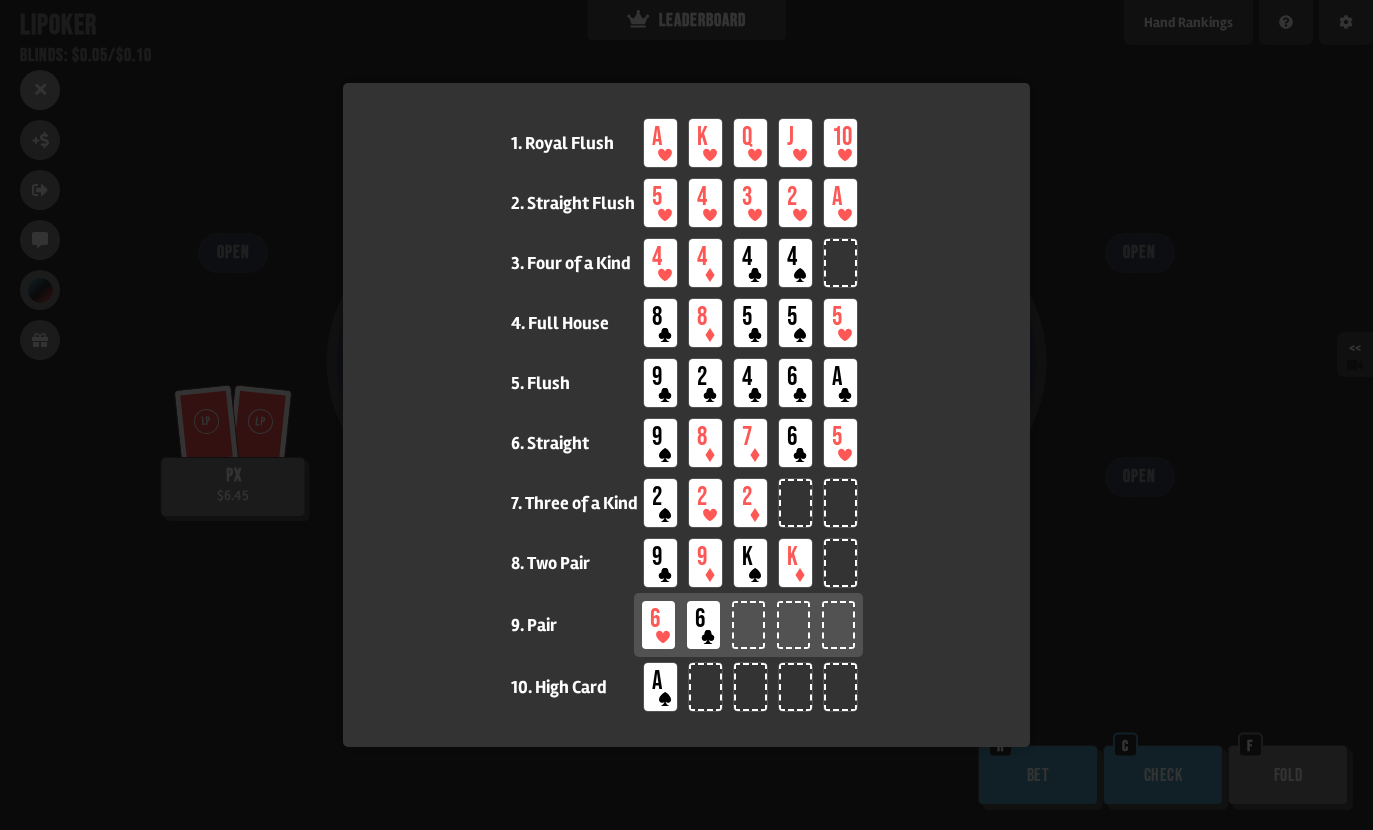 click at bounding box center [686, 415] 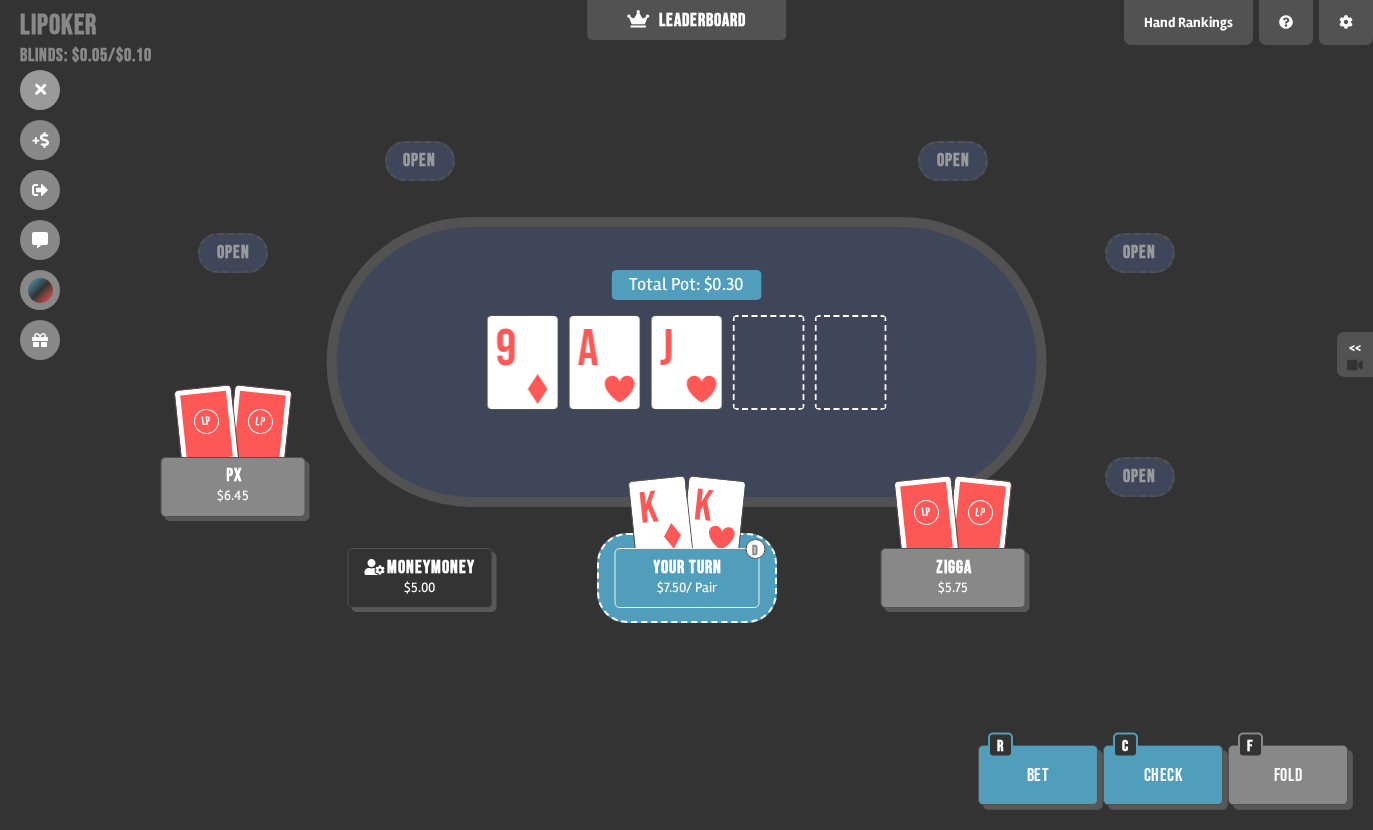 click on "Bet" at bounding box center (1038, 775) 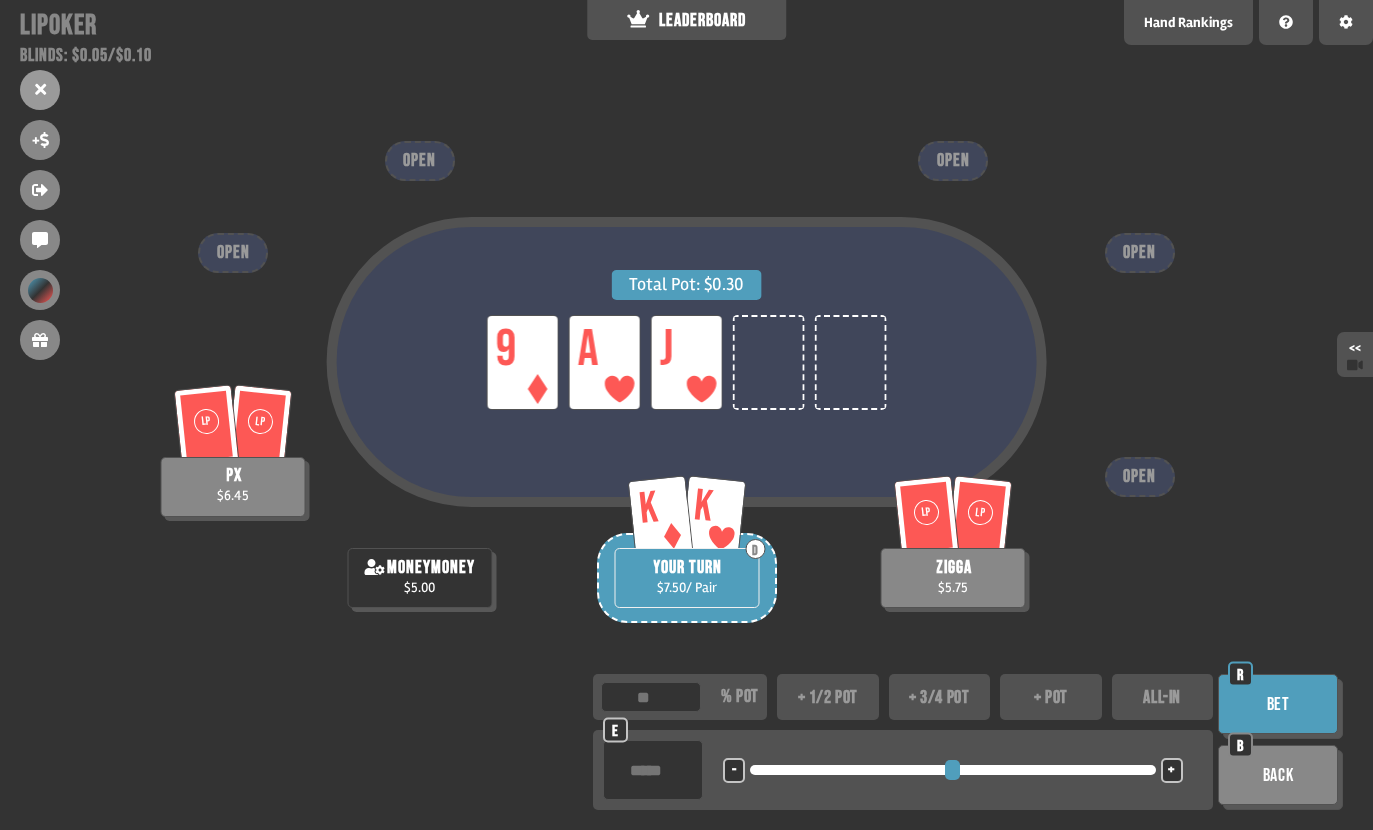 click on "+ 1/2 pot" at bounding box center [828, 697] 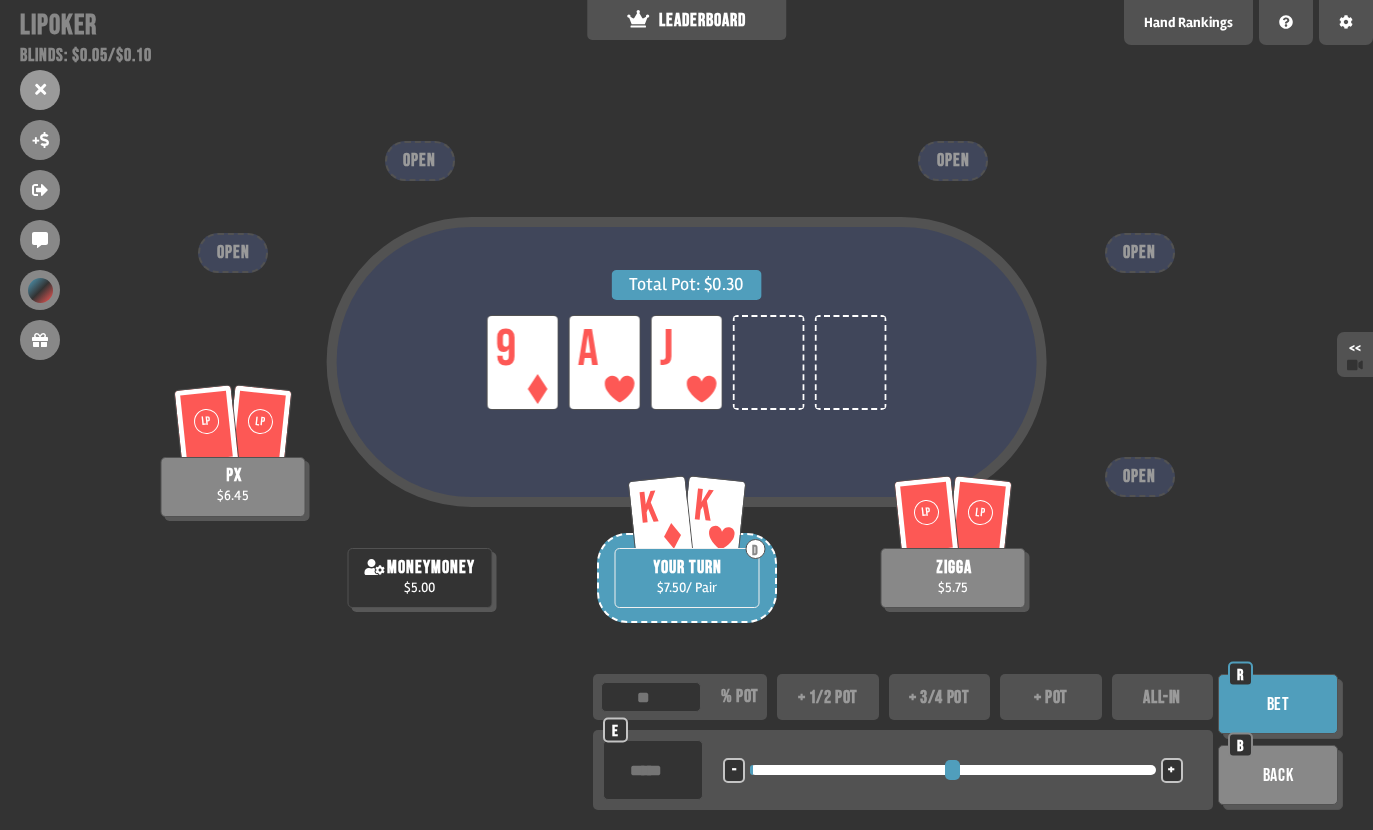 click on "+ 1/2 pot" at bounding box center [828, 697] 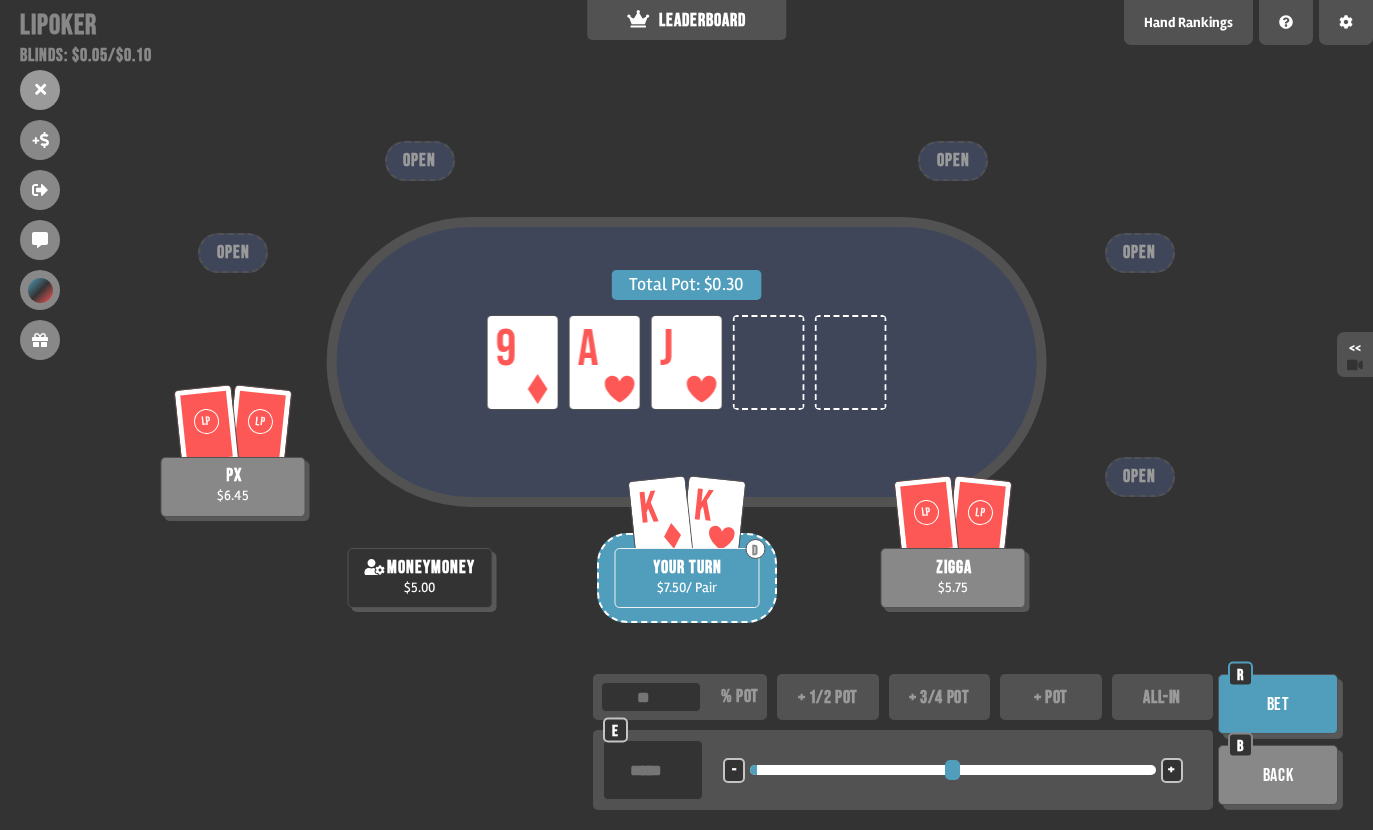 click on "**** e - <LEFT> <DOWN> + <UP> <RIGHT>" at bounding box center (903, 770) 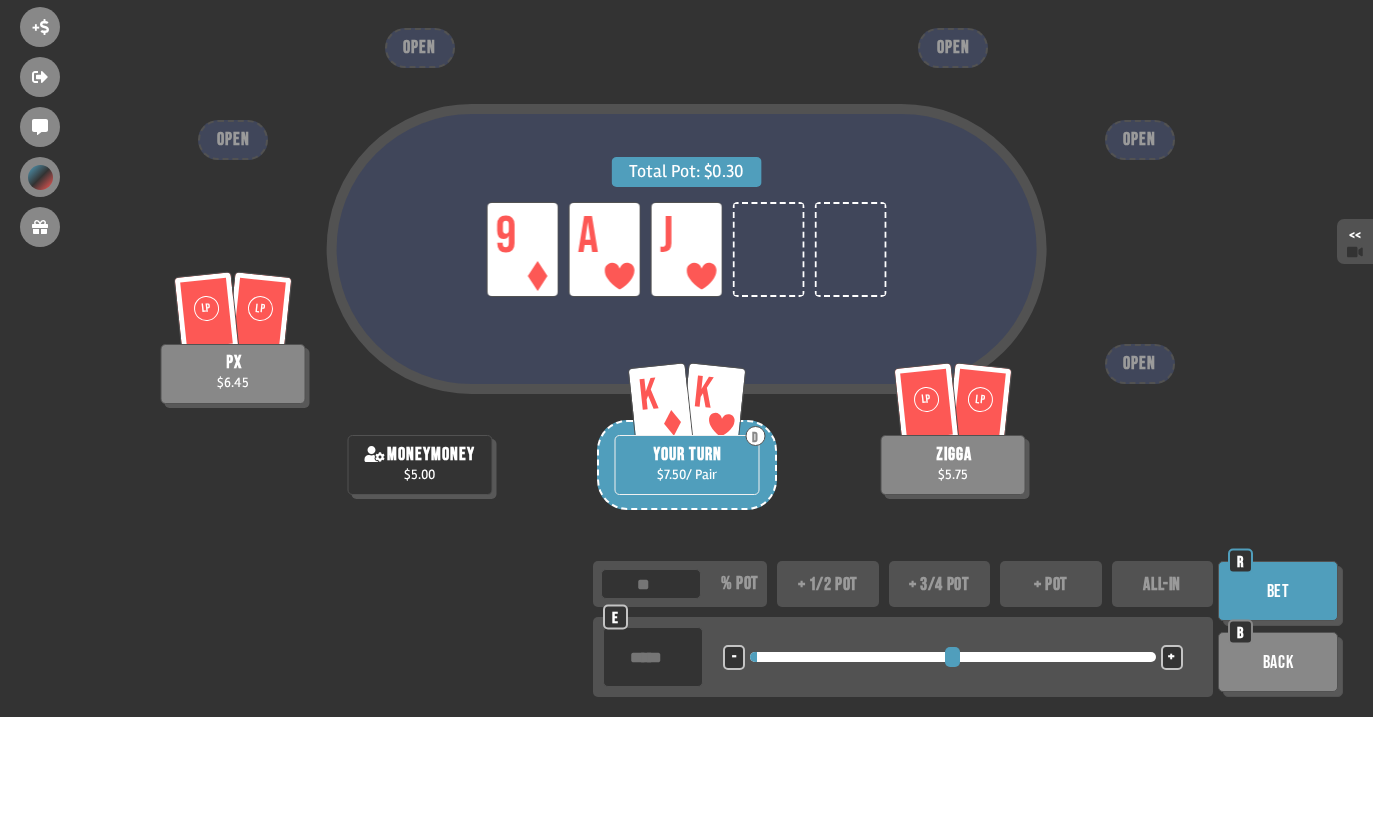 type on "**" 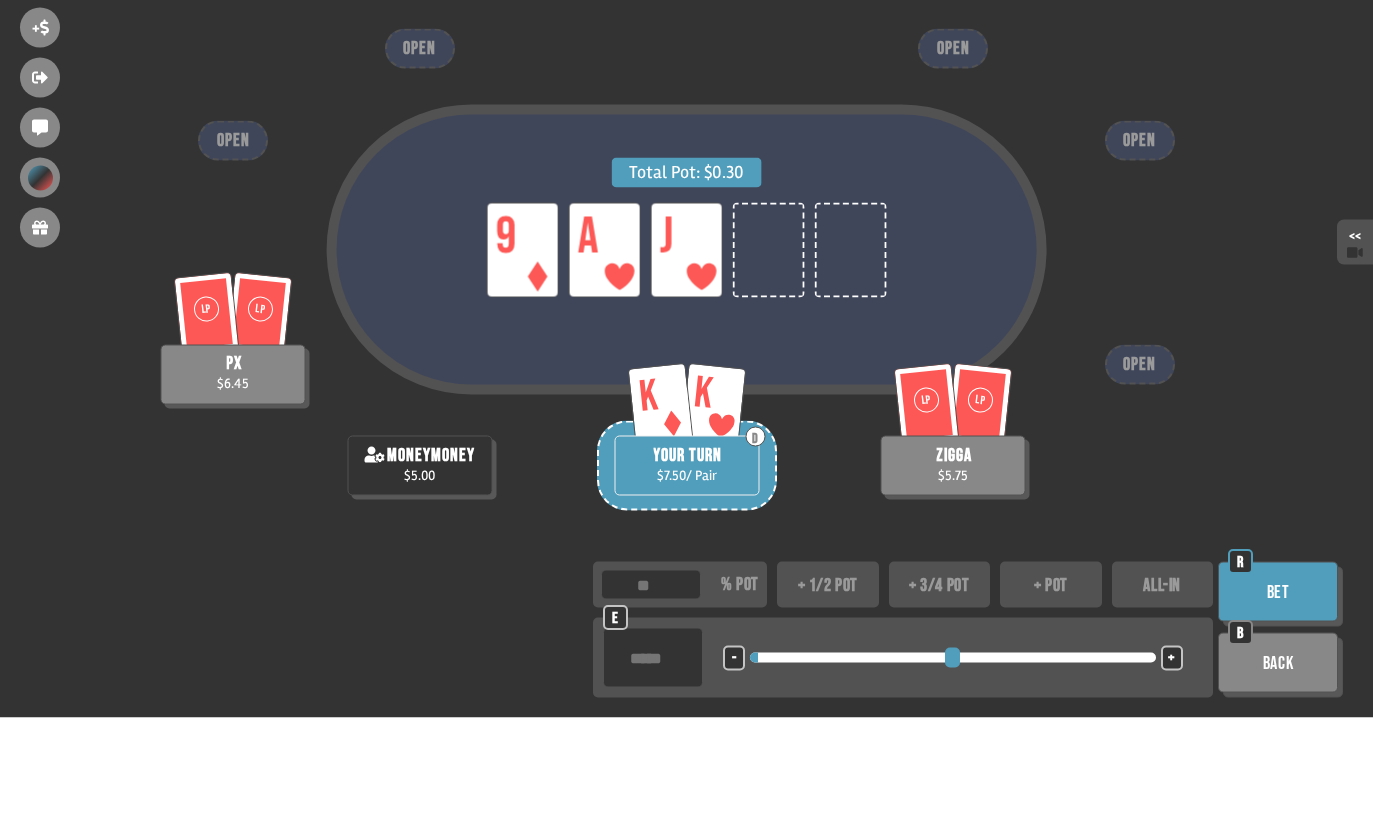 type on "**" 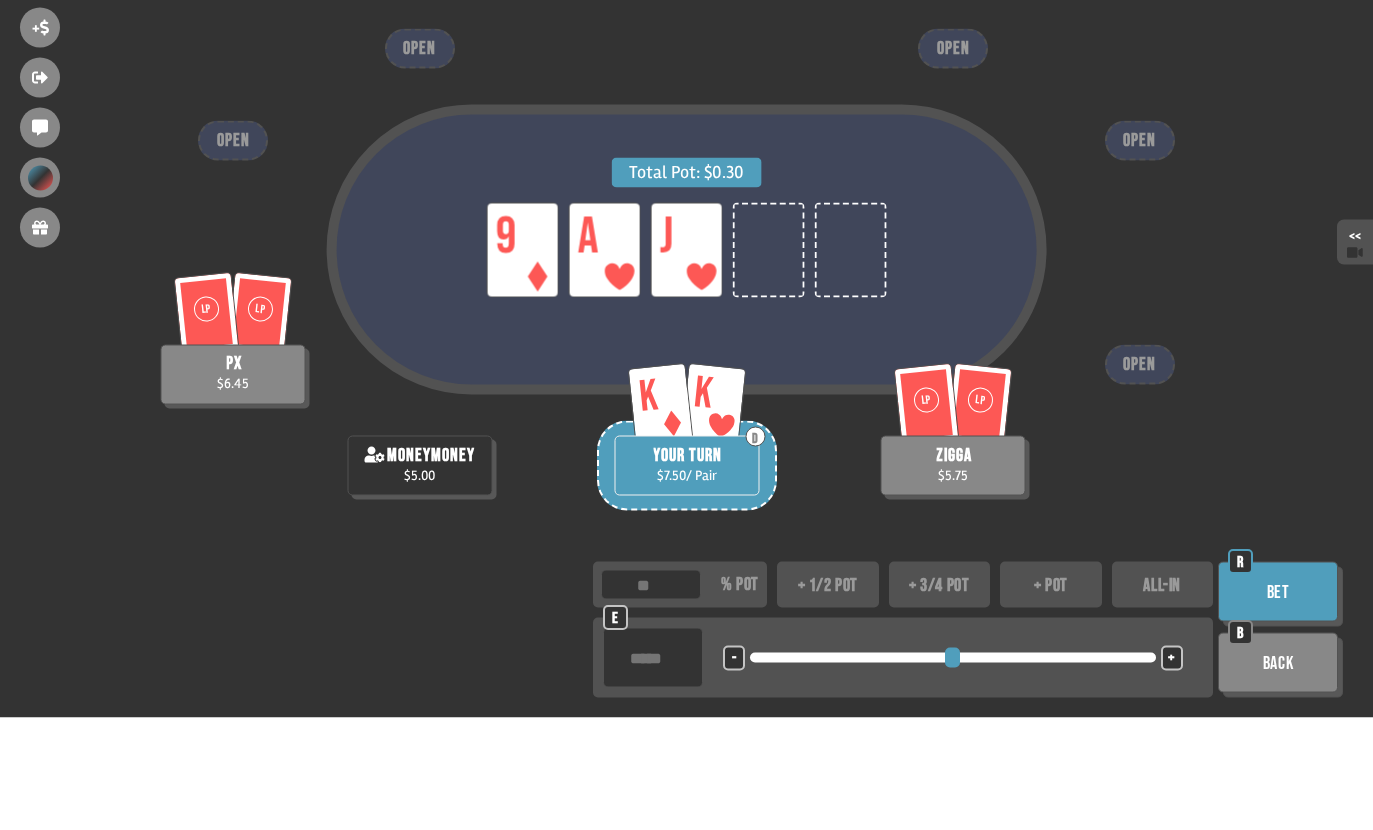 type on "***" 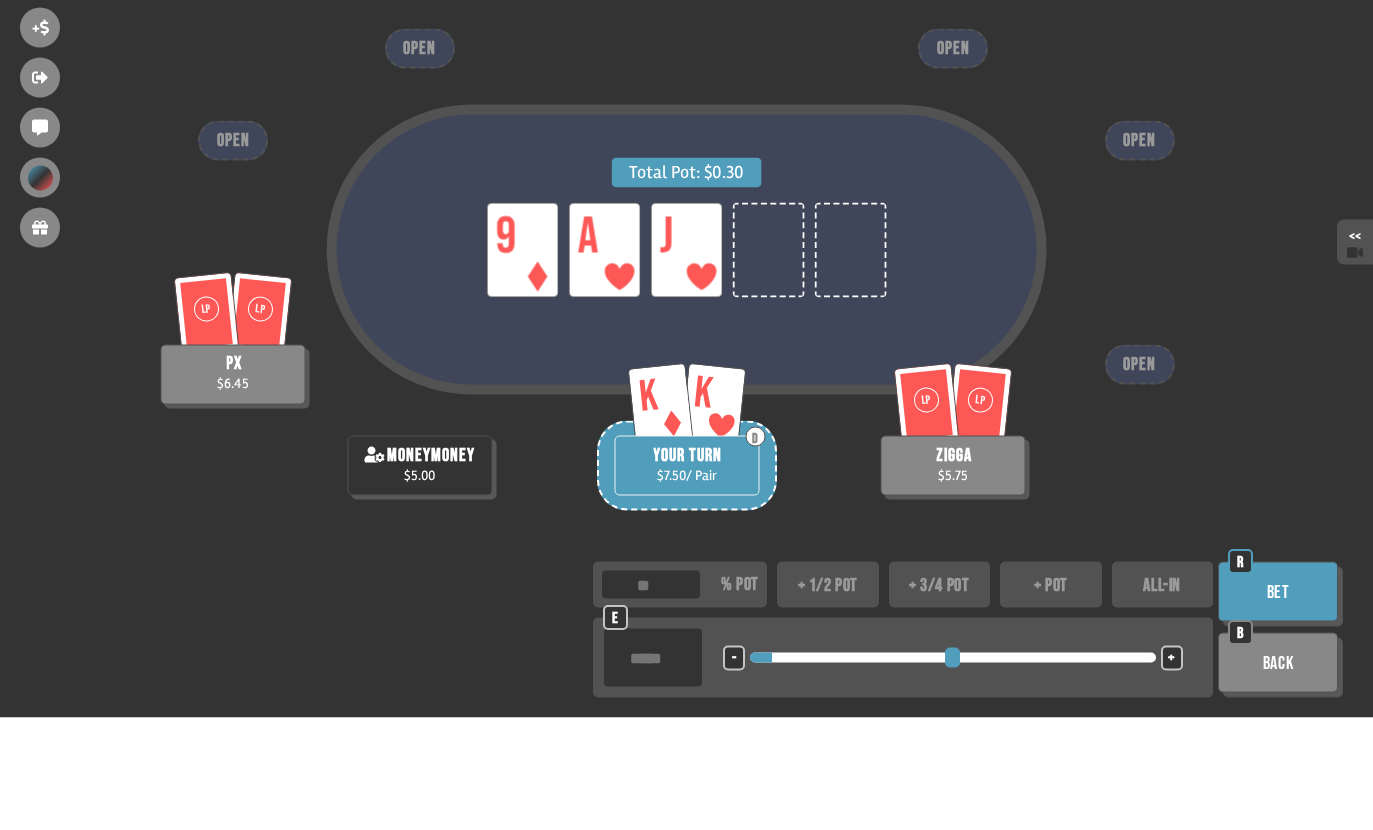 click on "Bet" at bounding box center [1278, 704] 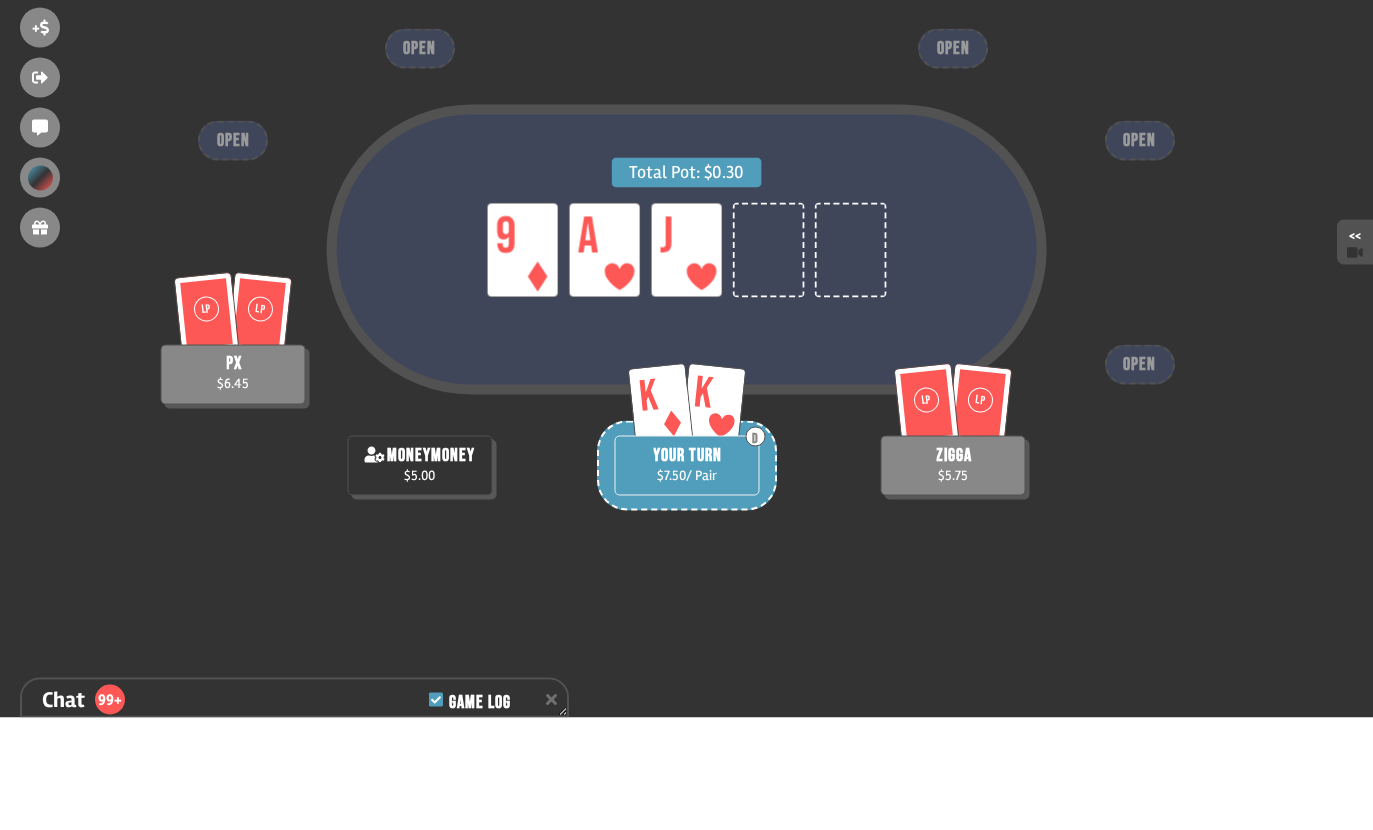 scroll, scrollTop: 5030, scrollLeft: 0, axis: vertical 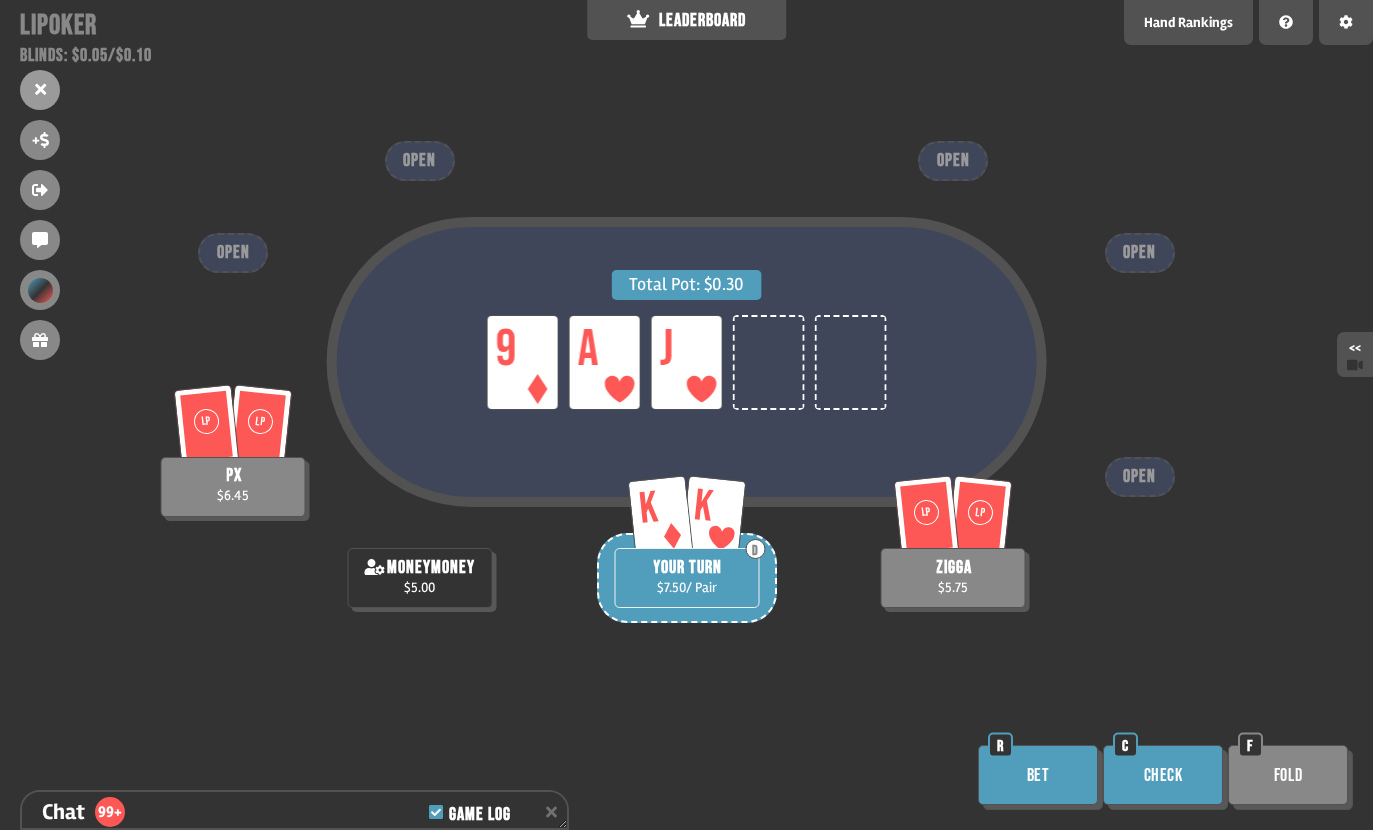 click on "Bet" at bounding box center [1038, 775] 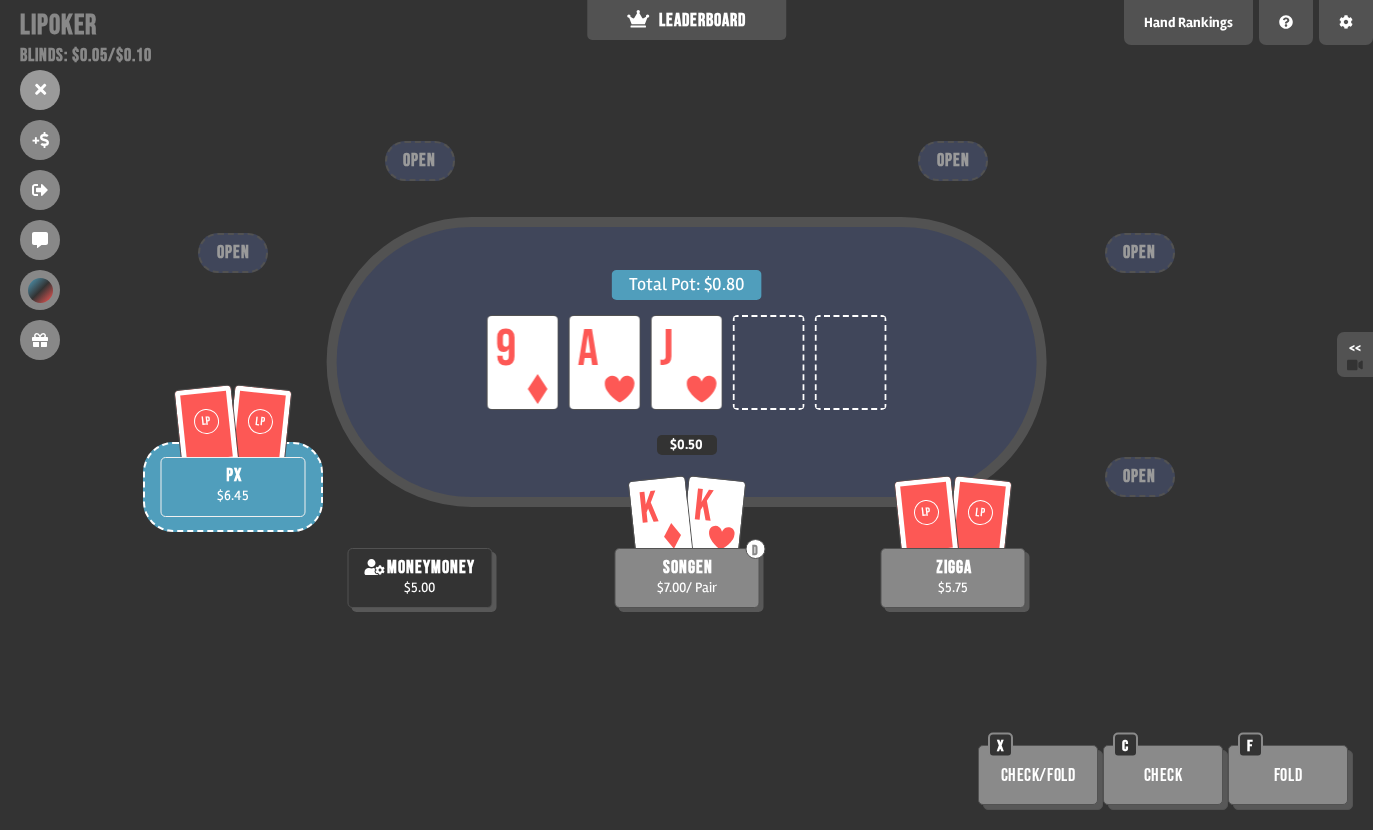 click on "Total Pot: $0.80   LP 9 LP A LP J LP LP px $6.45  LP LP zigga $5.75  K K D songen $7.00   / Pair $0.50  moneymoney $5.00  OPEN OPEN OPEN OPEN OPEN Check/Fold X Check C Fold F" at bounding box center (686, 415) 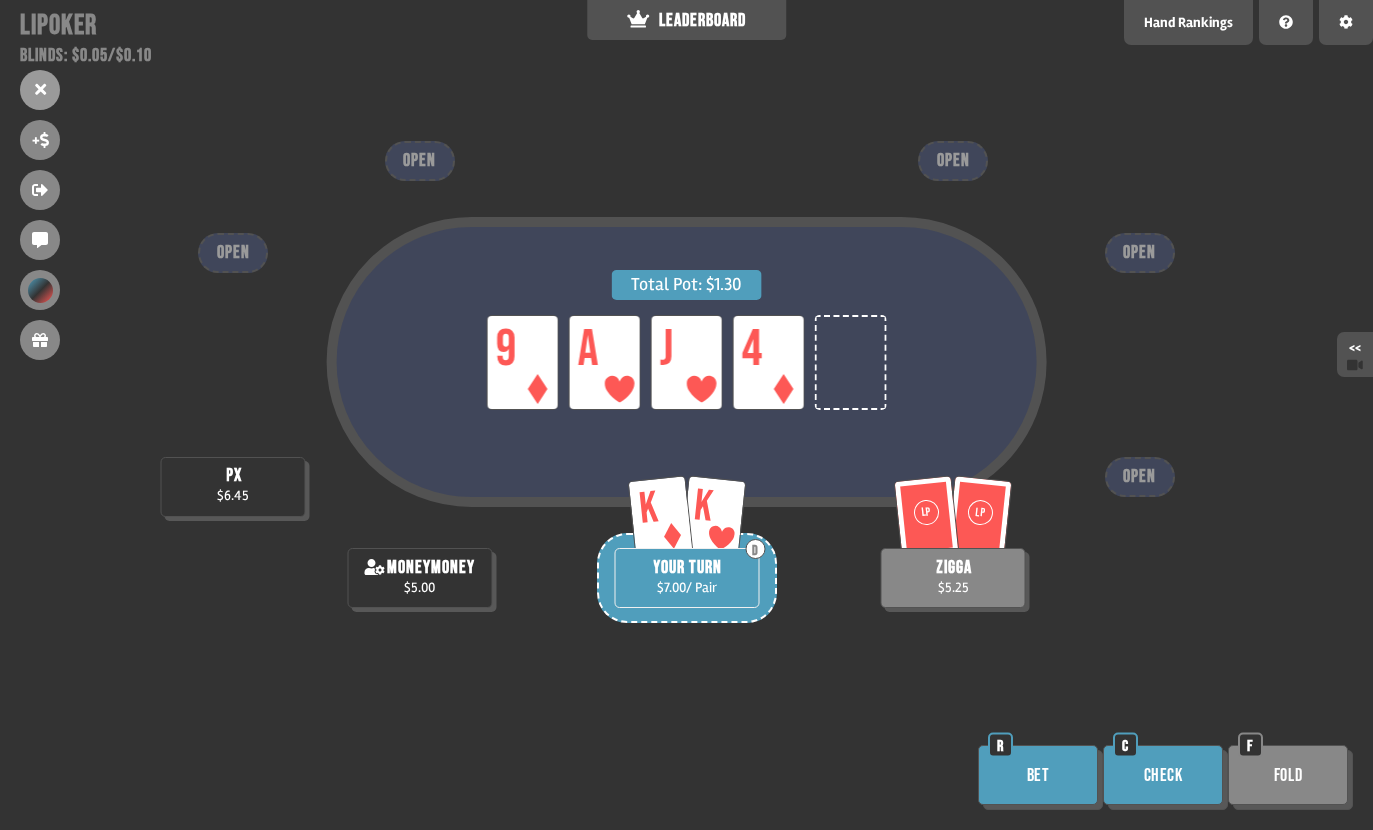 click on "Bet" at bounding box center [1038, 775] 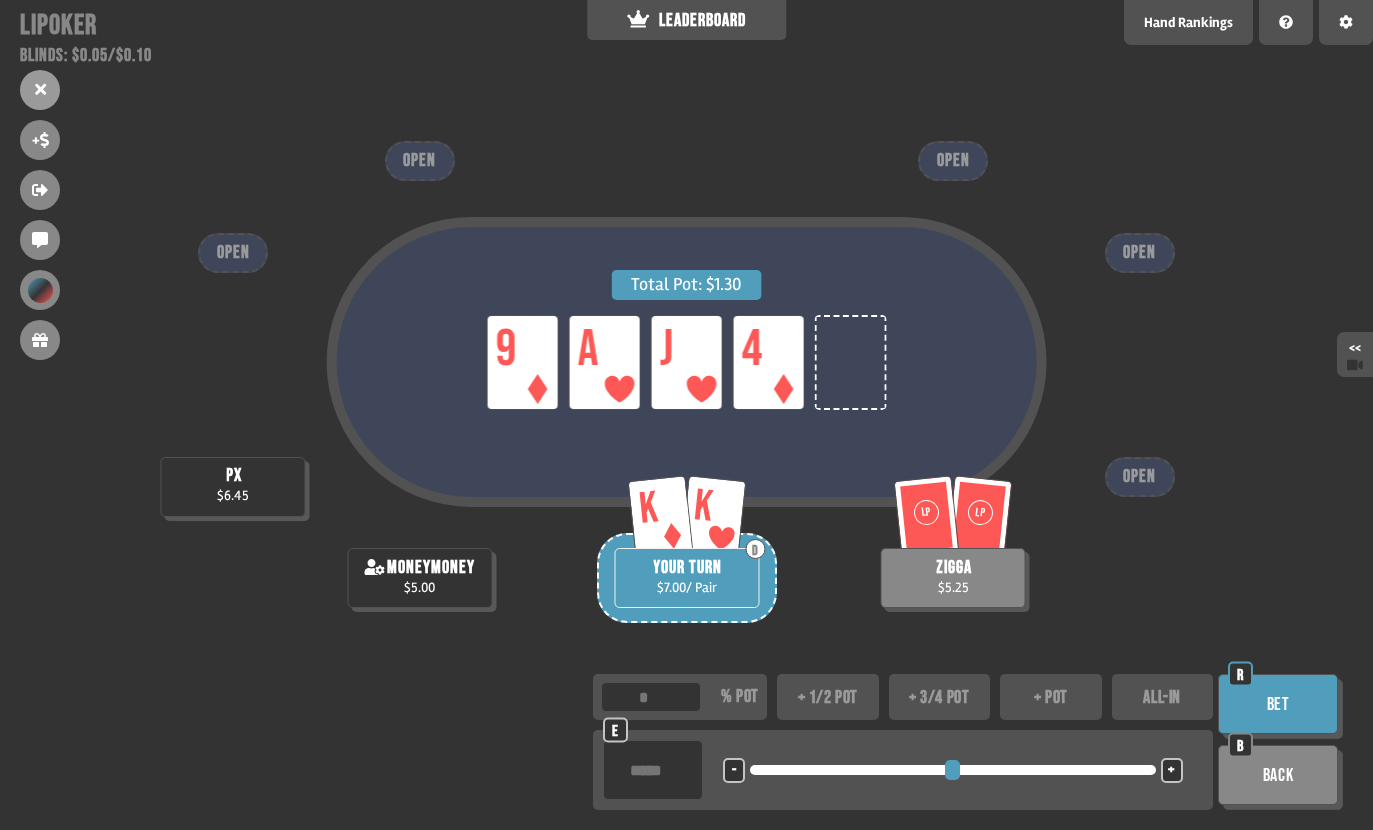 click on "ALL-IN" at bounding box center [1163, 697] 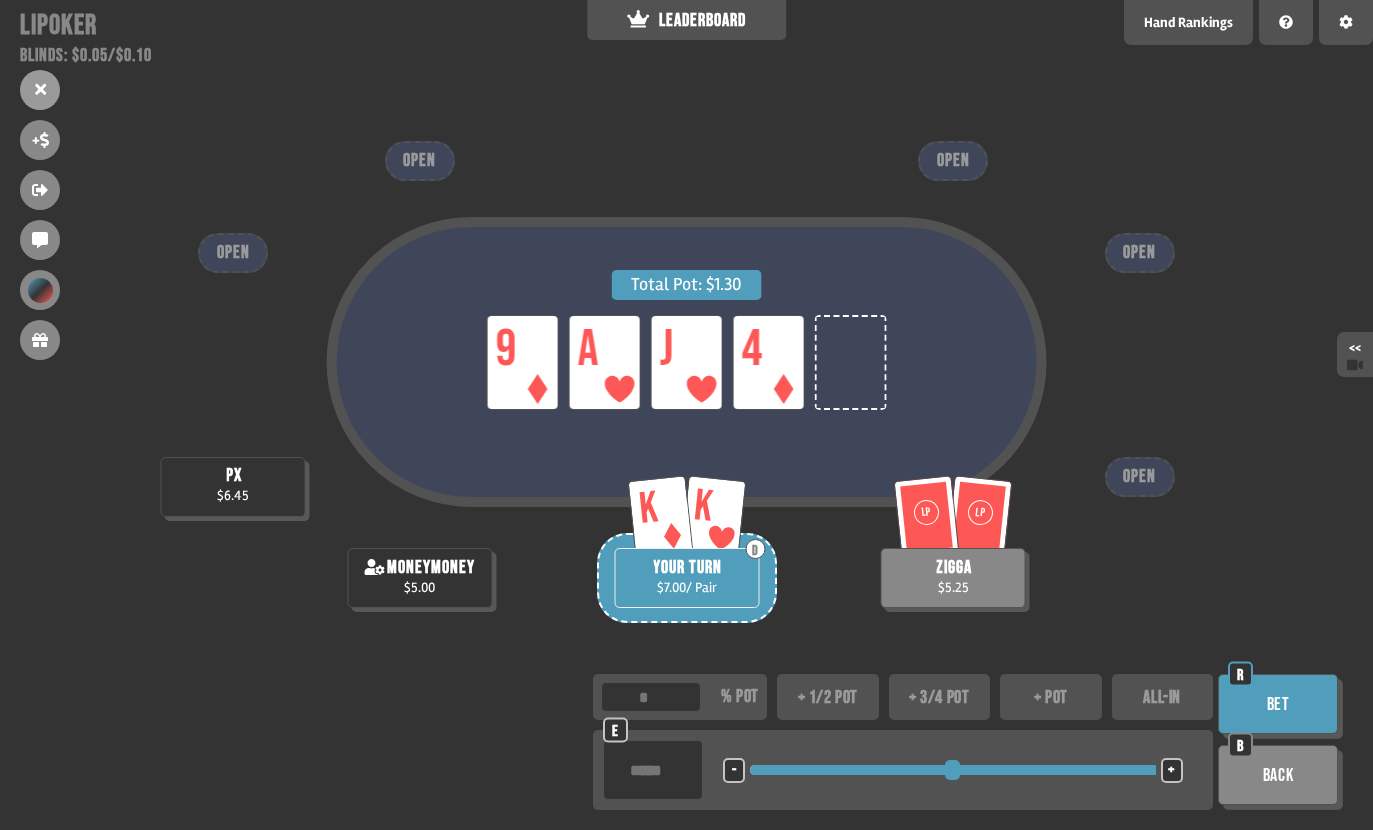click on "Bet" at bounding box center [1278, 704] 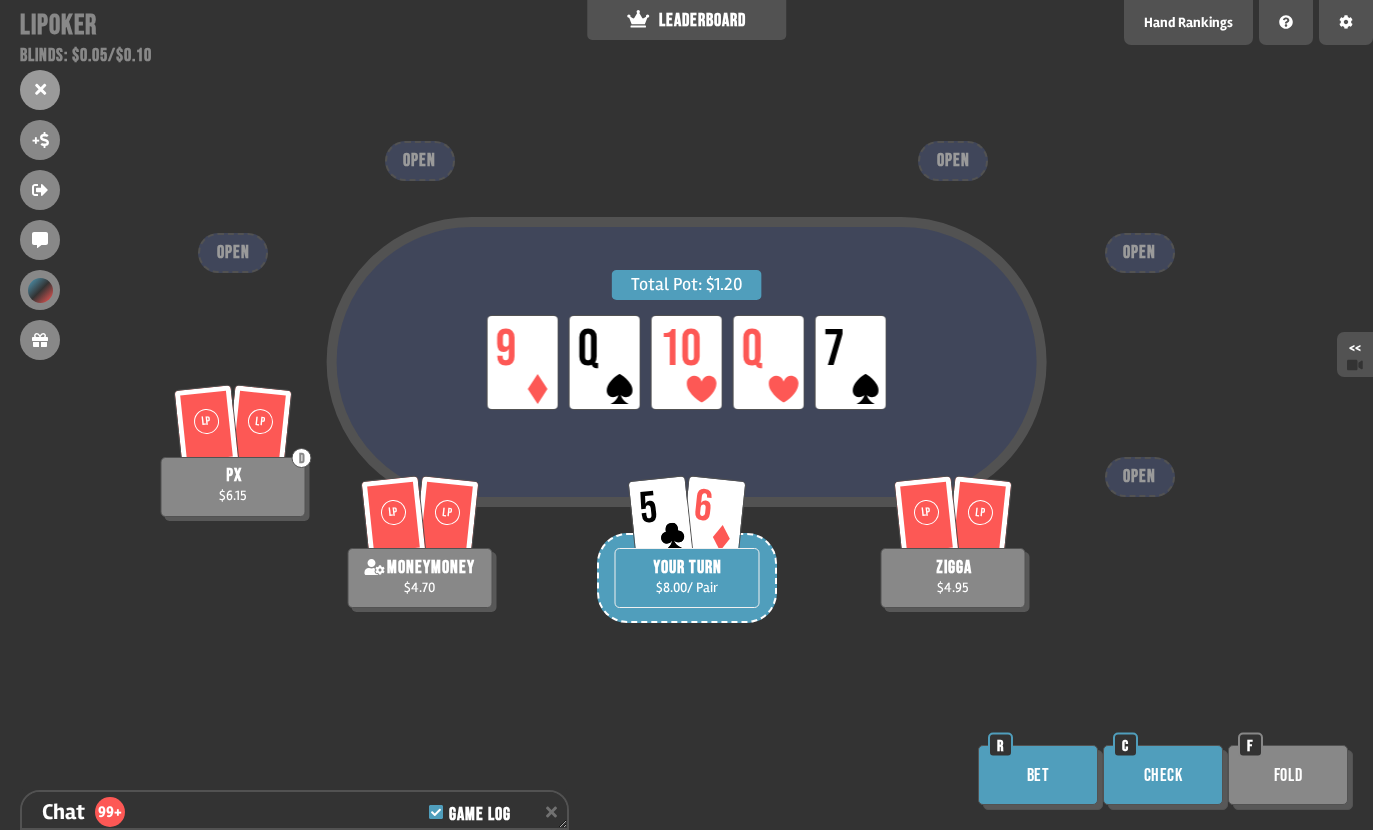 scroll, scrollTop: 5929, scrollLeft: 0, axis: vertical 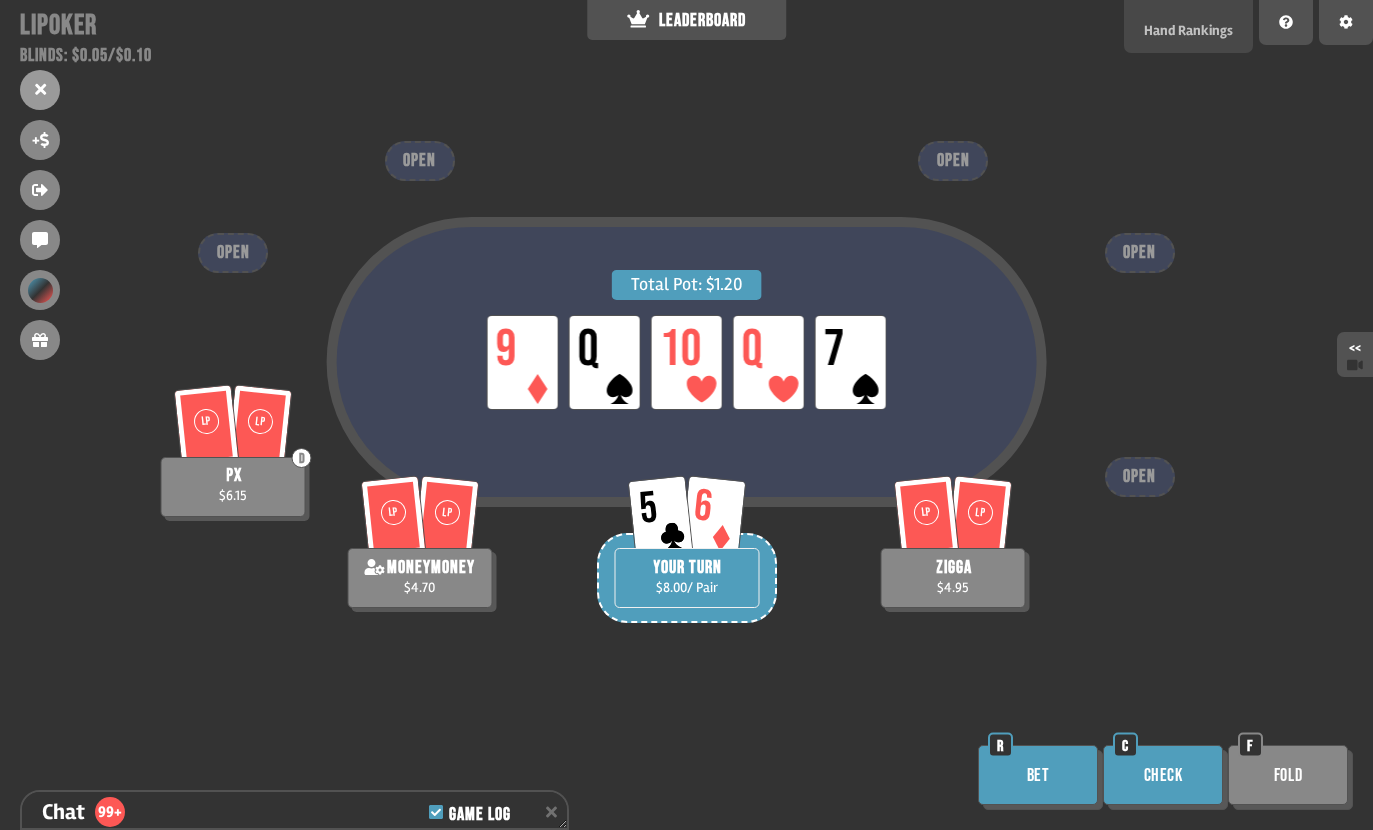 click on "Hand Rankings" at bounding box center (1188, 30) 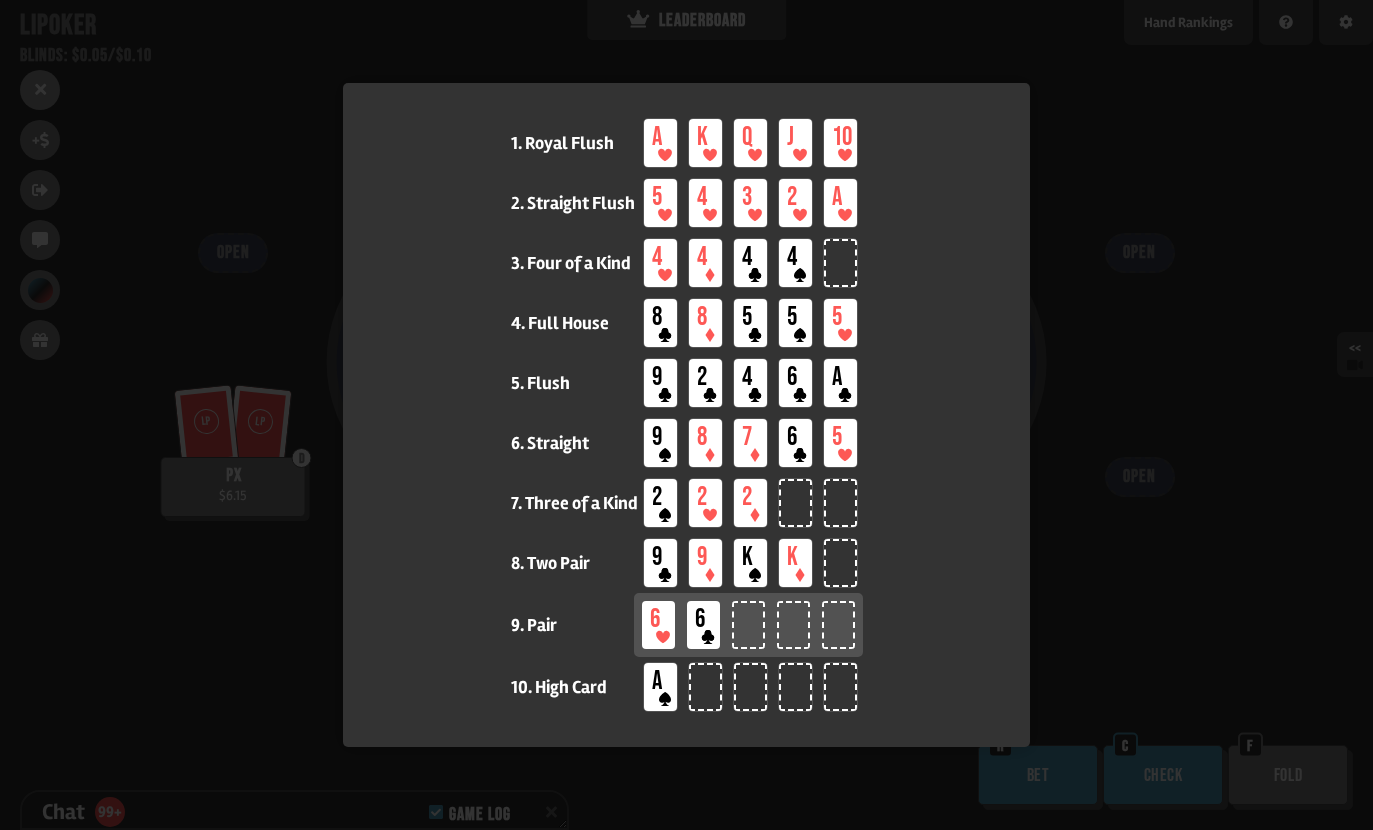 click at bounding box center (686, 415) 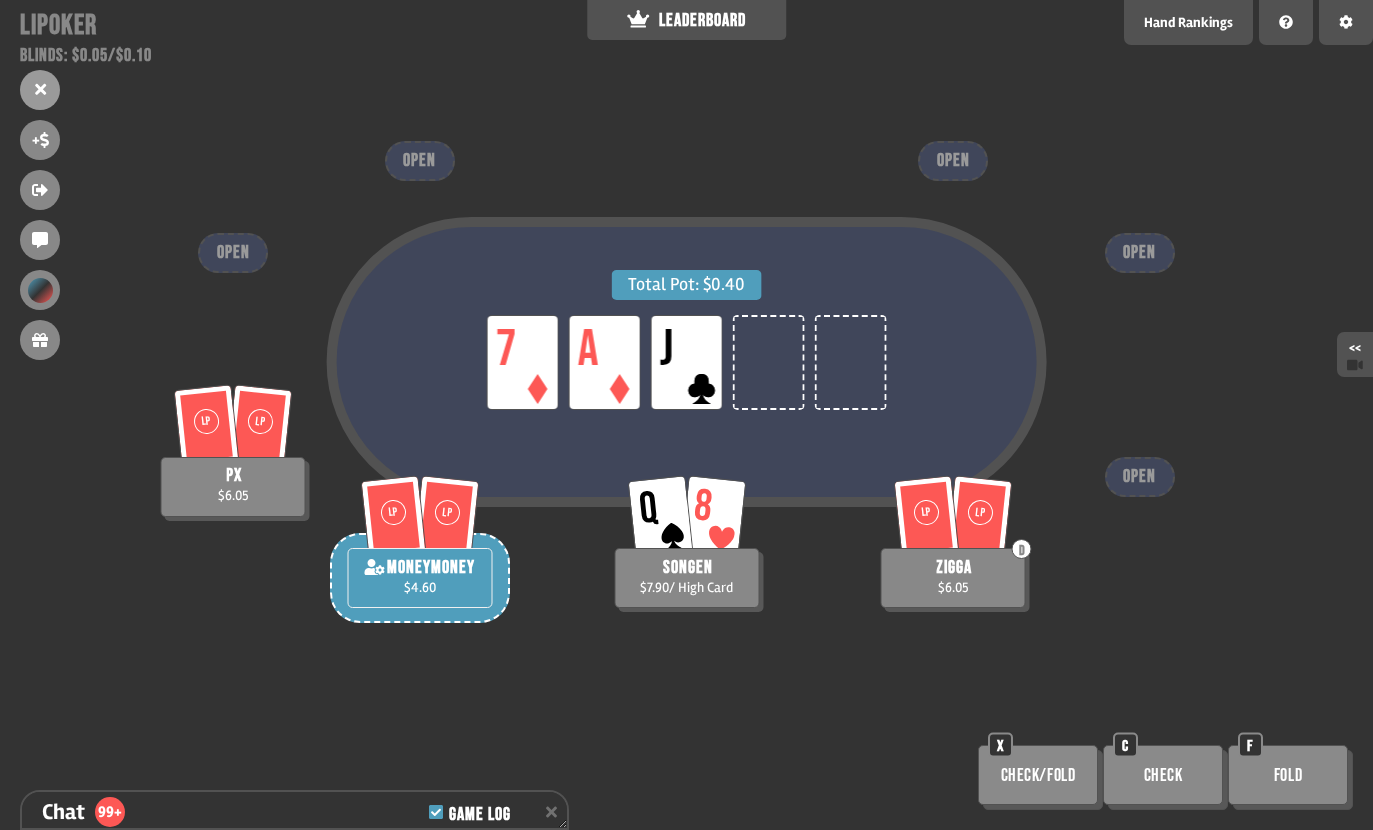 scroll, scrollTop: 6364, scrollLeft: 0, axis: vertical 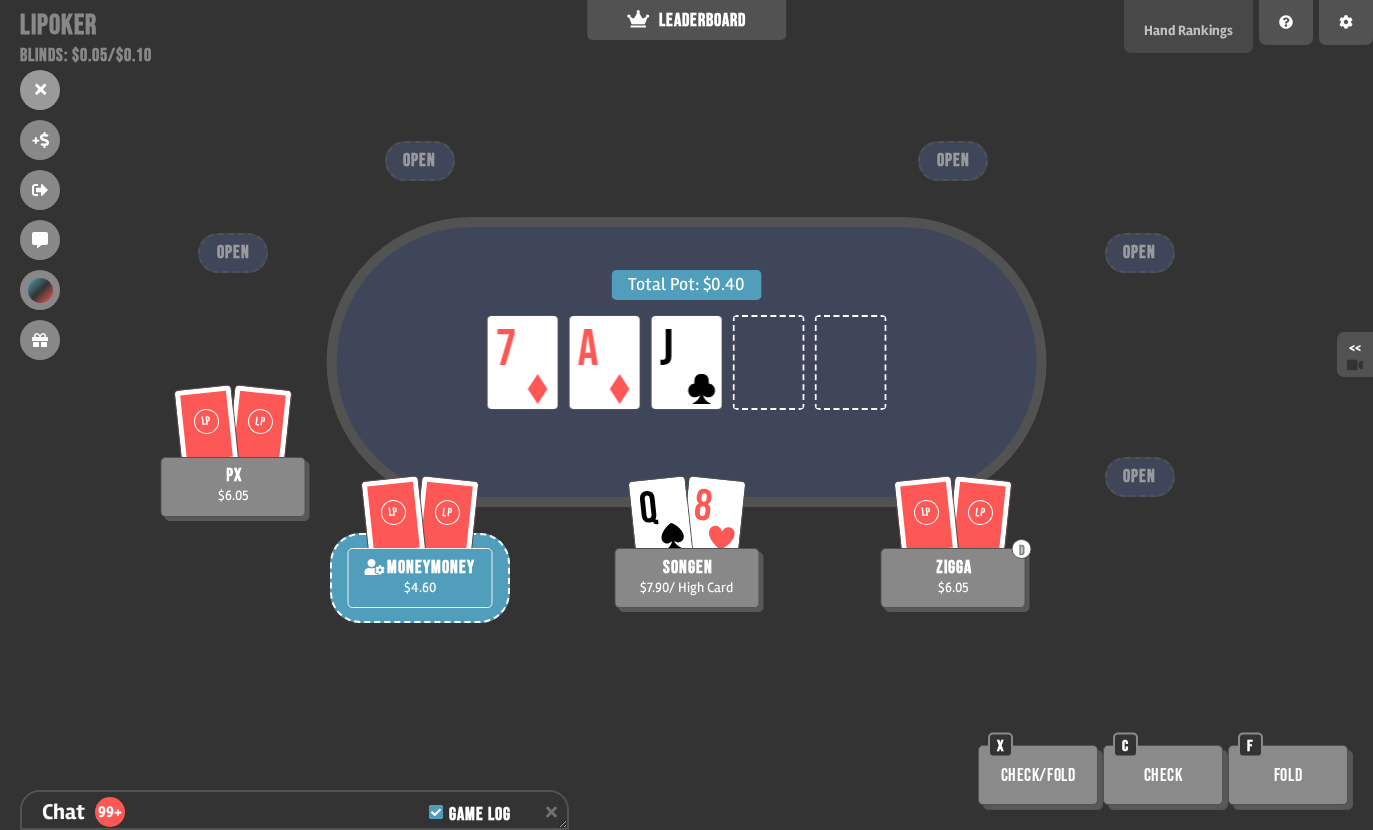 click on "Hand Rankings" at bounding box center (1188, 30) 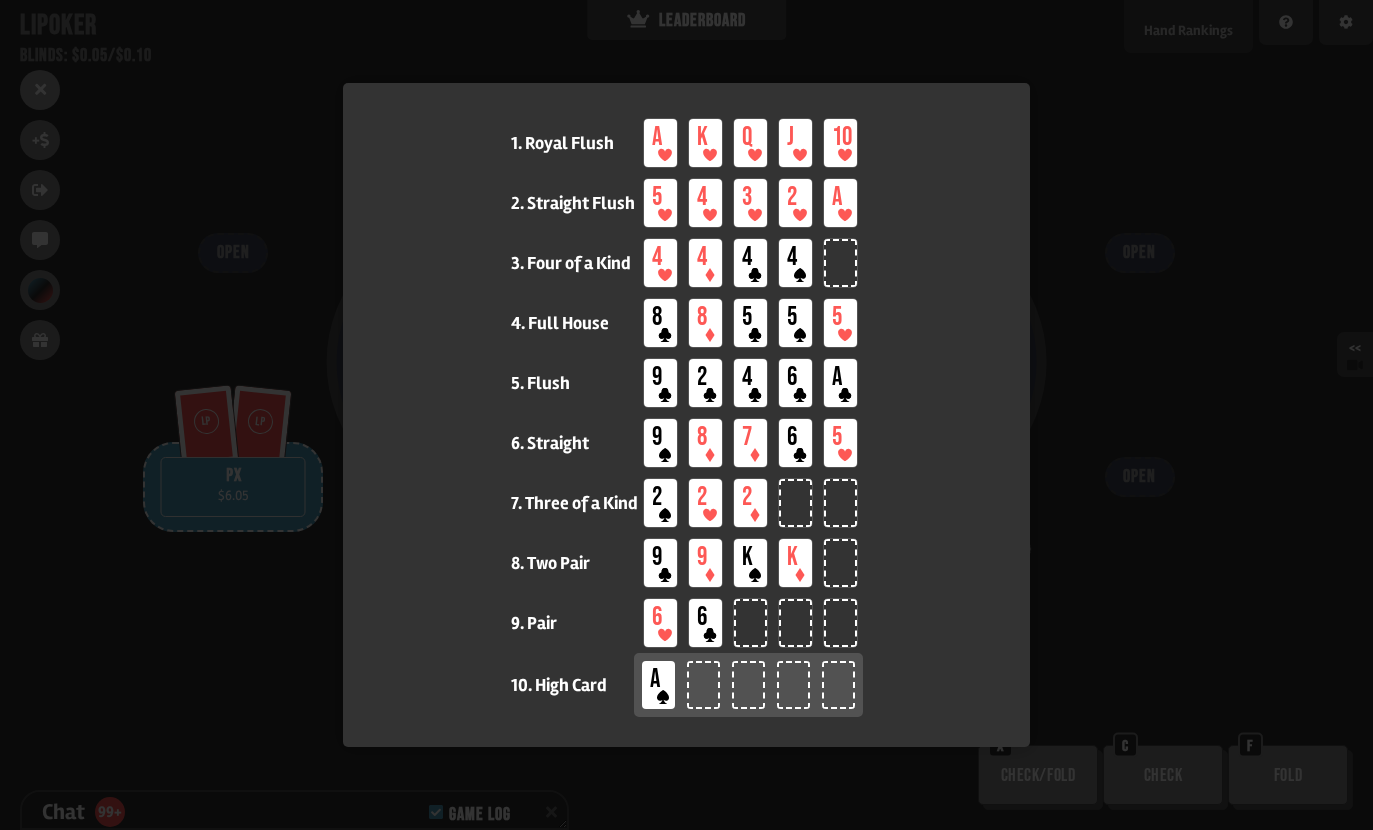 scroll, scrollTop: 6393, scrollLeft: 0, axis: vertical 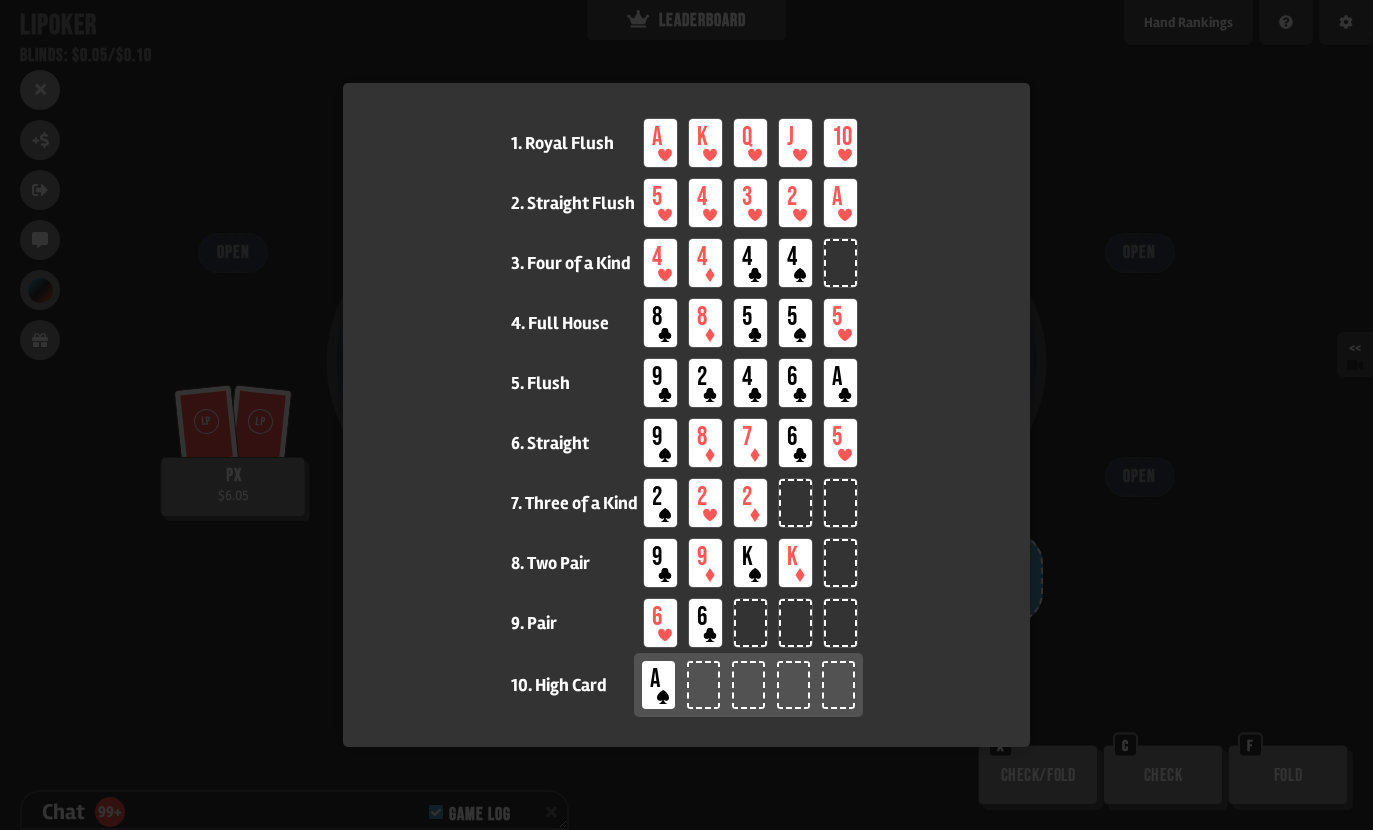 click at bounding box center (686, 415) 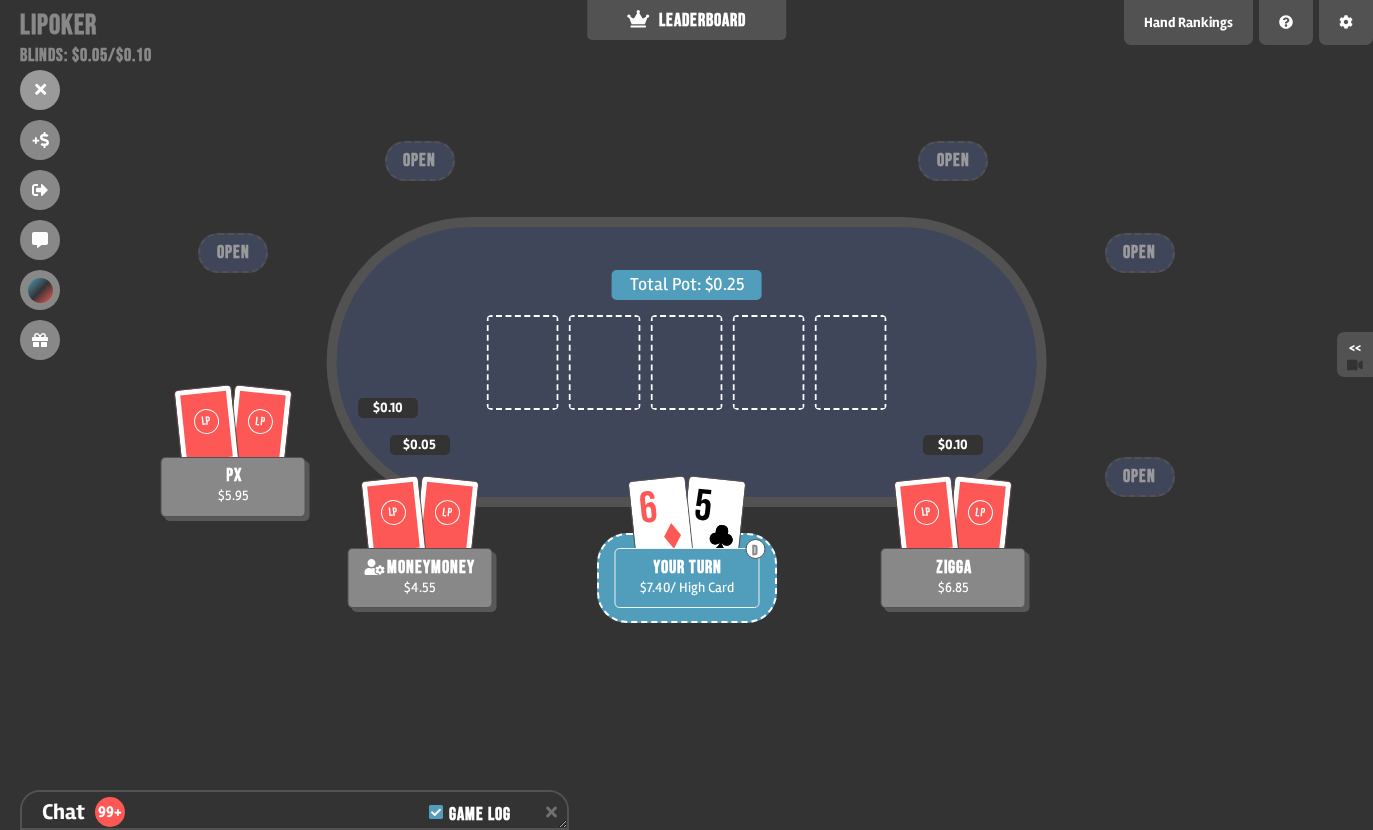 scroll, scrollTop: 6944, scrollLeft: 0, axis: vertical 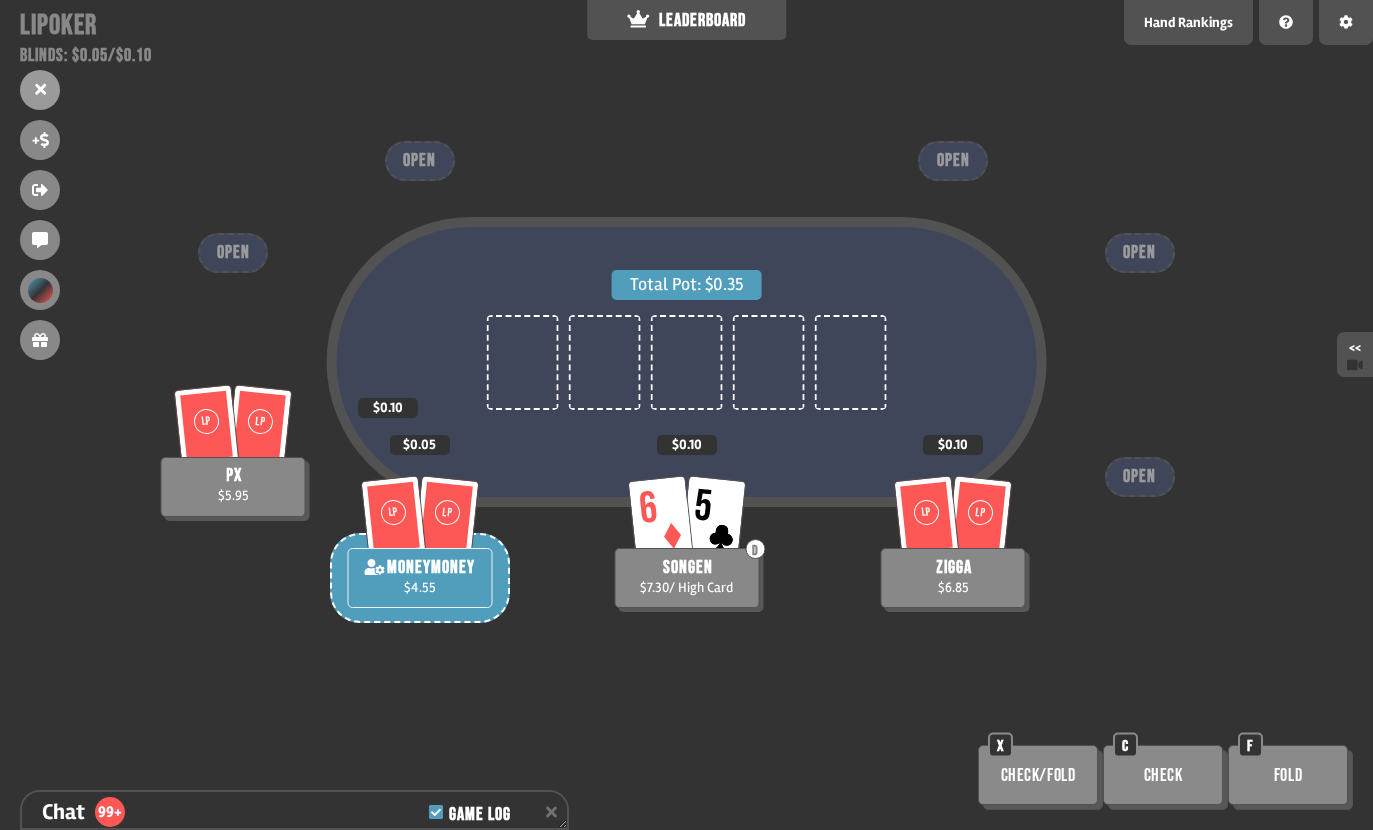 click at bounding box center [851, 362] 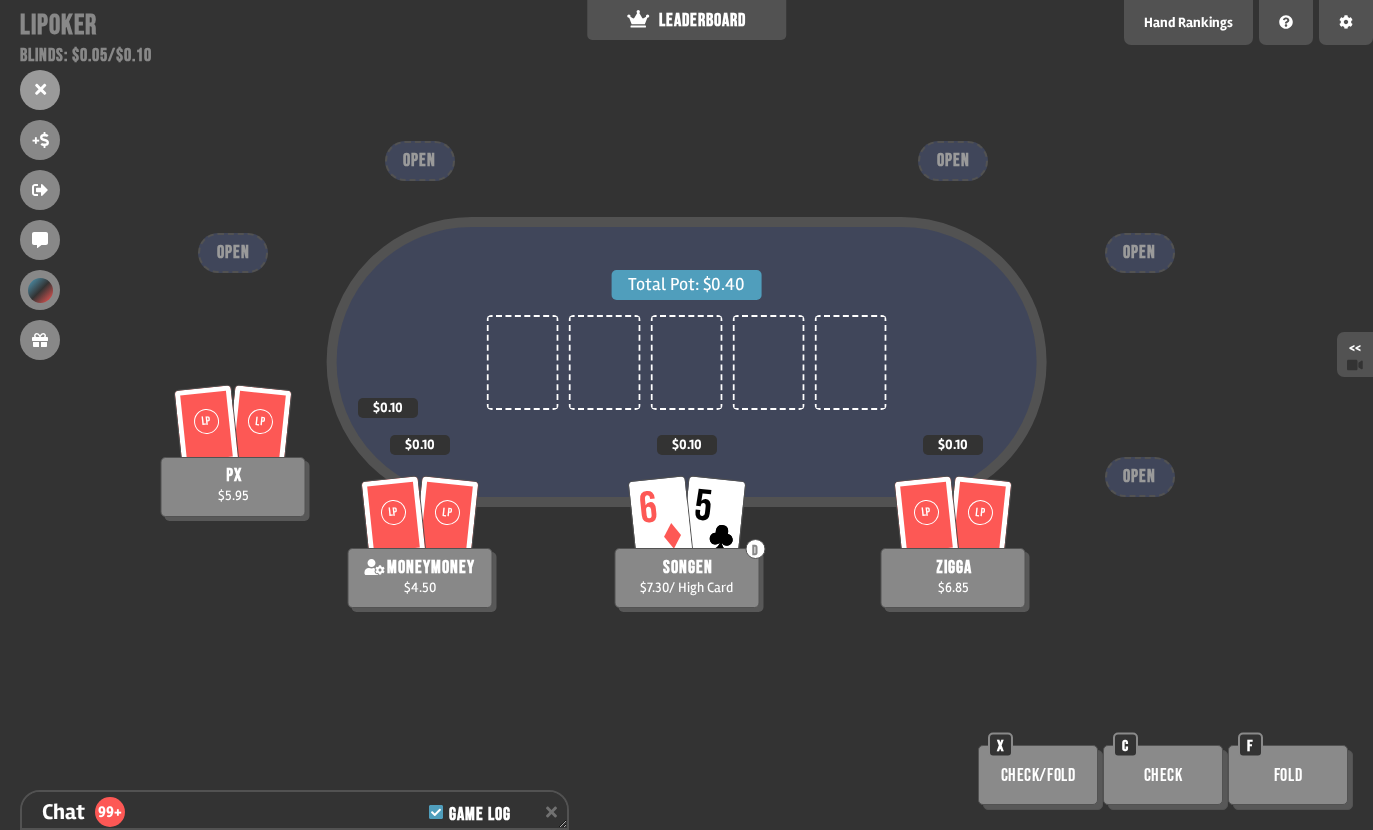 scroll, scrollTop: 7031, scrollLeft: 0, axis: vertical 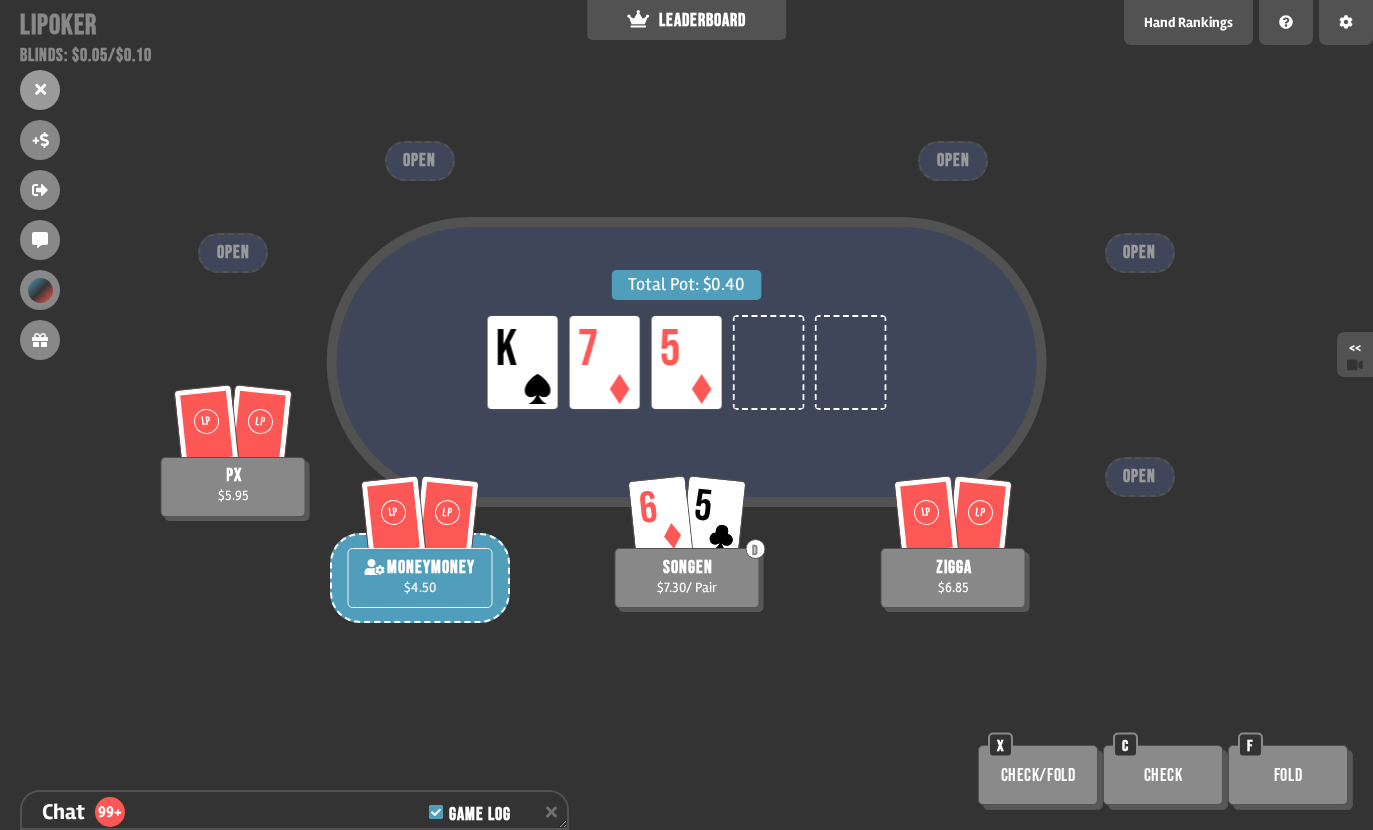 click on "LP K LP 7 LP 5" at bounding box center (686, 362) 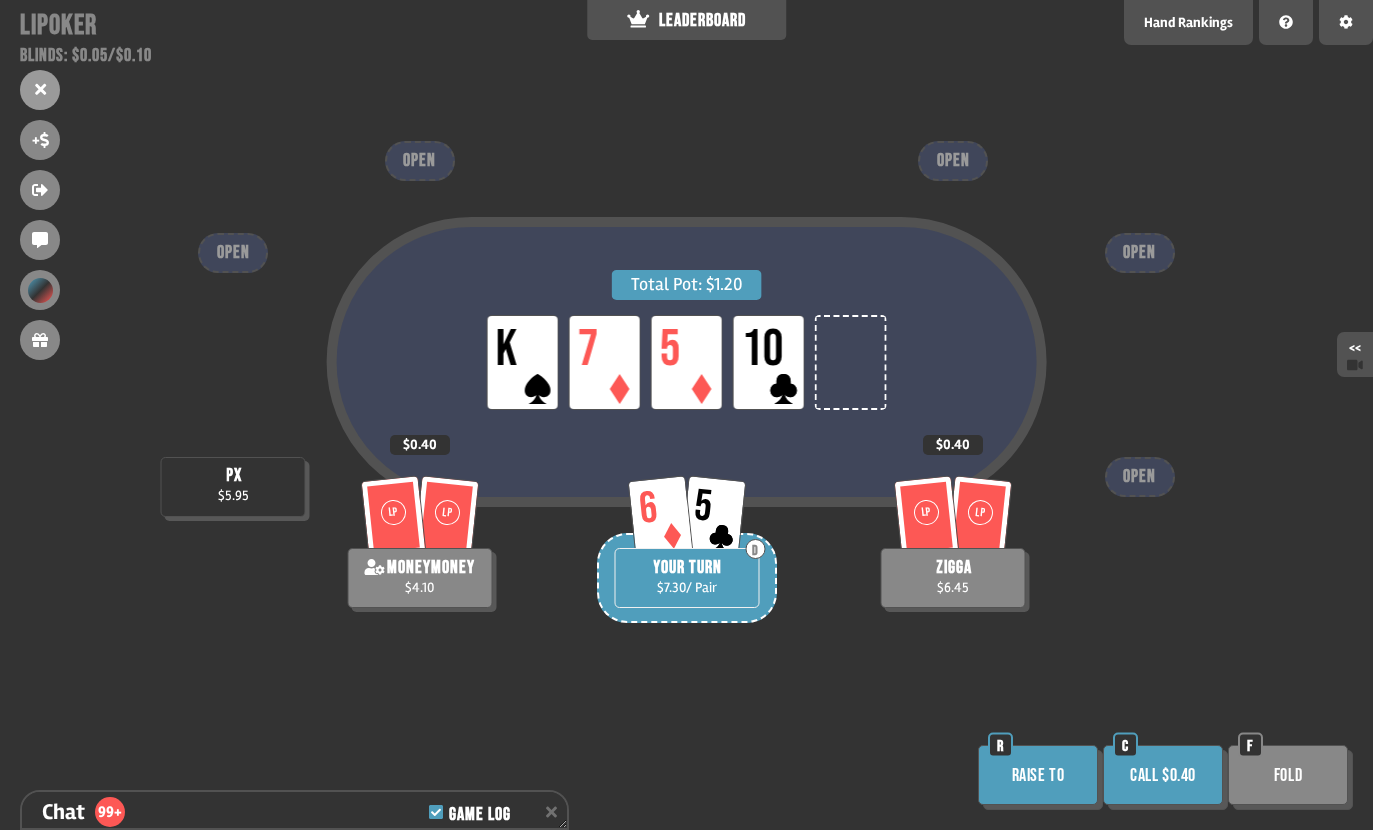 scroll, scrollTop: 7321, scrollLeft: 0, axis: vertical 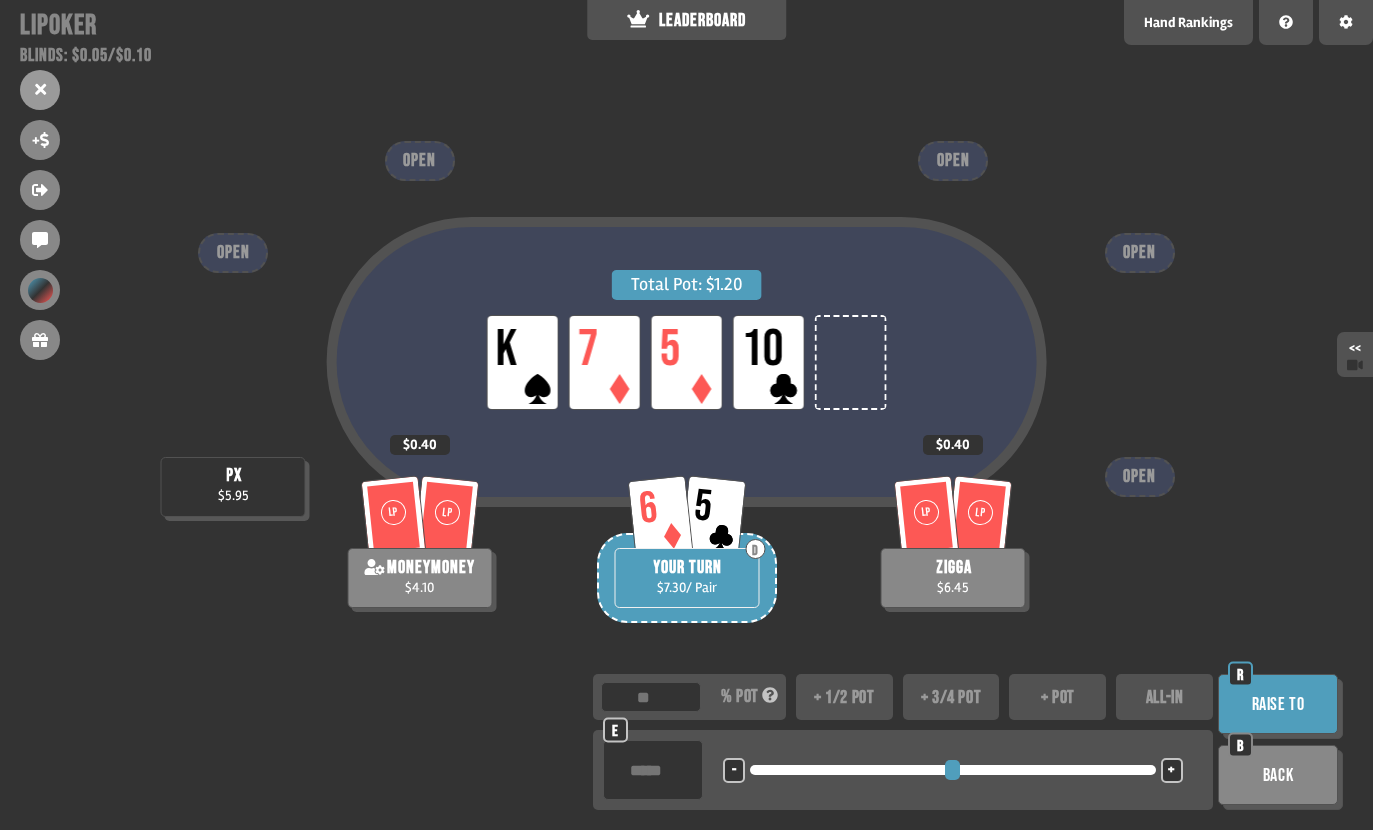 click on "+ 1/2 pot" at bounding box center (844, 697) 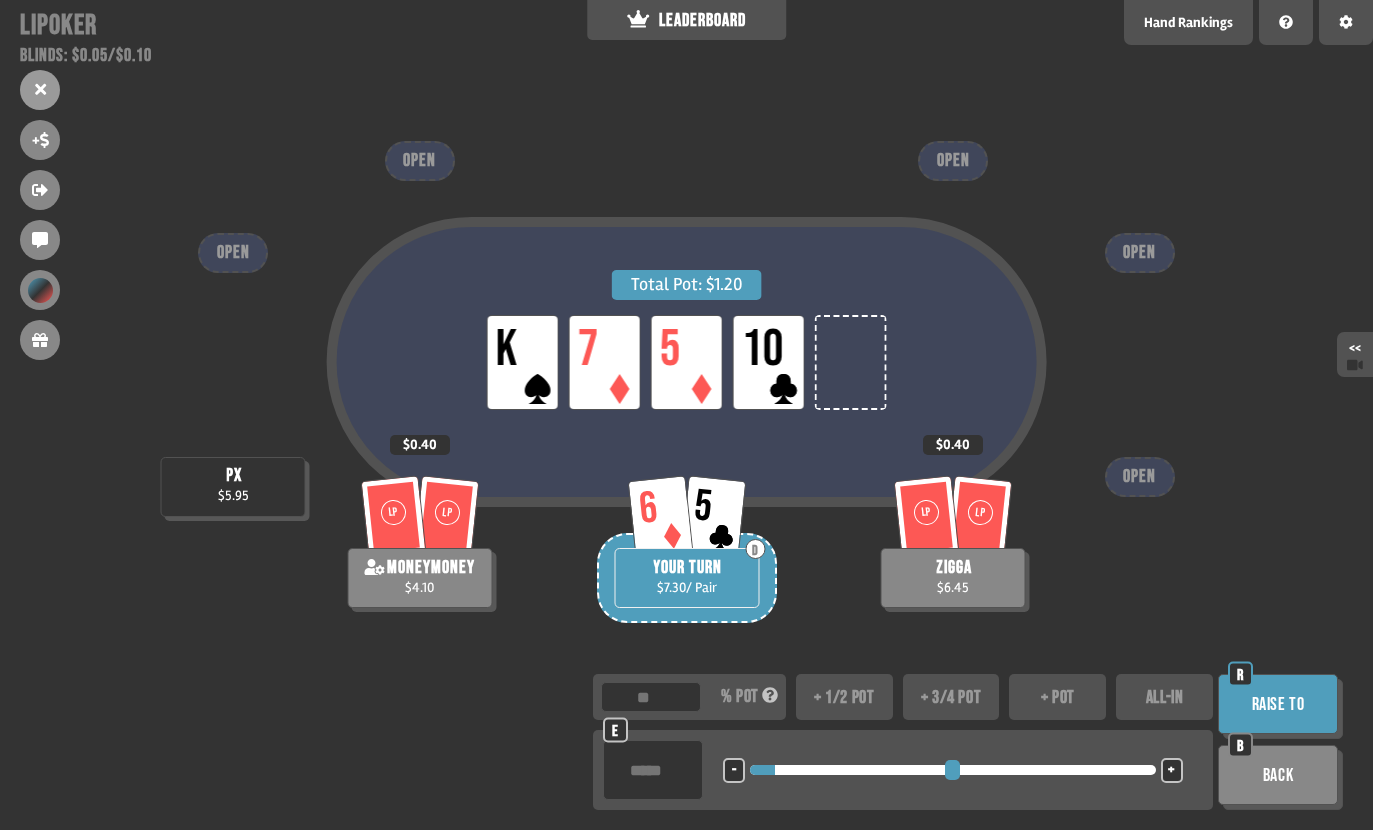 click on "Raise to" at bounding box center (1278, 704) 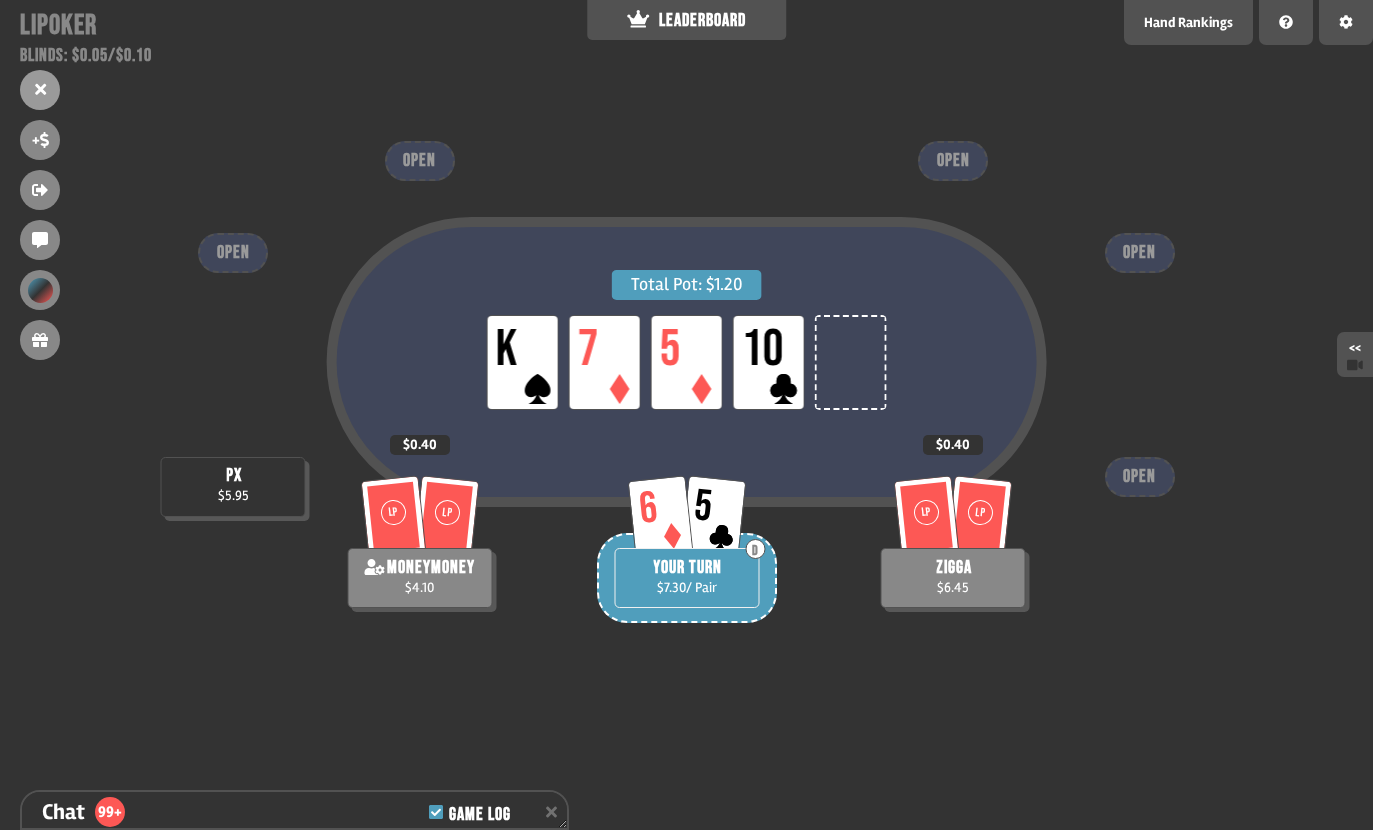 scroll, scrollTop: 7350, scrollLeft: 0, axis: vertical 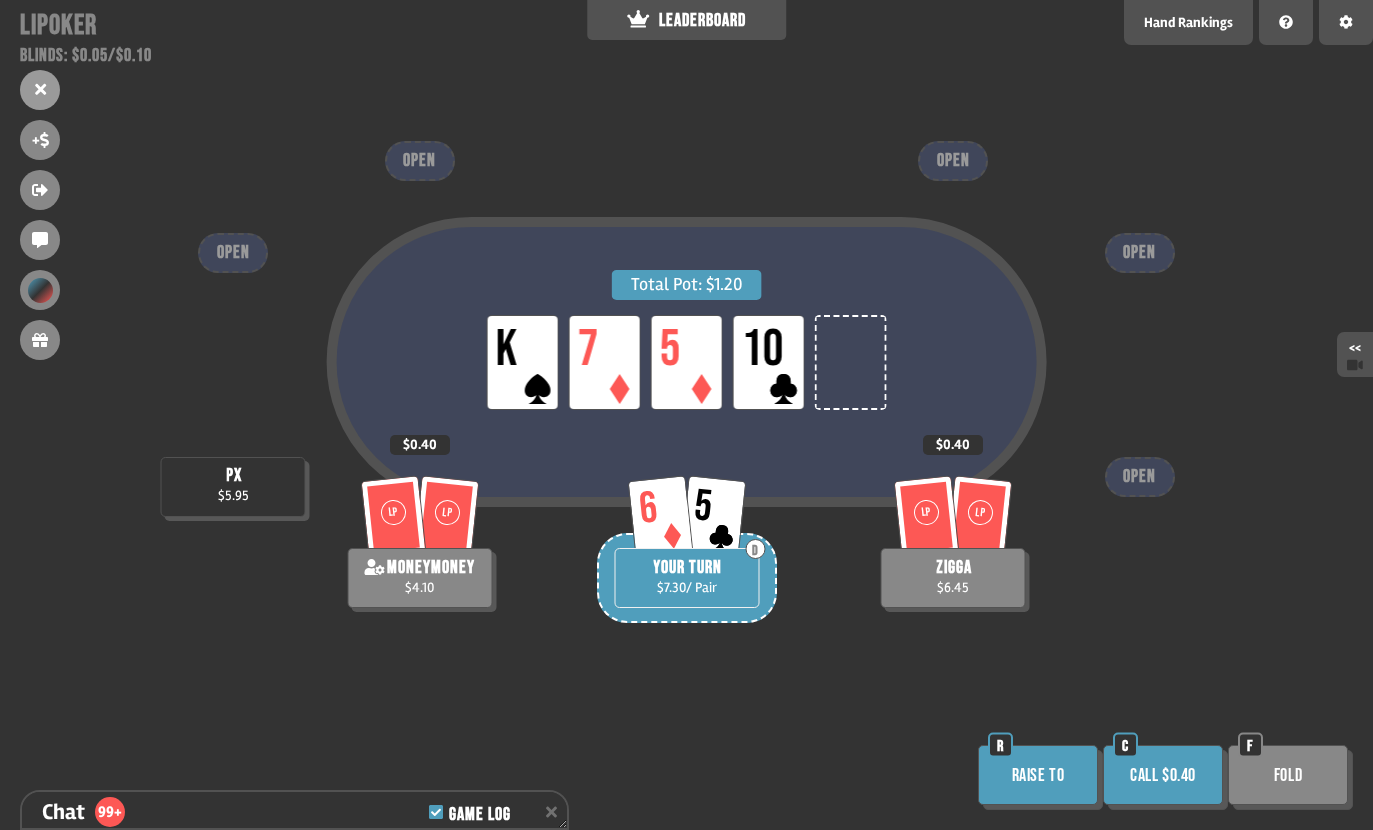 click on "Call $0.40" at bounding box center (1163, 775) 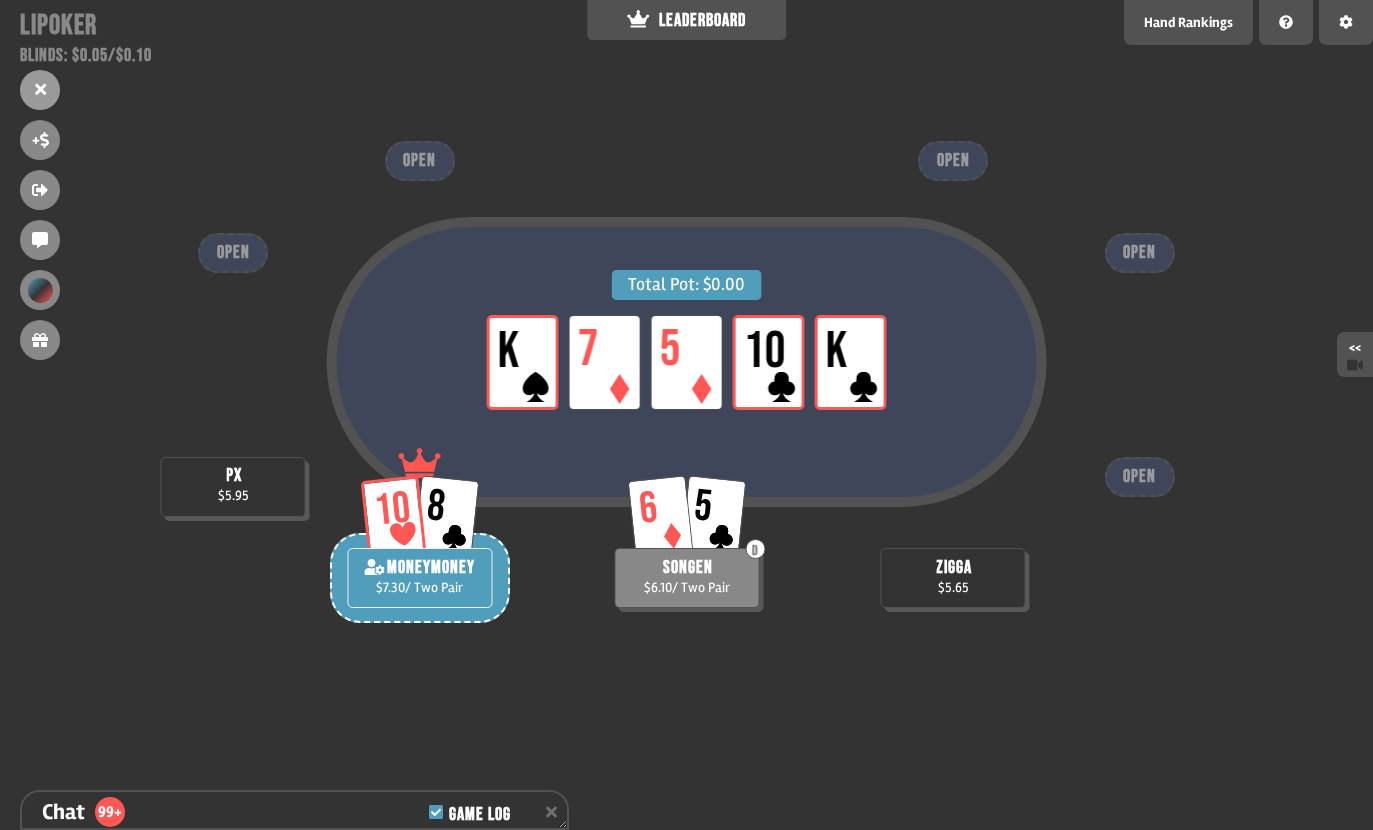 scroll, scrollTop: 7669, scrollLeft: 0, axis: vertical 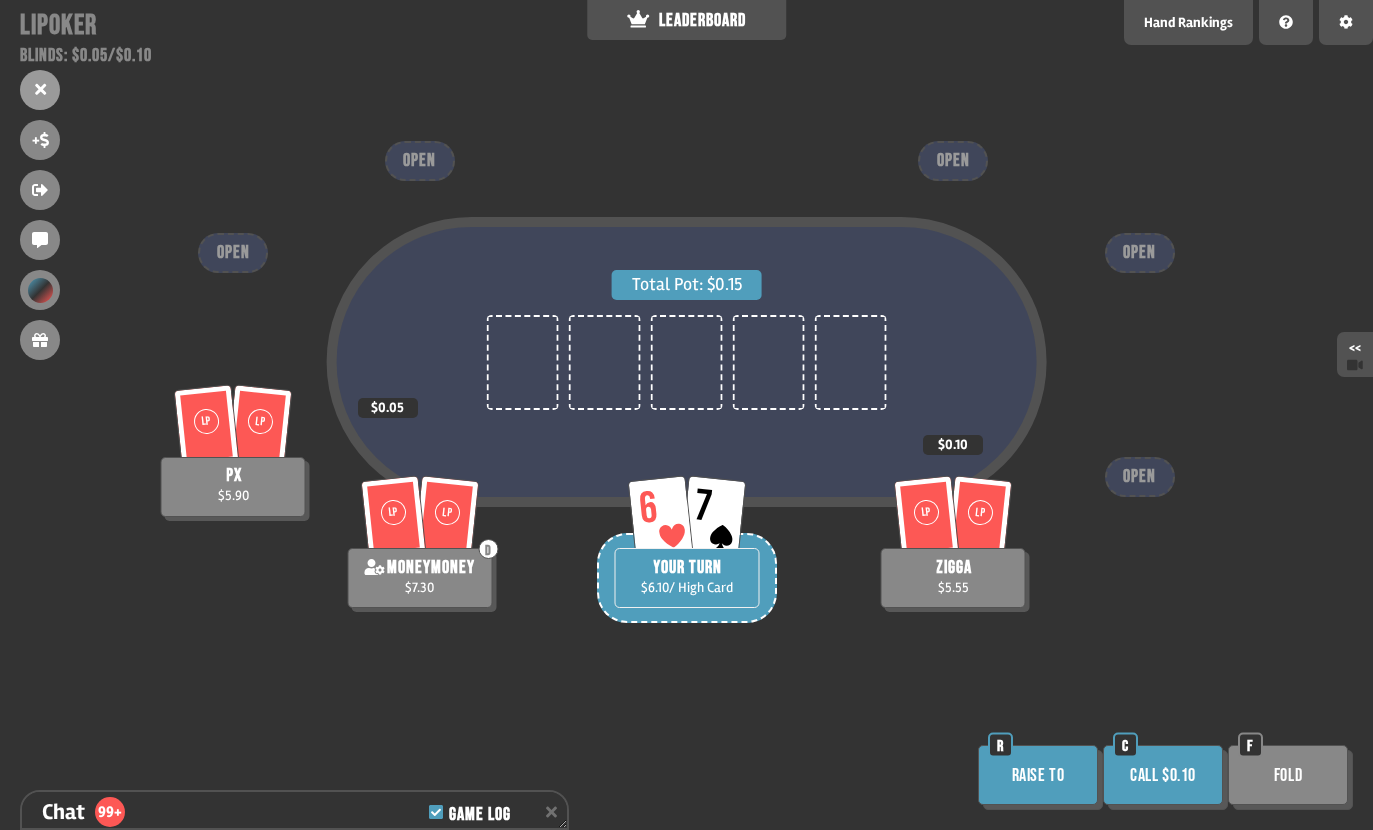 click on "Call $0.10" at bounding box center [1163, 775] 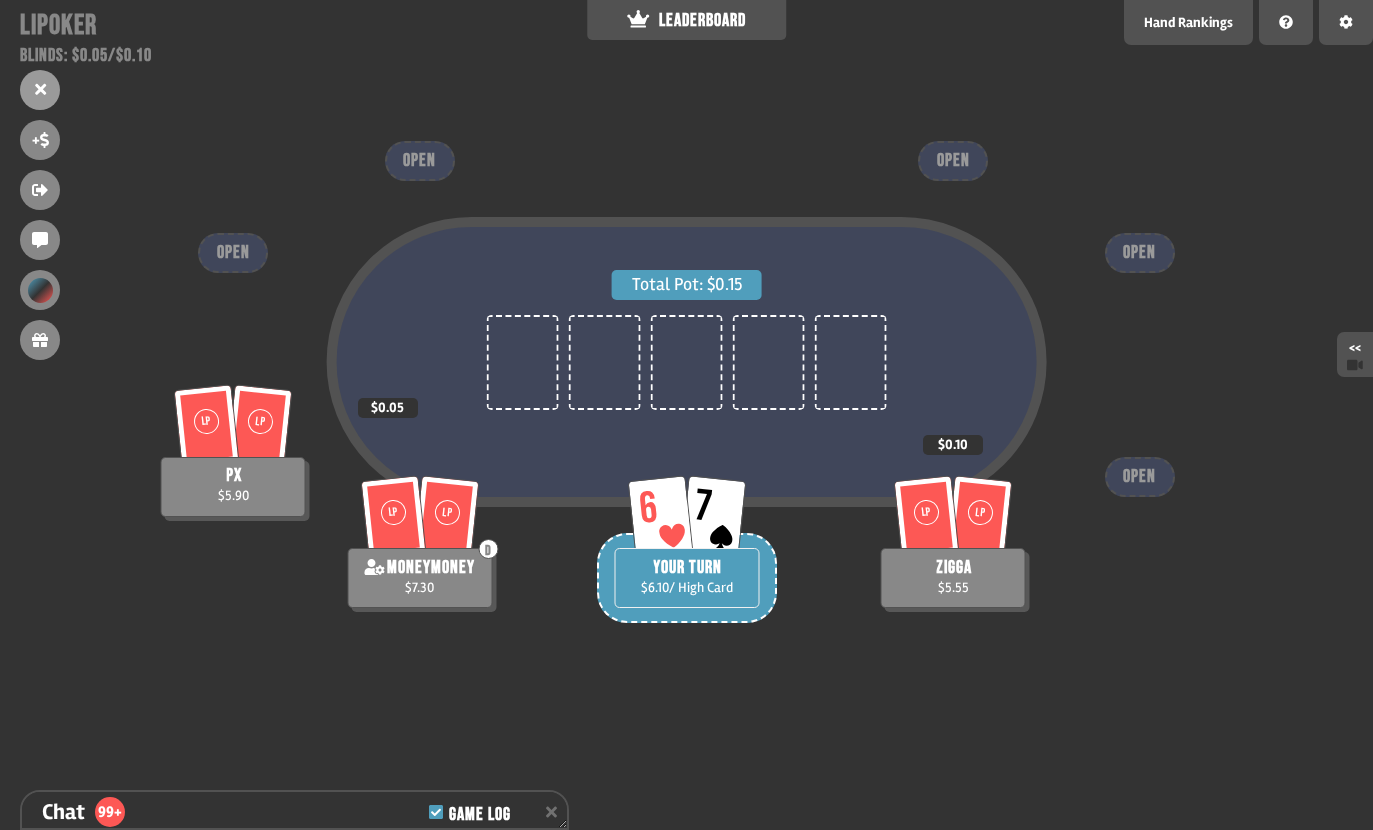scroll, scrollTop: 7698, scrollLeft: 0, axis: vertical 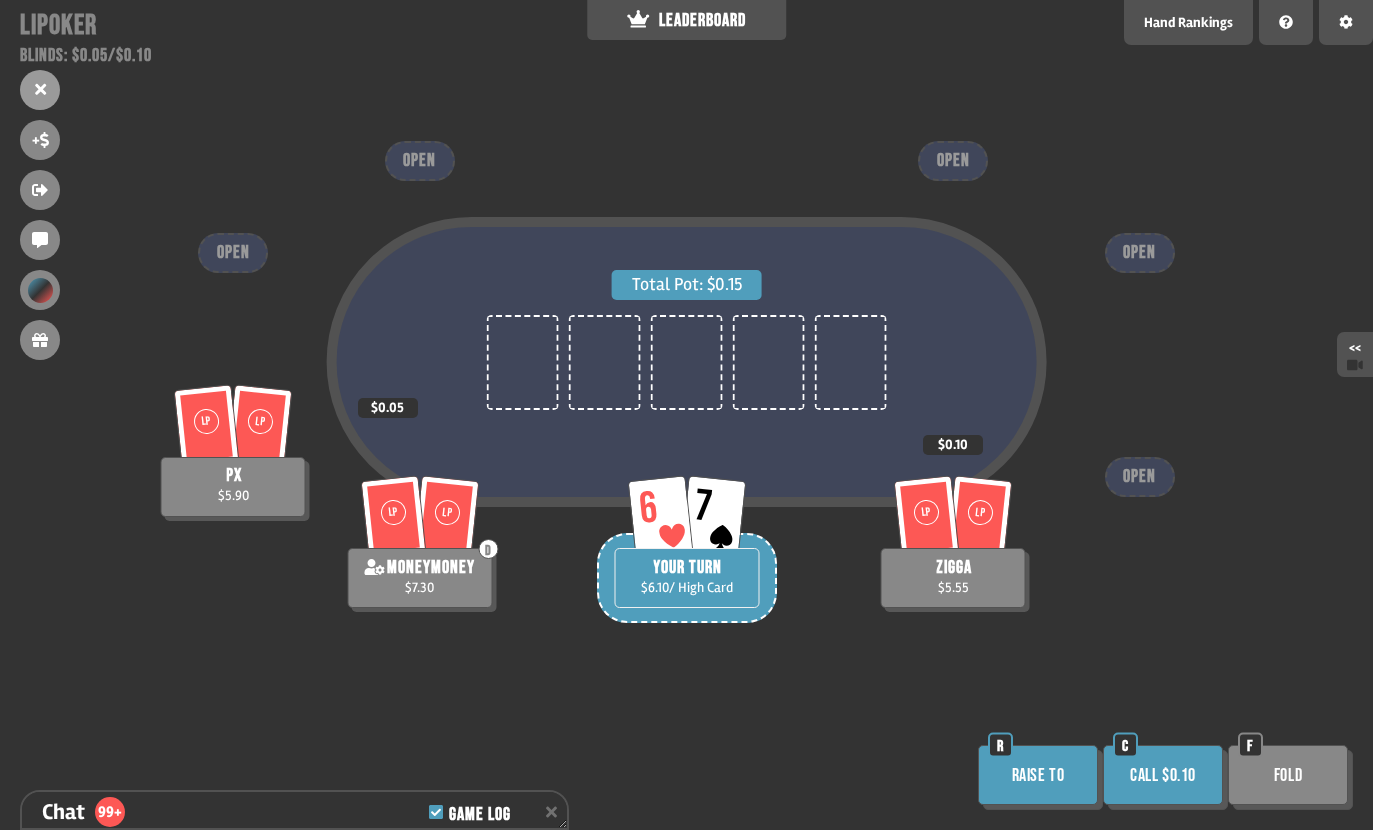 click on "Call $0.10" at bounding box center [1163, 775] 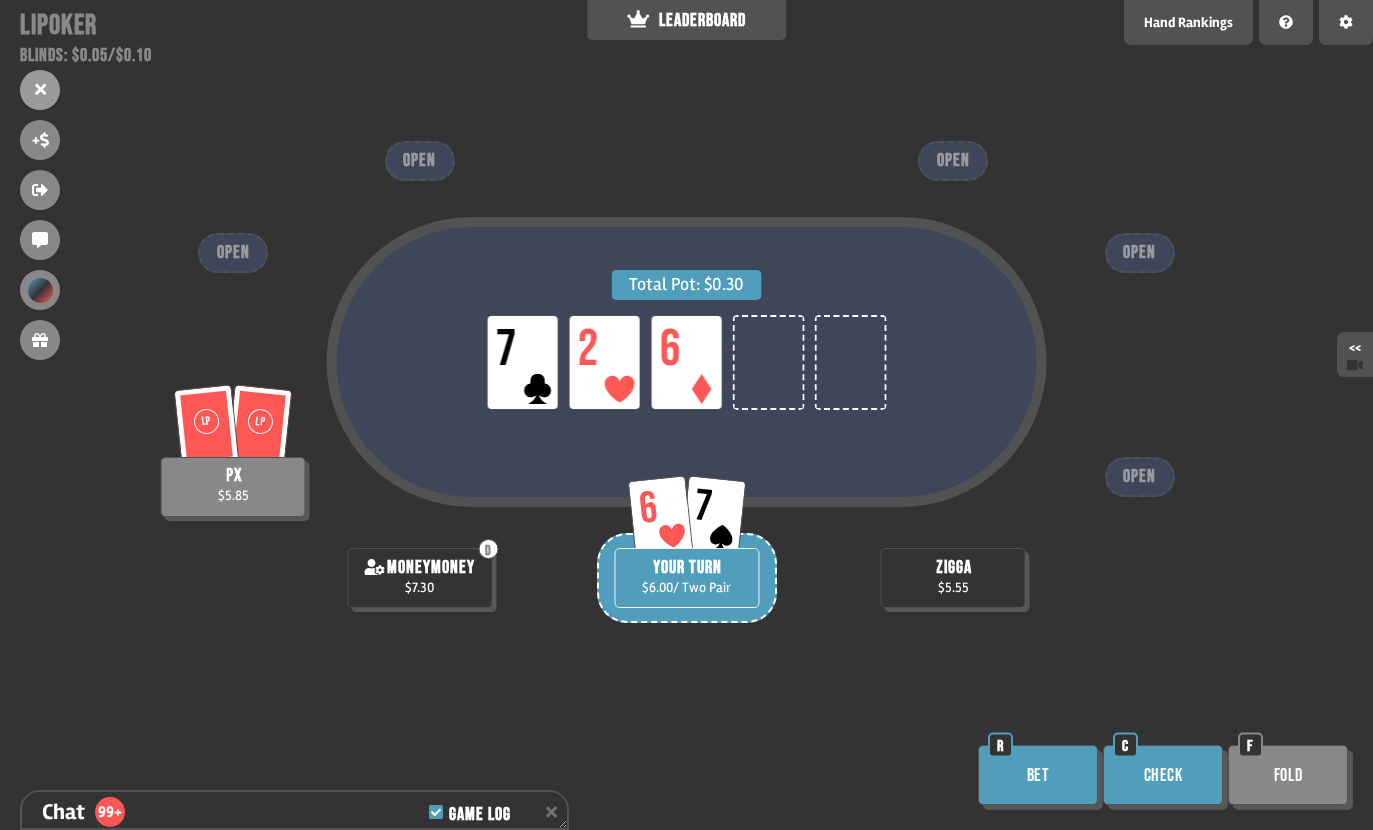 scroll, scrollTop: 7901, scrollLeft: 0, axis: vertical 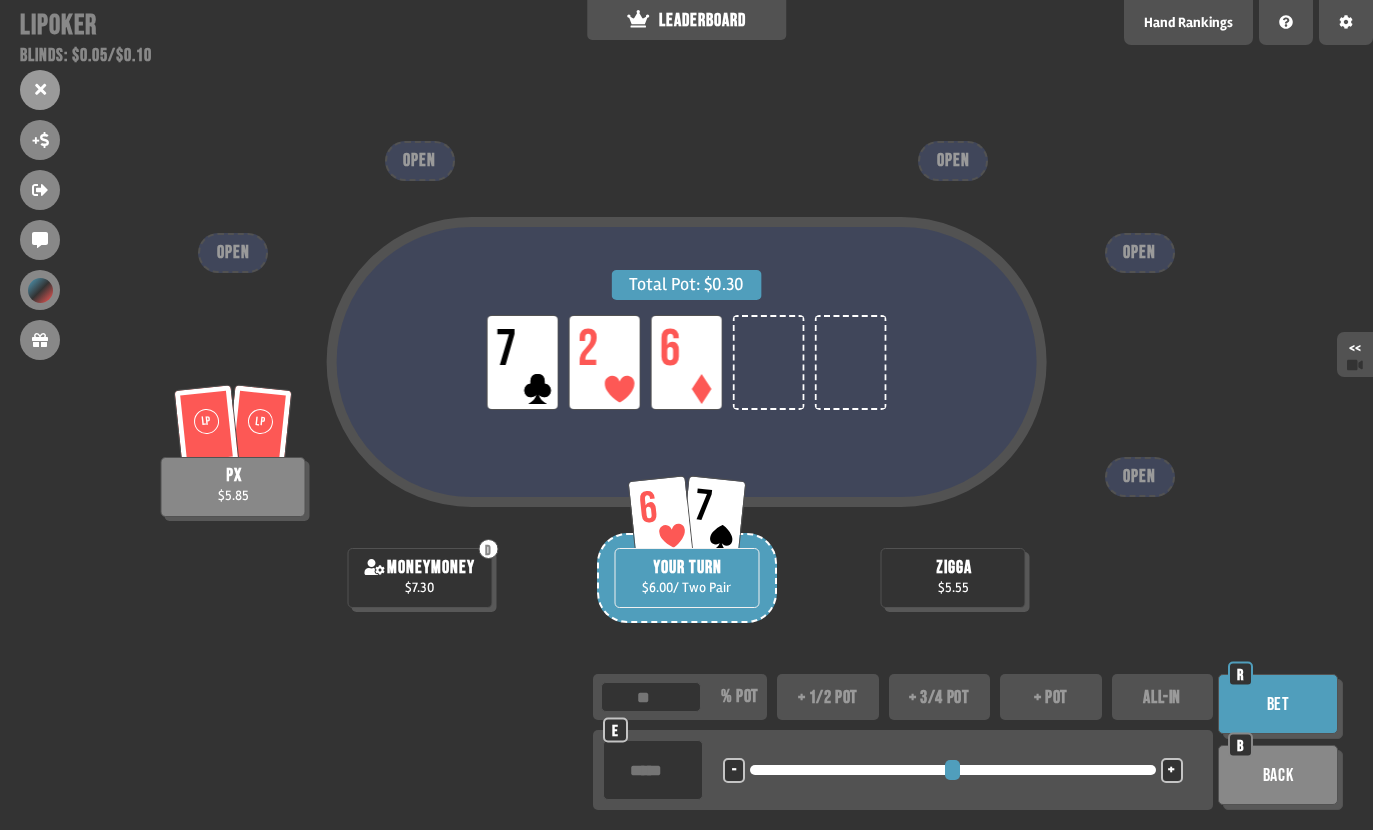 click on "ALL-IN" at bounding box center [1163, 697] 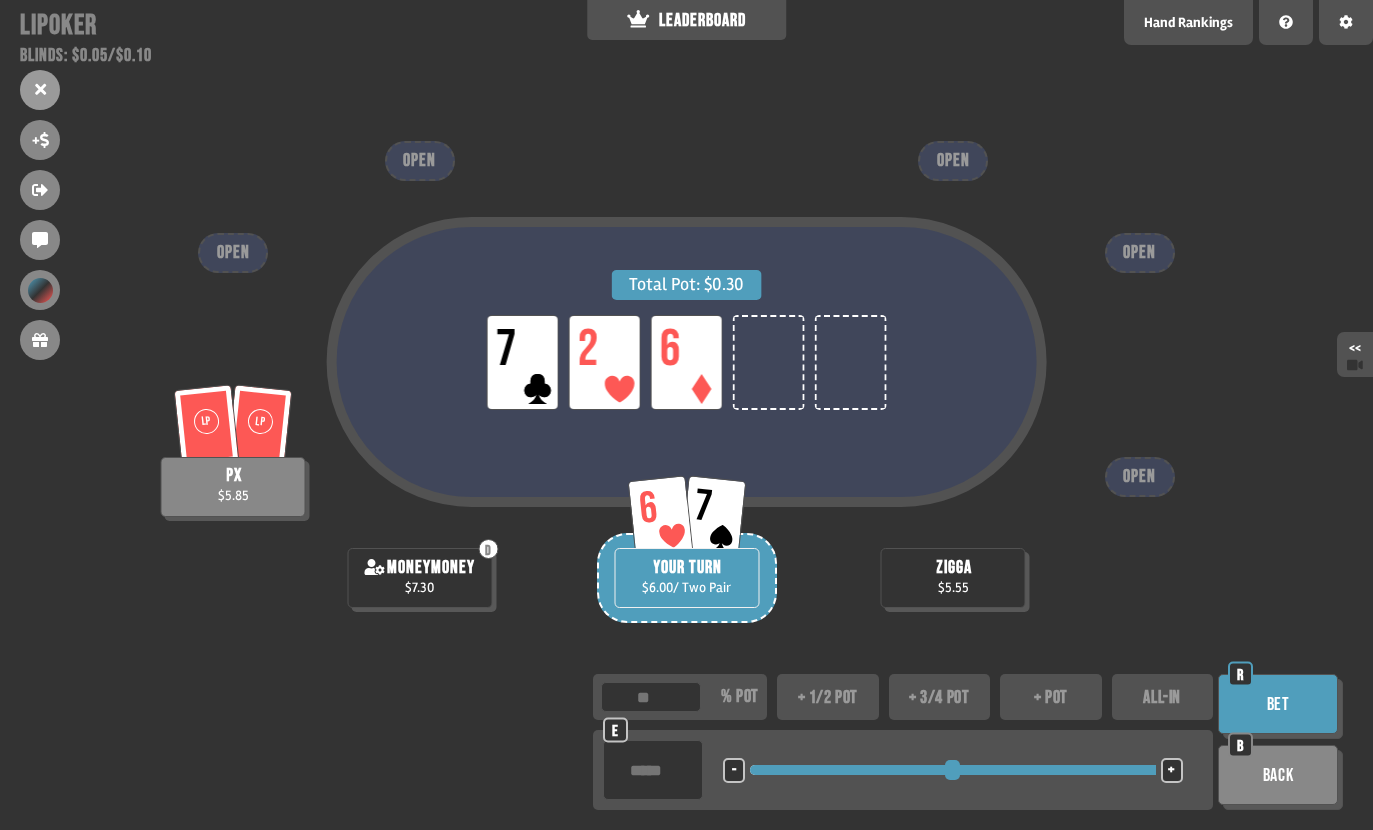 click on "Bet" at bounding box center (1278, 704) 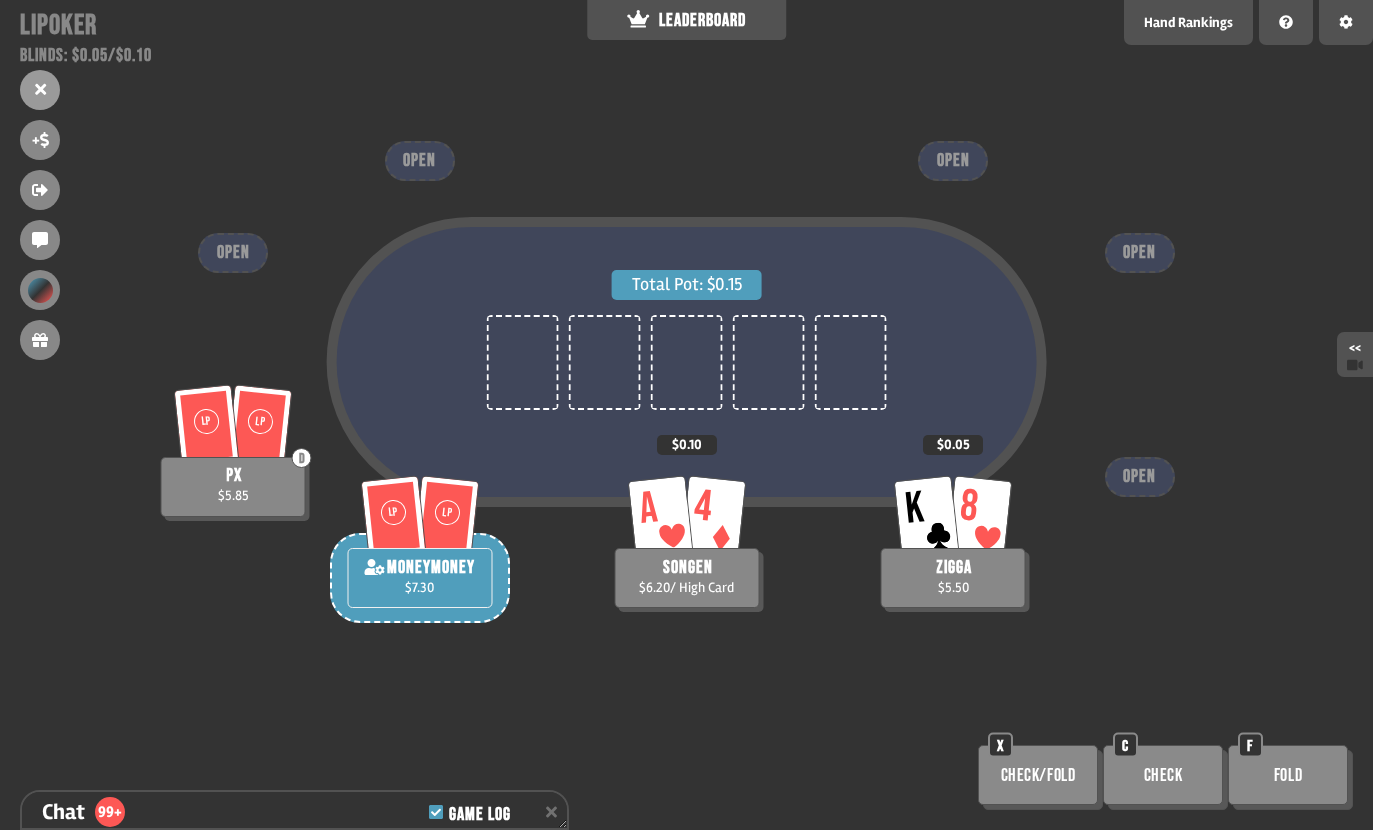 scroll, scrollTop: 8075, scrollLeft: 0, axis: vertical 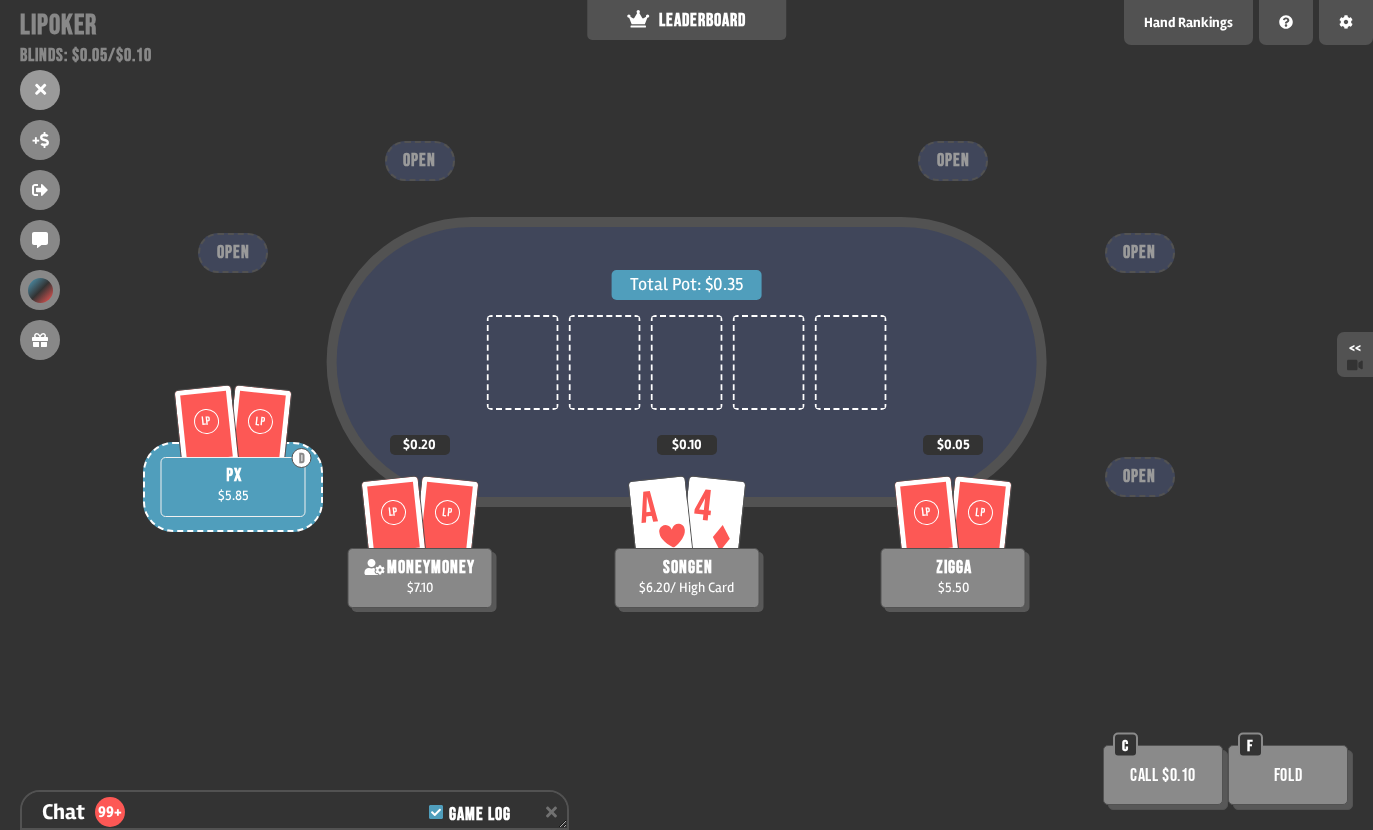 click on "OPEN" at bounding box center (1140, 477) 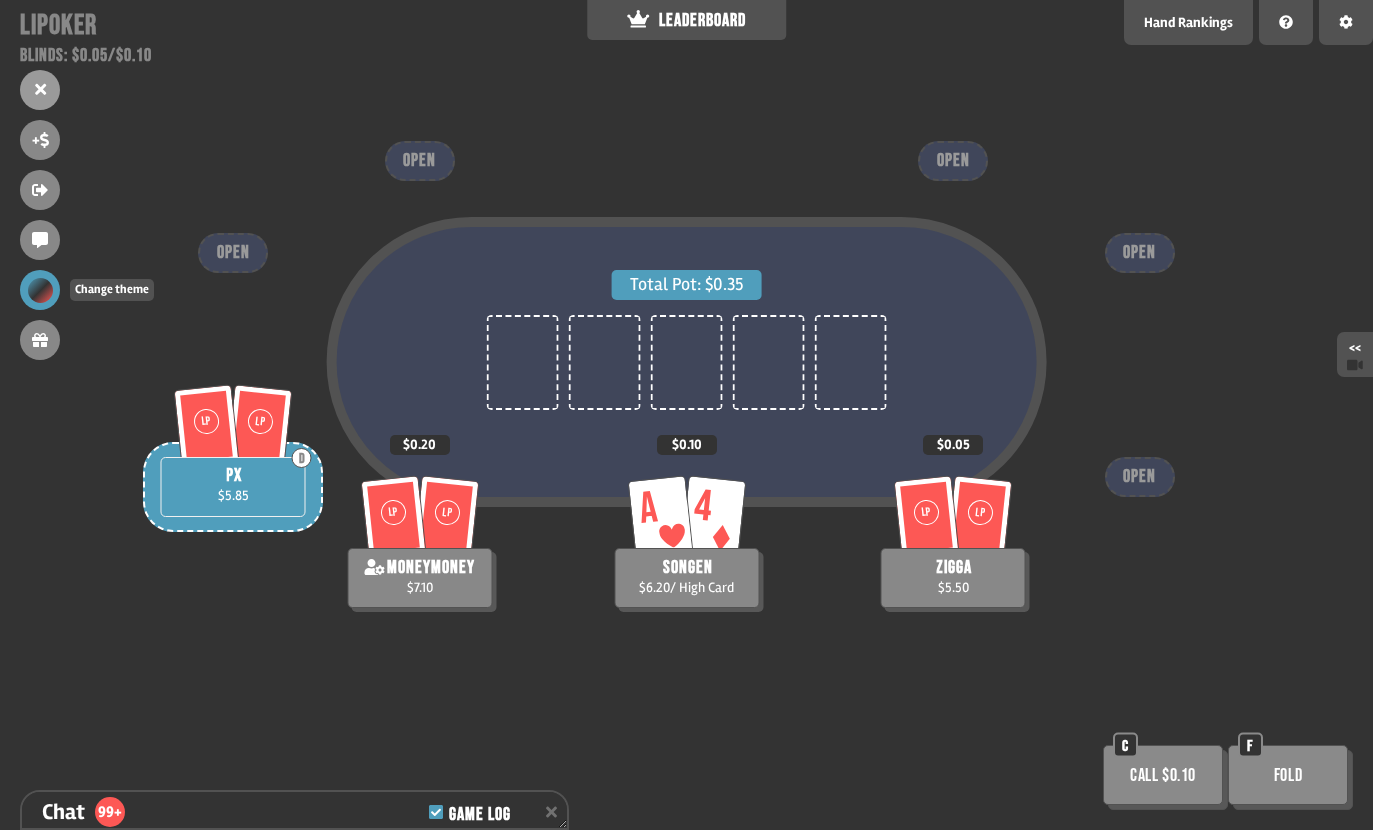 click at bounding box center (40, 290) 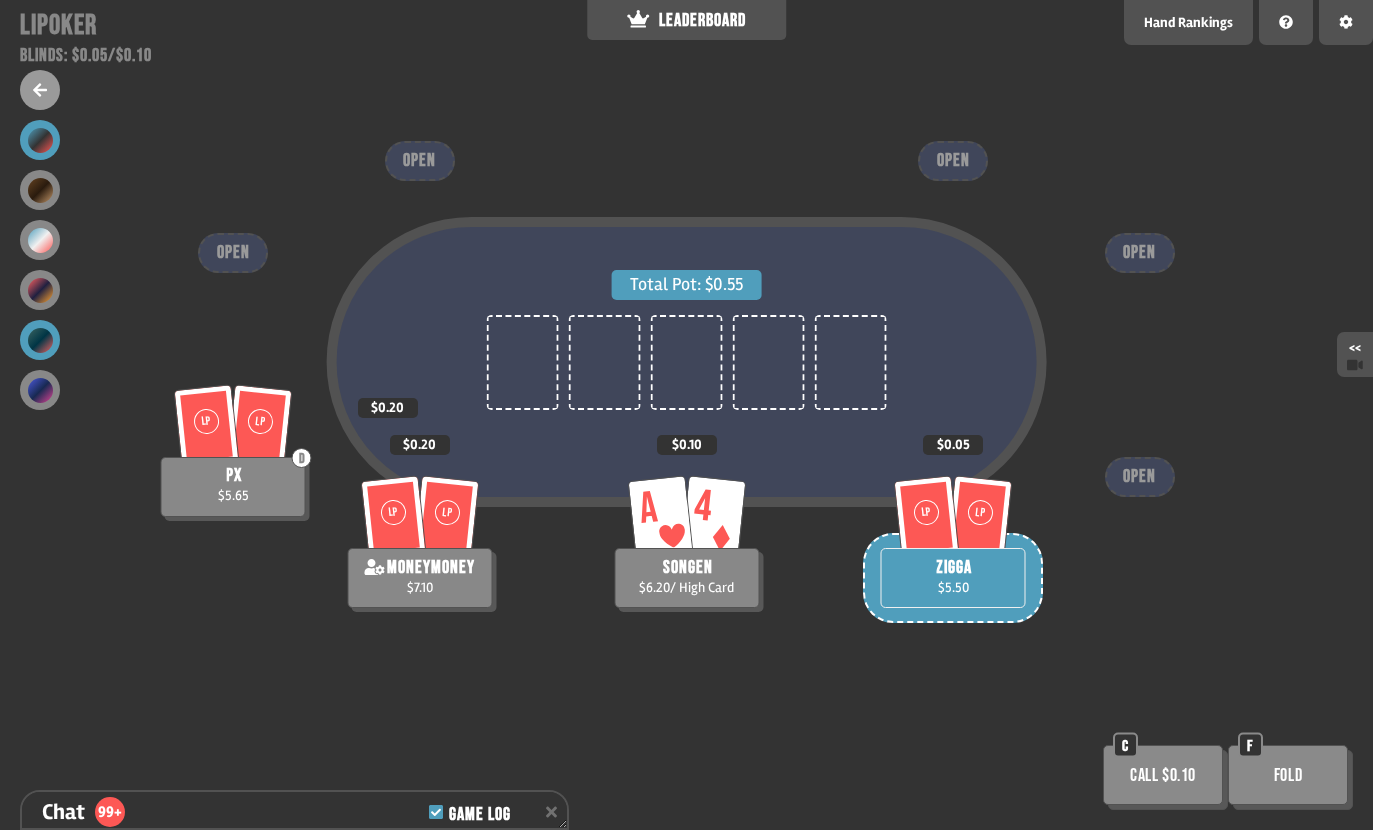 click at bounding box center [40, 340] 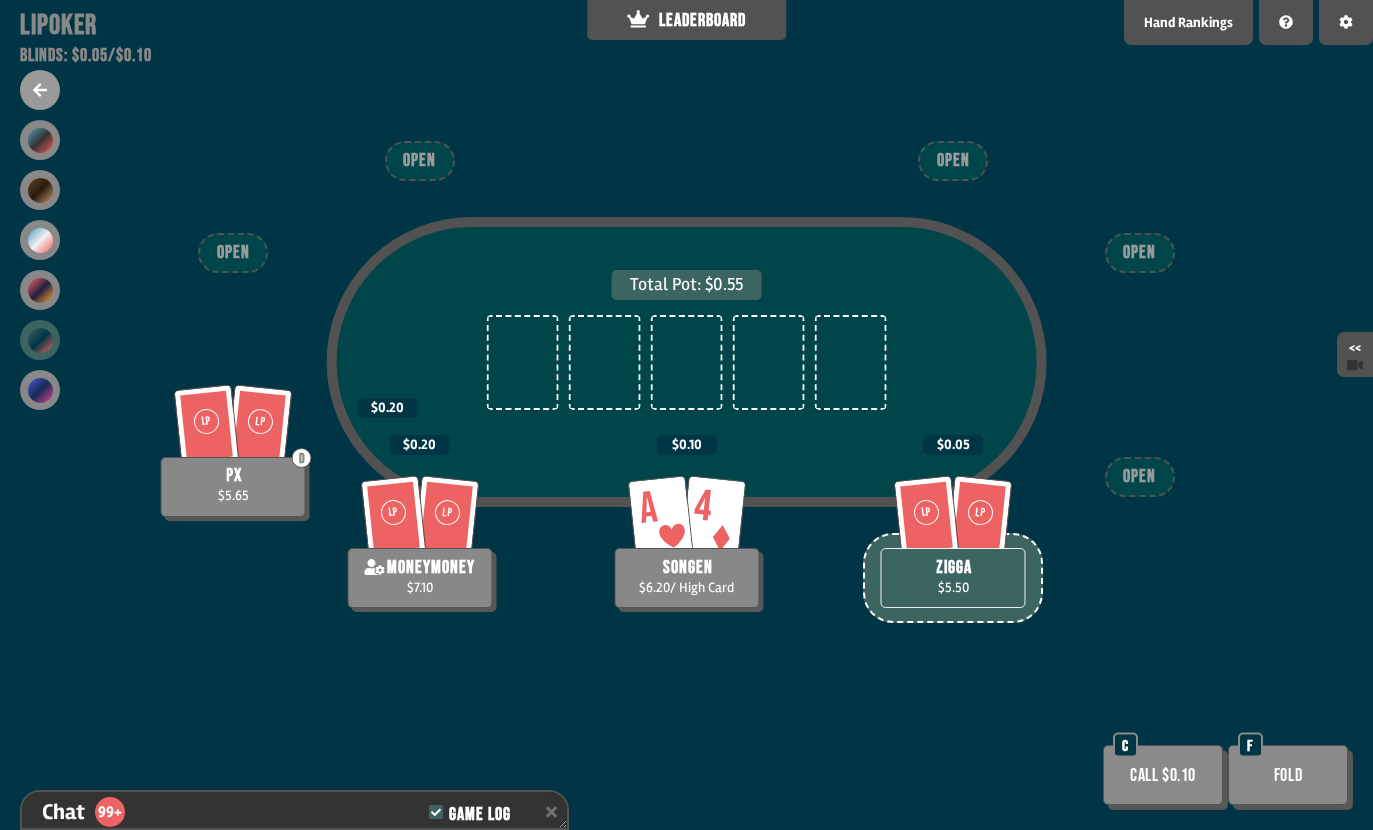 scroll, scrollTop: 8133, scrollLeft: 0, axis: vertical 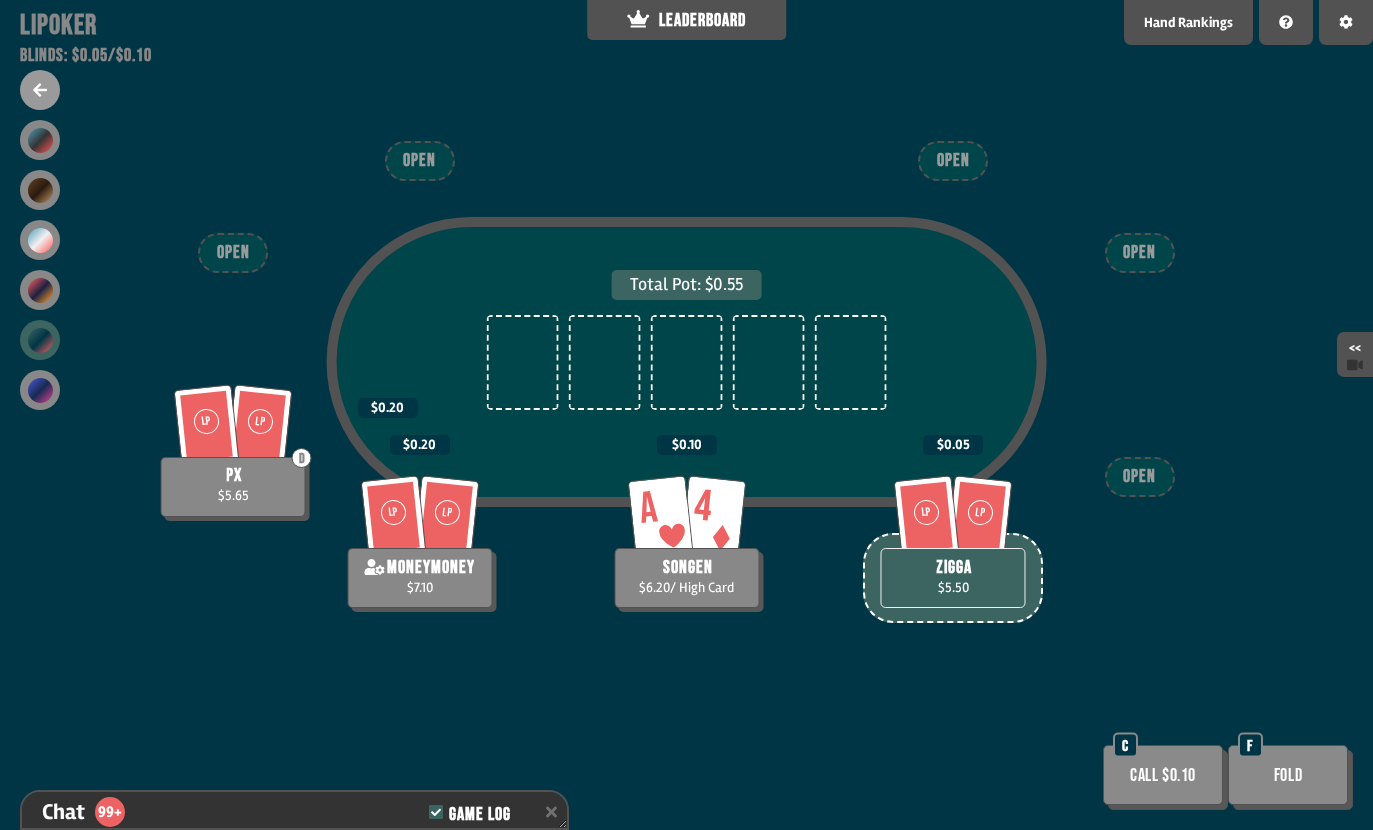 click at bounding box center [40, 90] 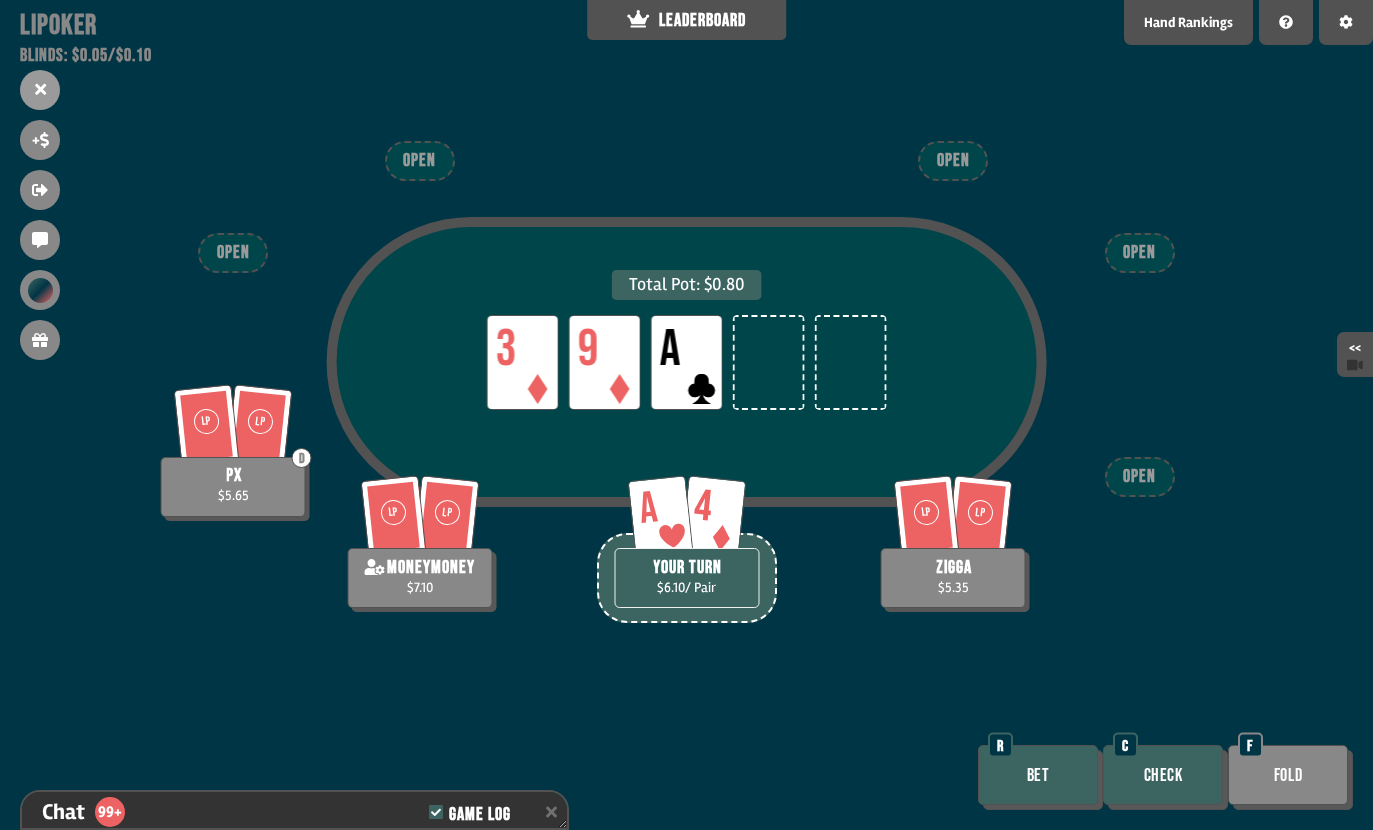 scroll, scrollTop: 8278, scrollLeft: 0, axis: vertical 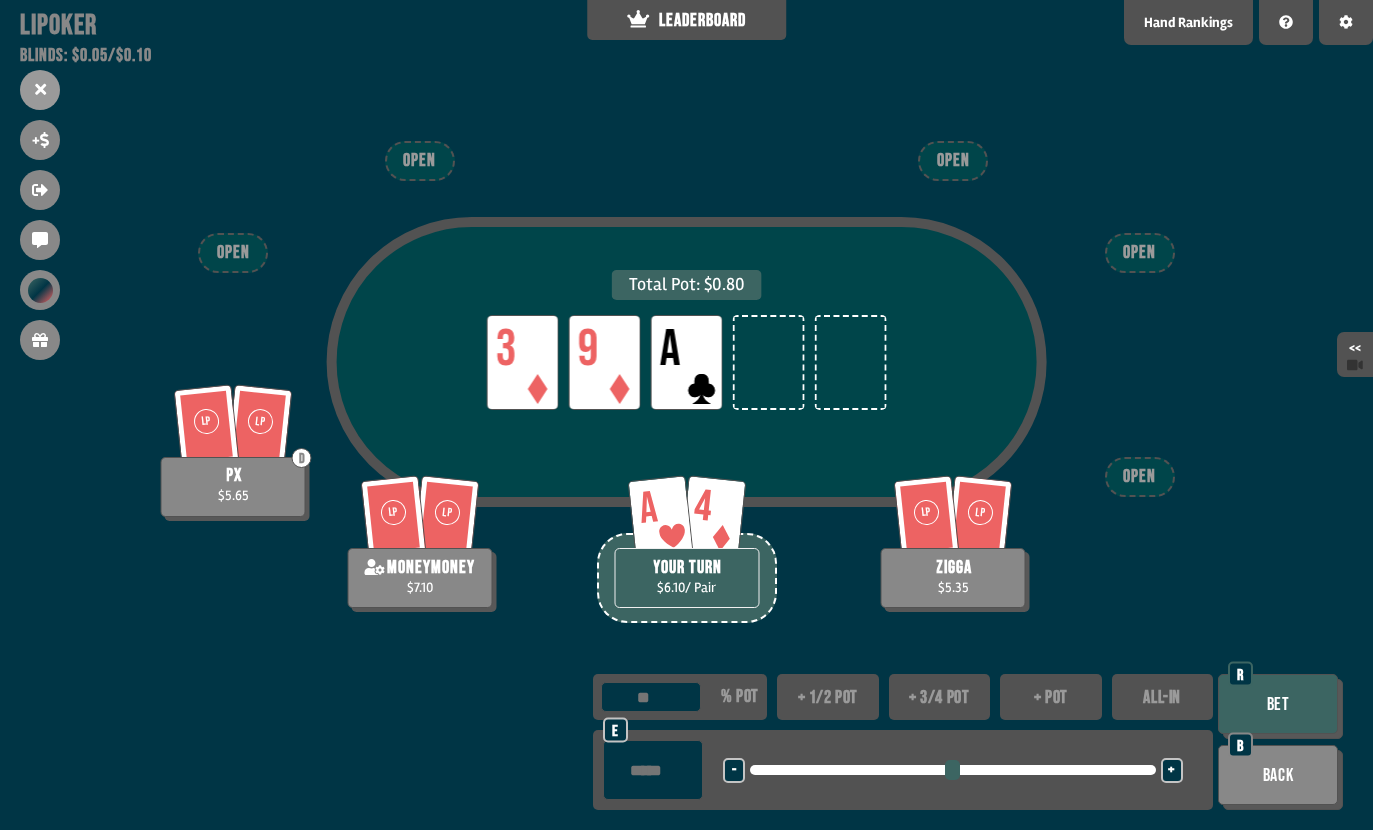 click on "+" at bounding box center [1171, 771] 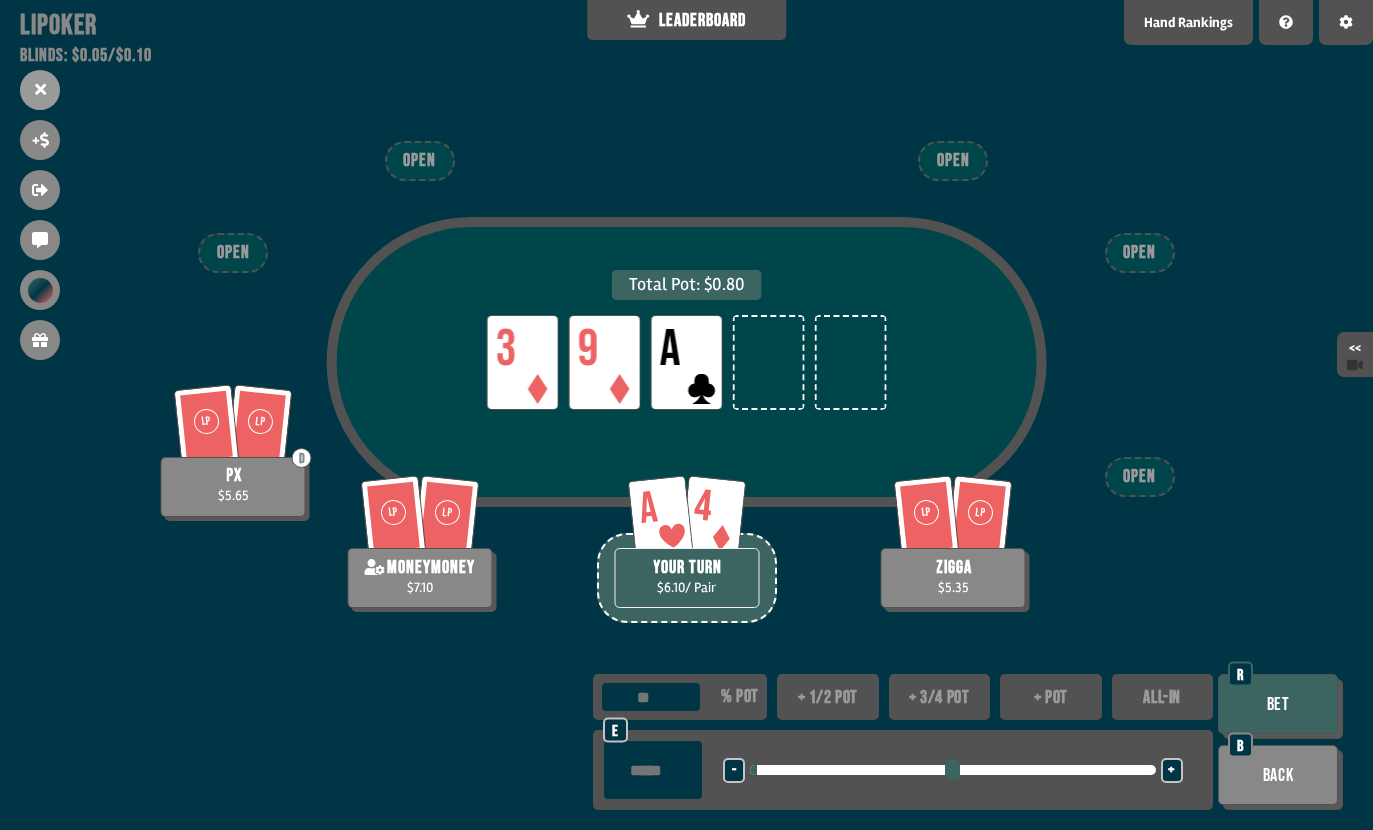 click on "+" at bounding box center [1171, 771] 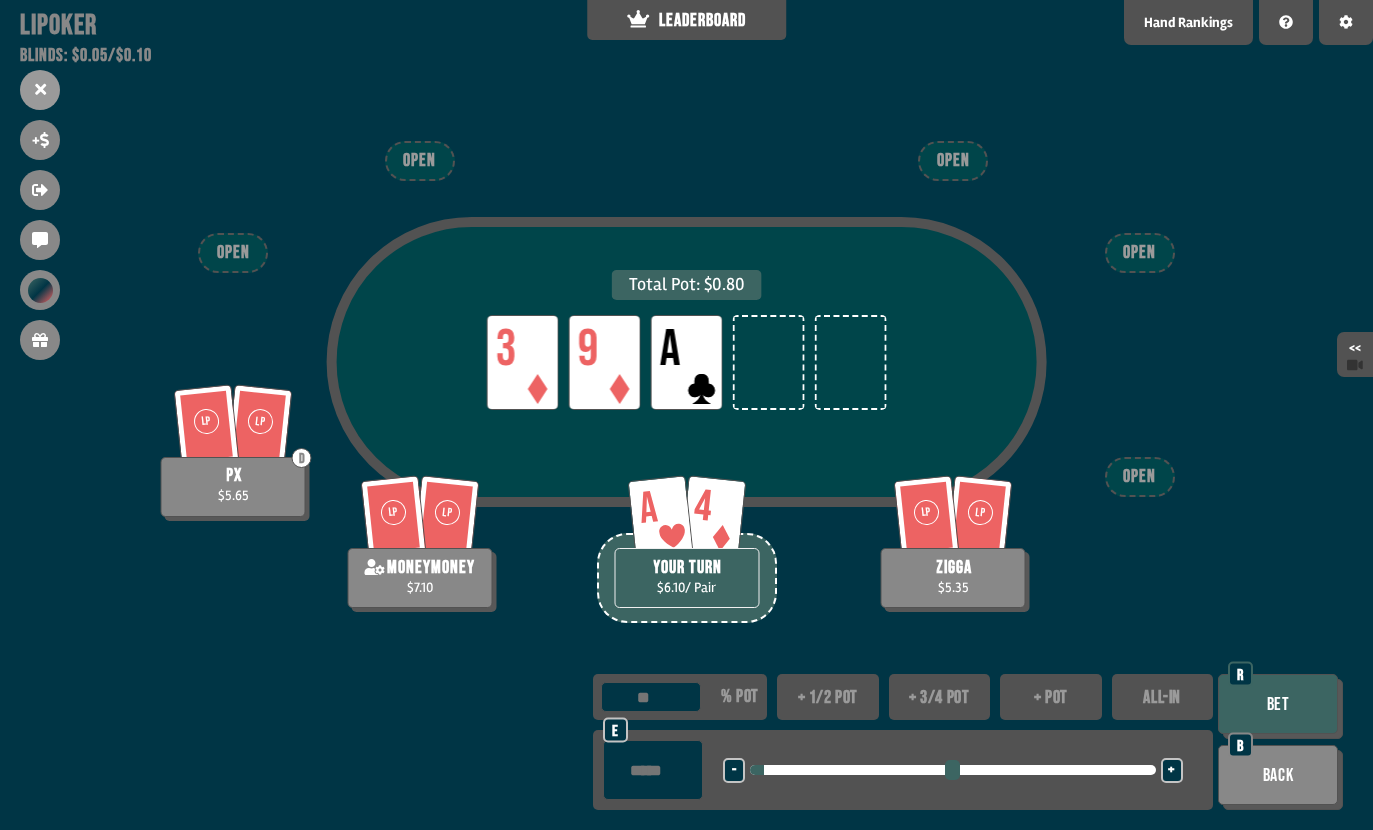 click on "+" at bounding box center (1172, 770) 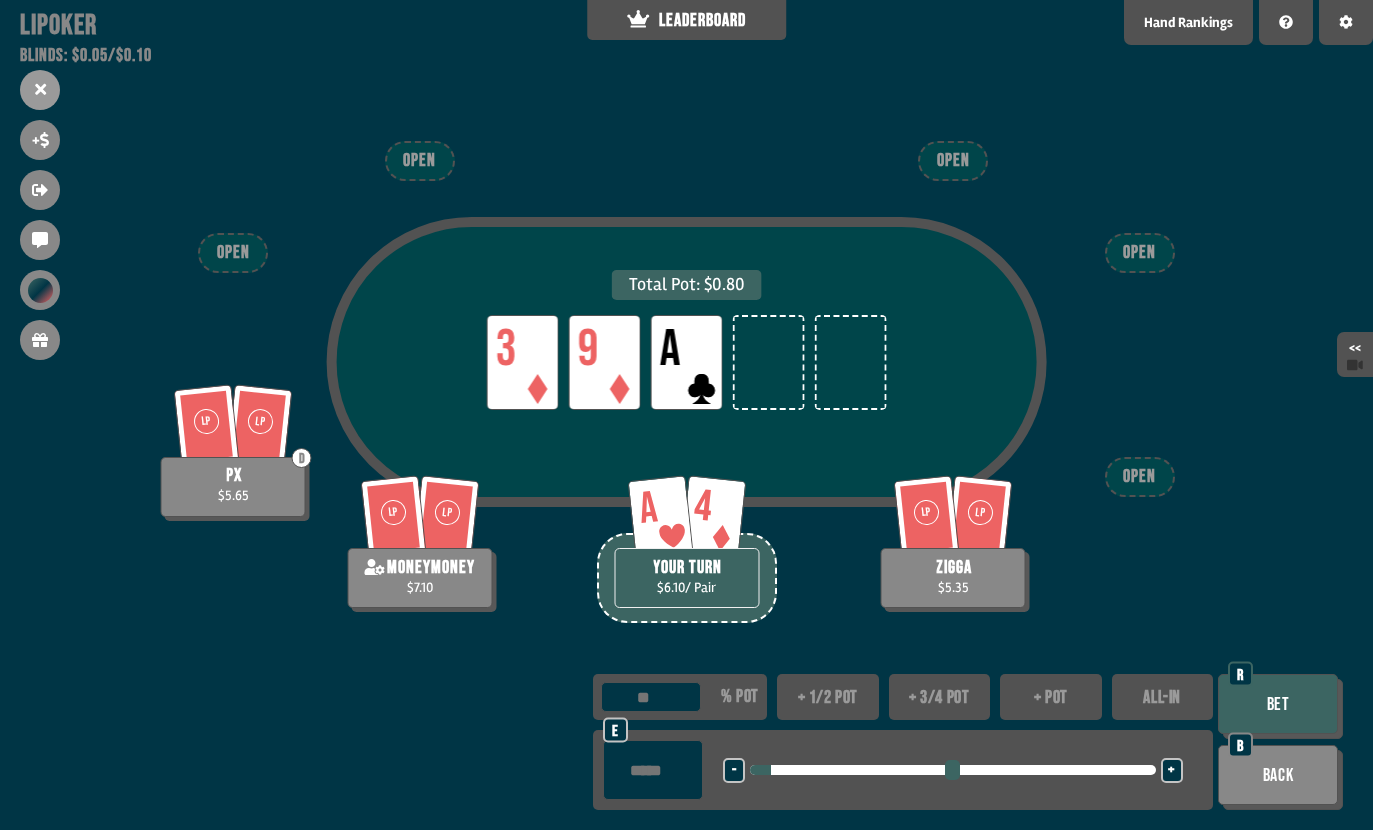 click on "Bet" at bounding box center (1278, 704) 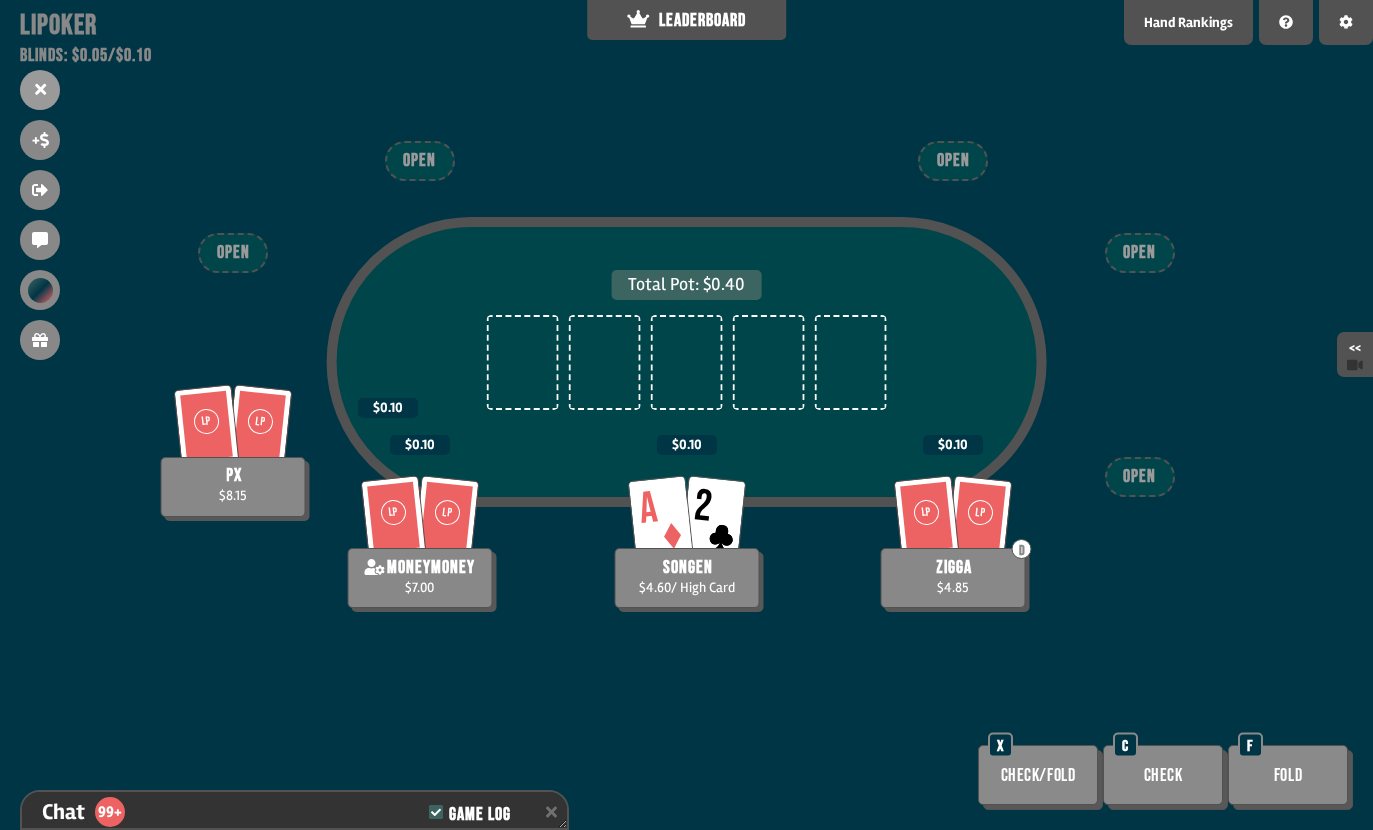scroll, scrollTop: 9003, scrollLeft: 0, axis: vertical 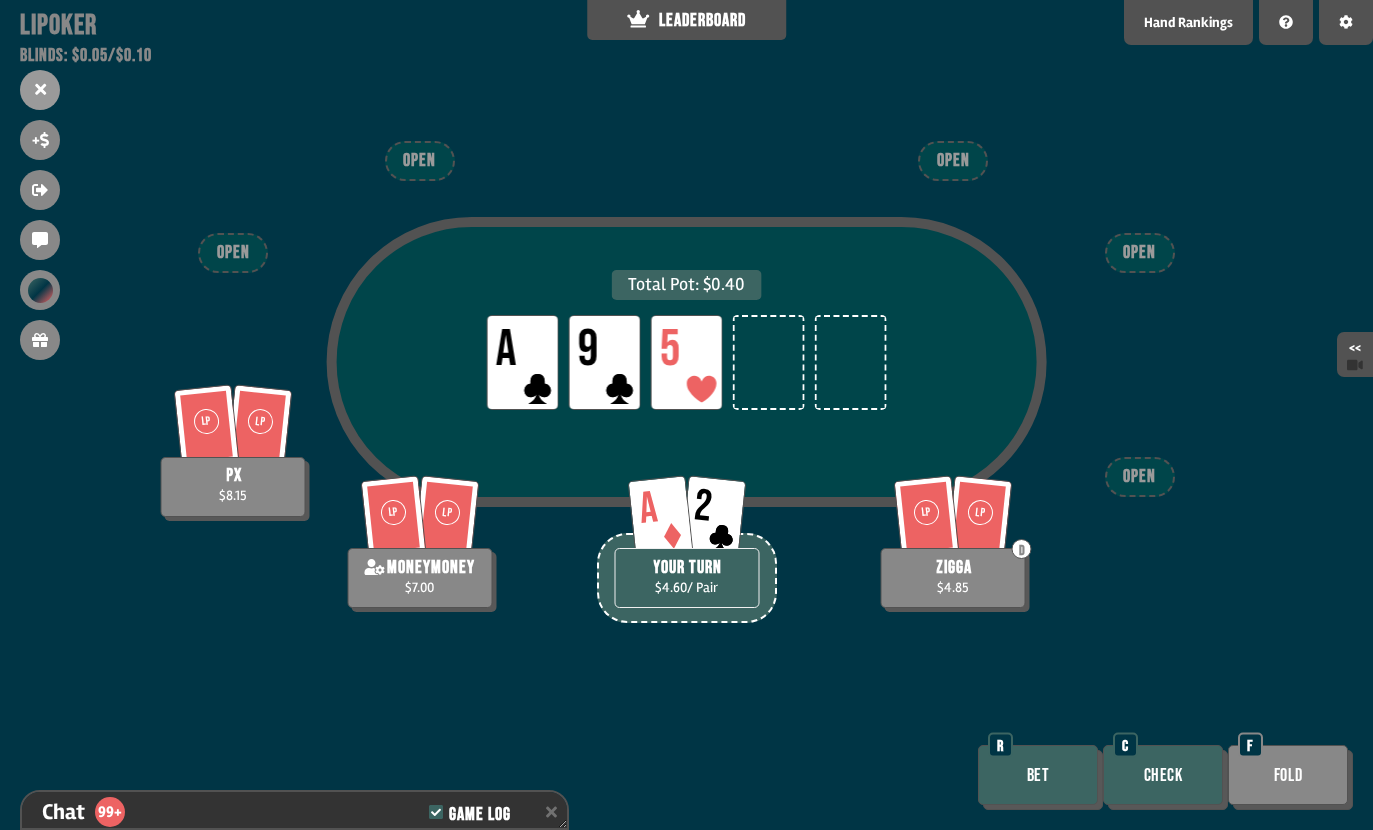 click on "Bet" at bounding box center (1038, 775) 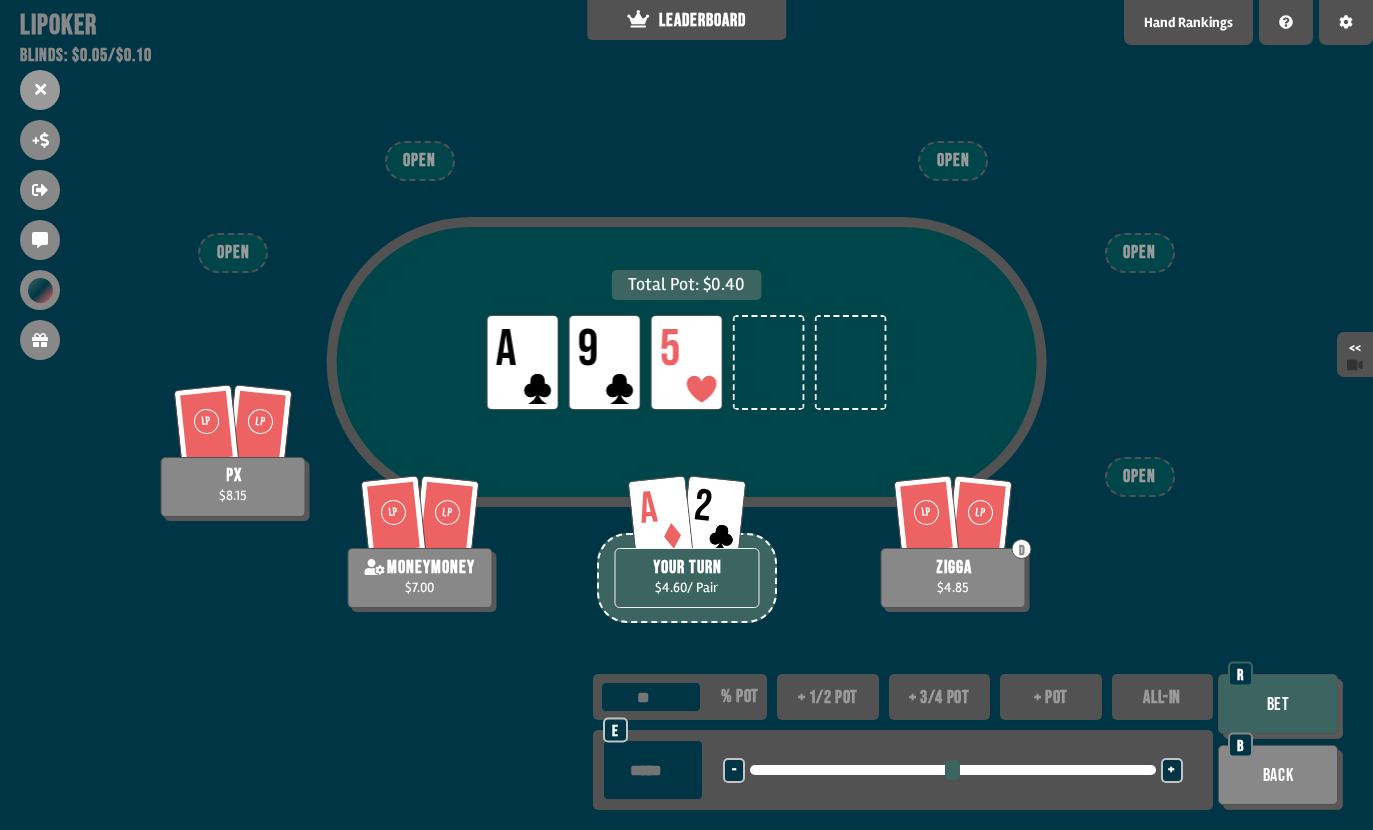 click on "+" at bounding box center [1172, 770] 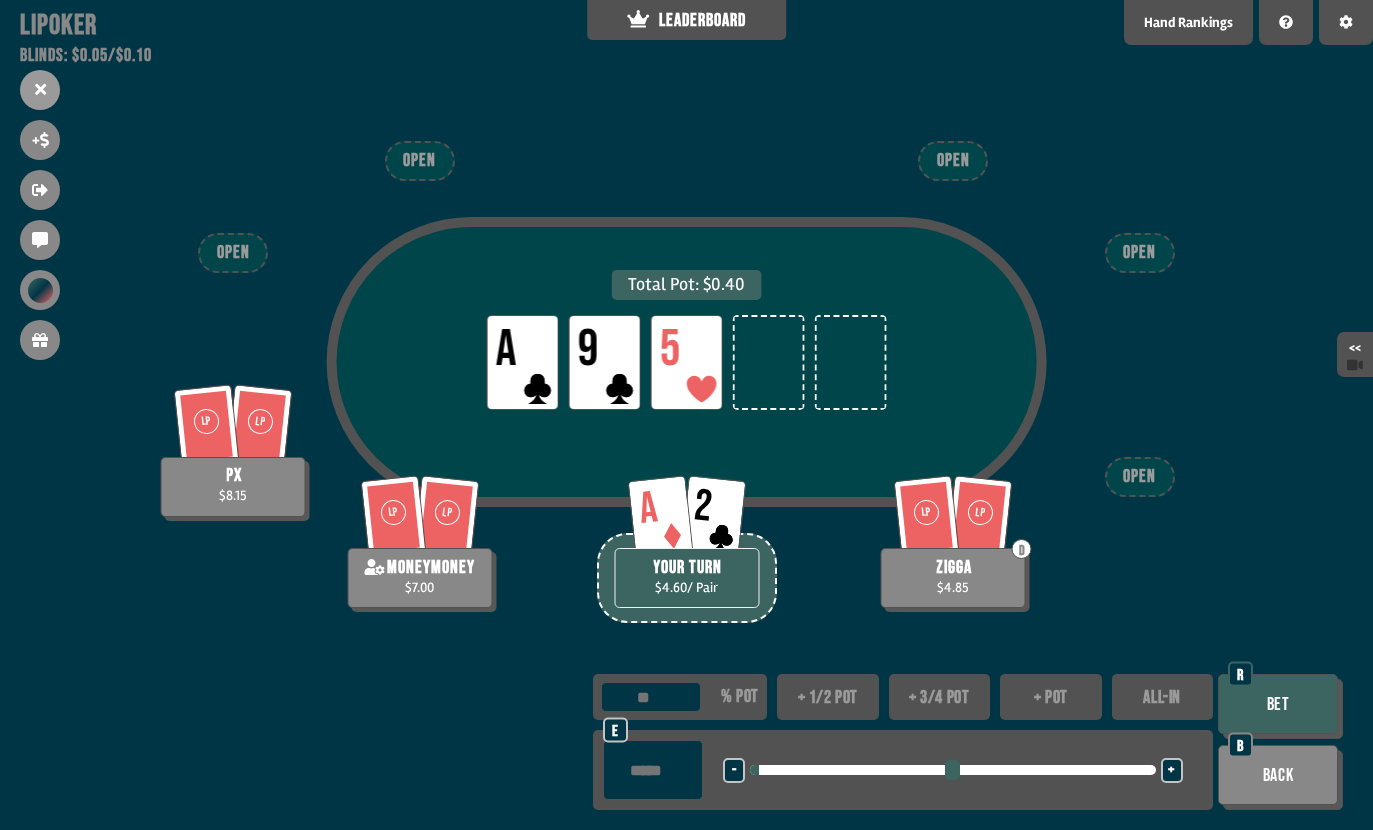 type on "**" 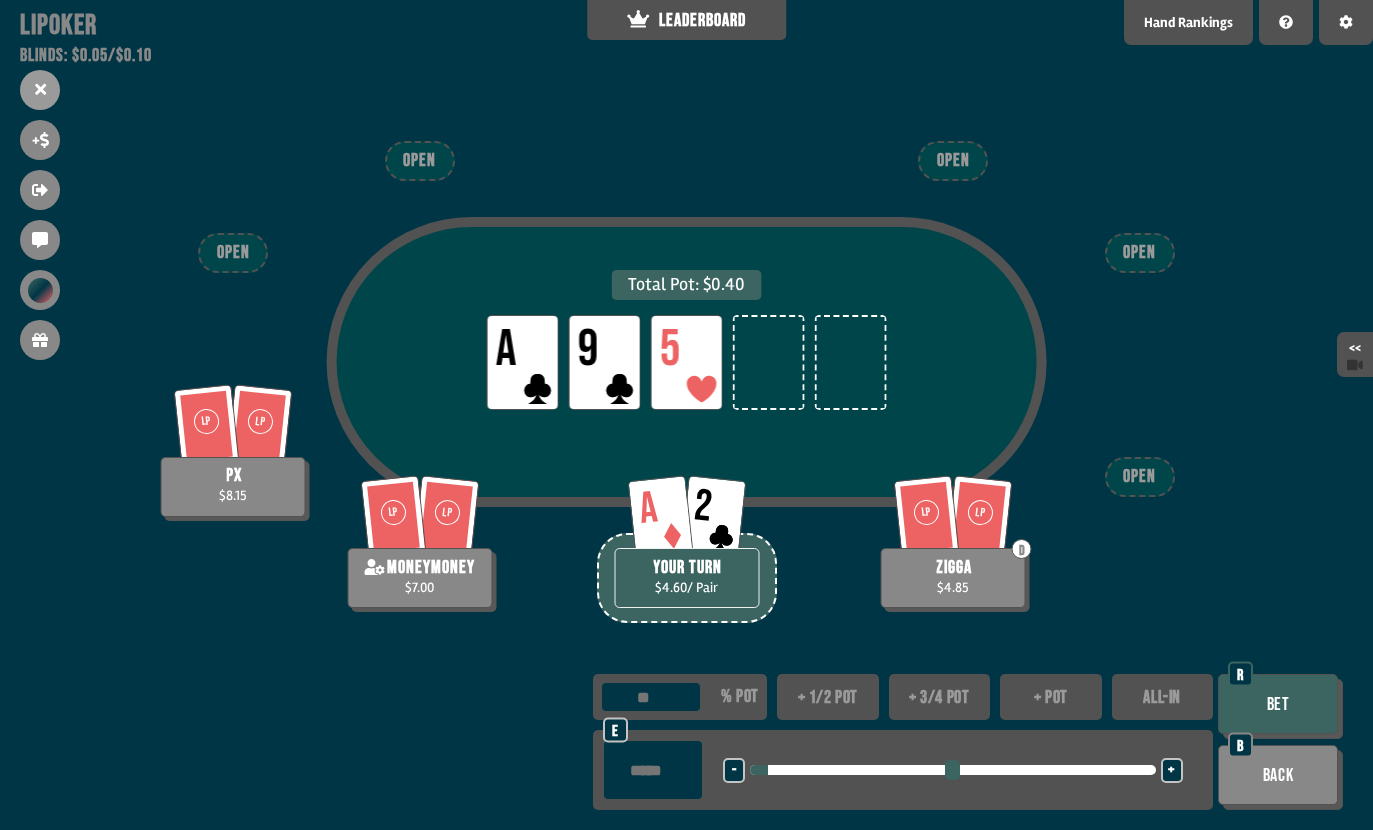 click on "+" at bounding box center (1171, 771) 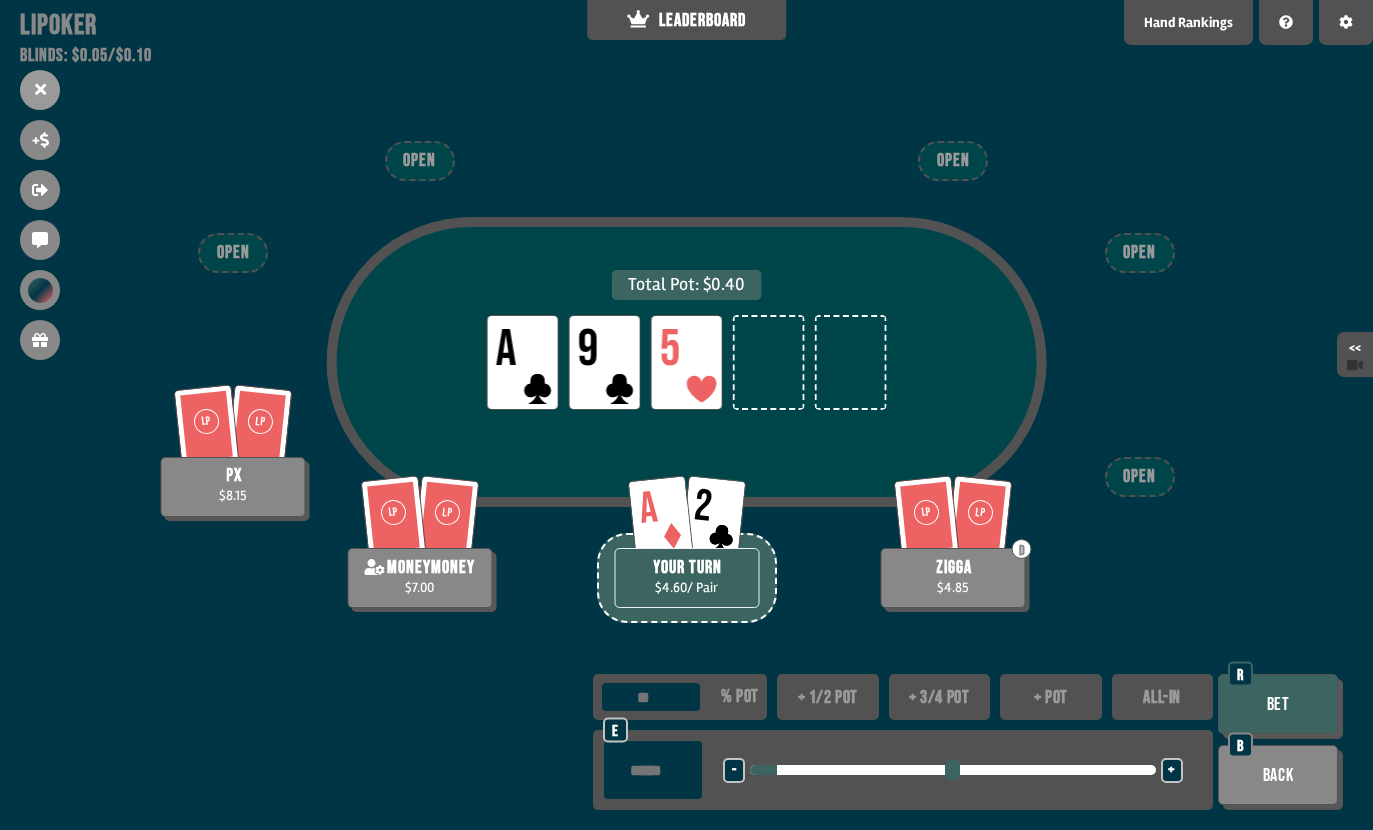 click on "+" at bounding box center (1171, 771) 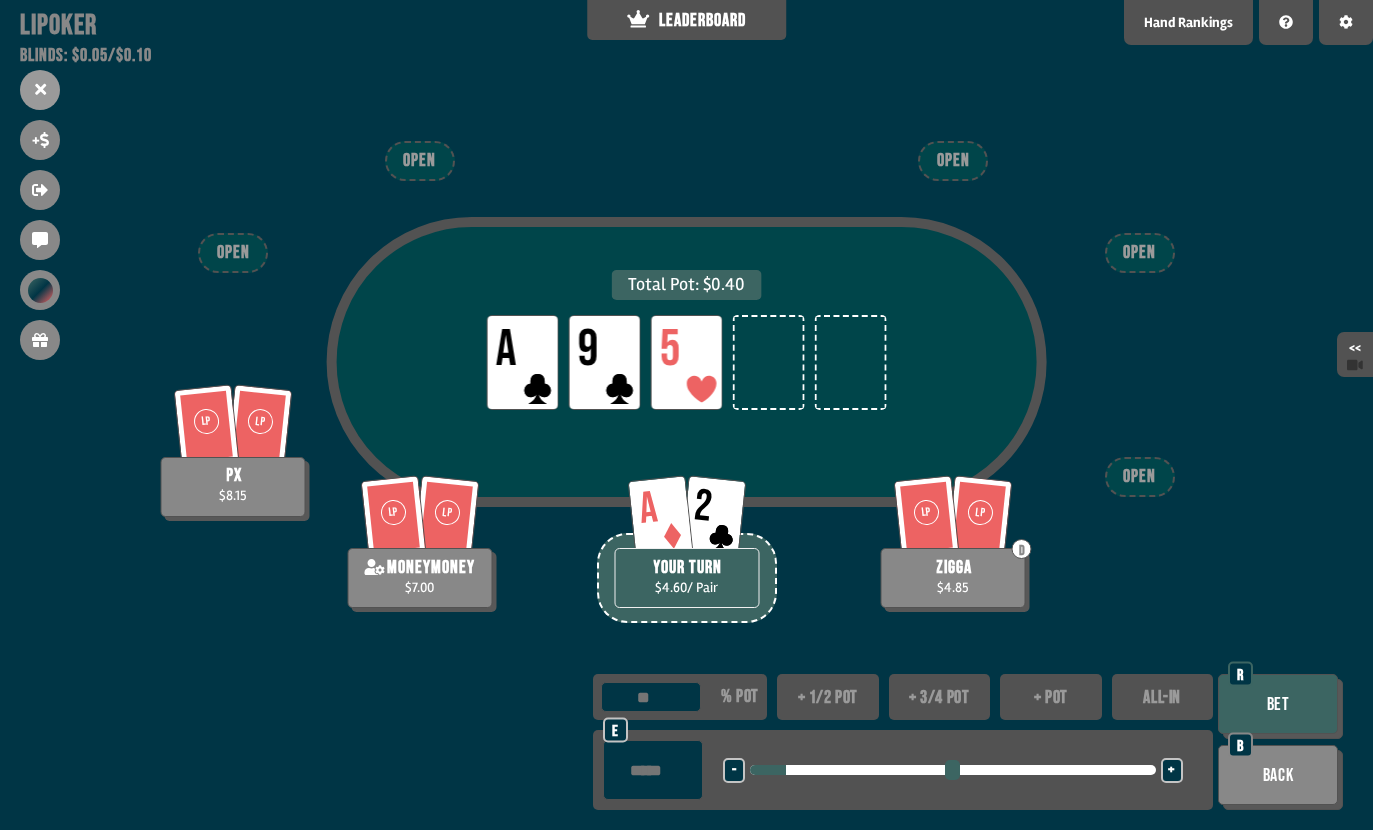 click on "Bet" at bounding box center (1278, 704) 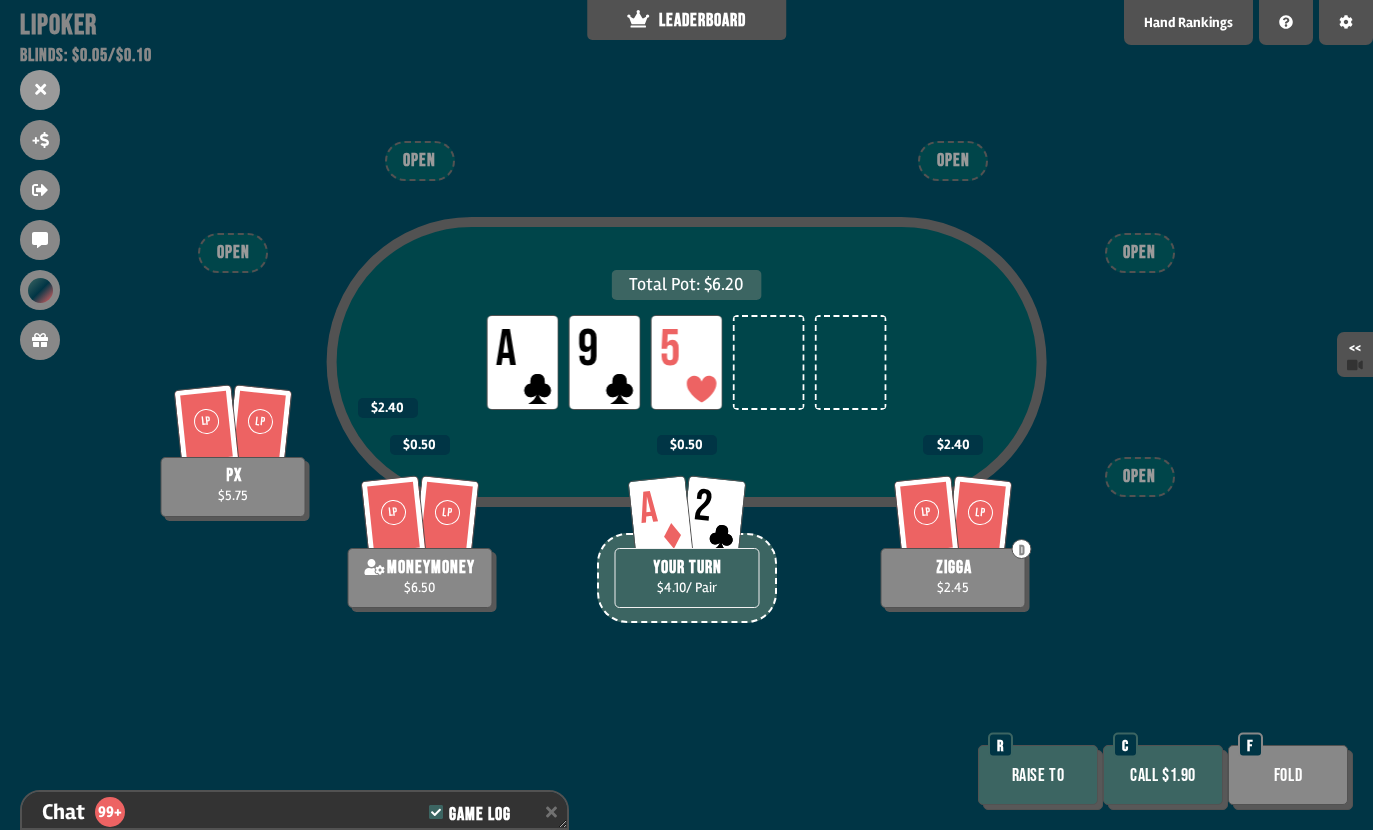 scroll, scrollTop: 9177, scrollLeft: 0, axis: vertical 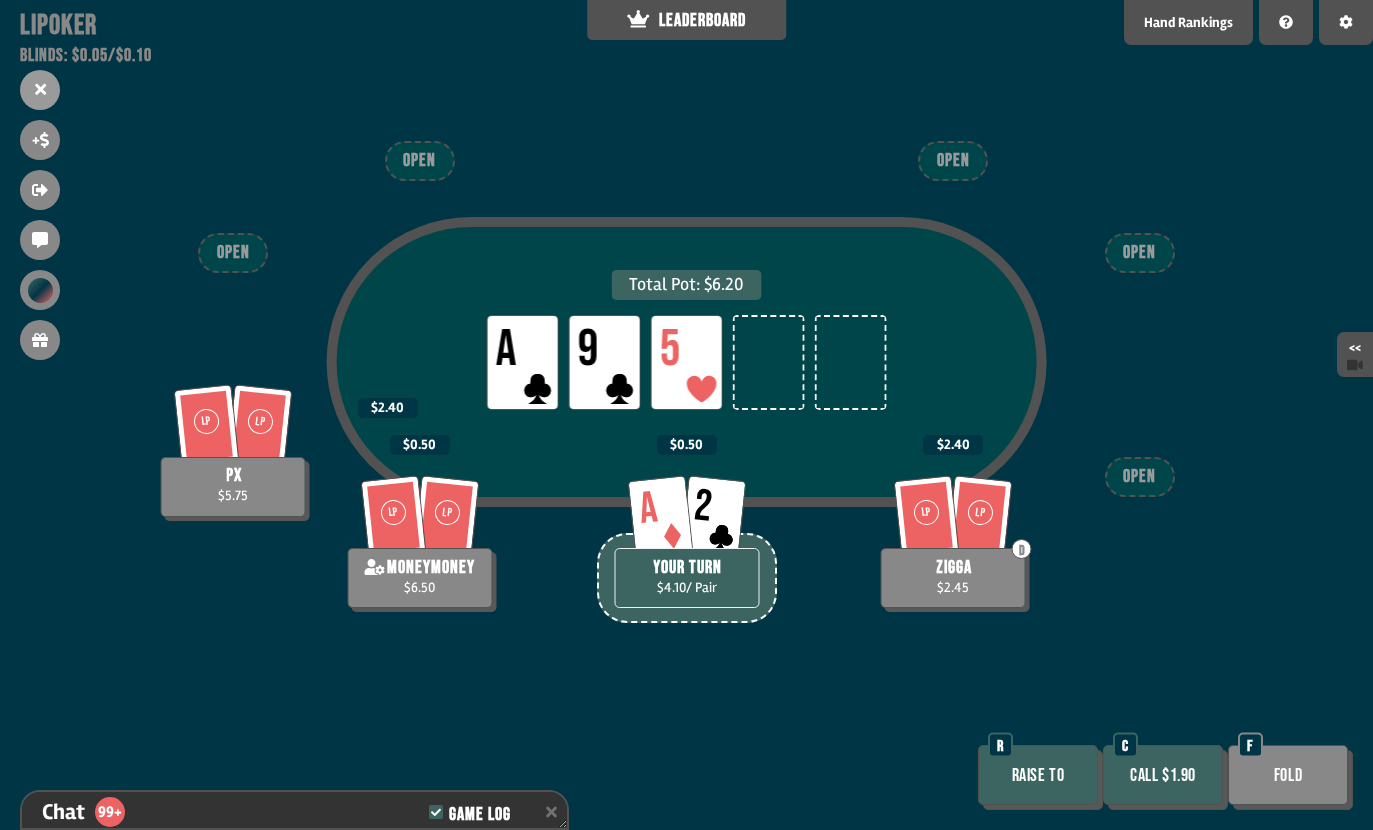 click on "Call $1.90" at bounding box center [1163, 775] 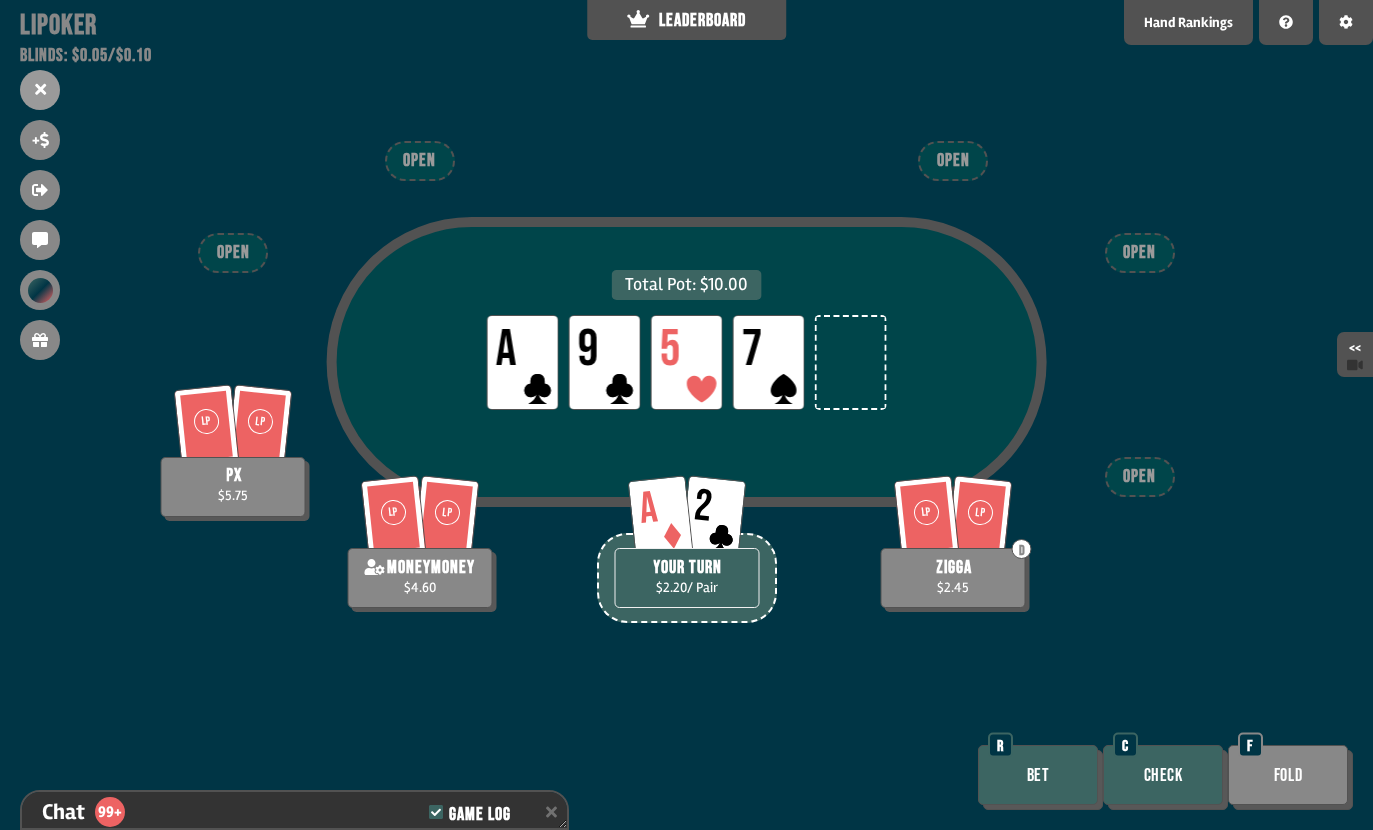 scroll, scrollTop: 9293, scrollLeft: 0, axis: vertical 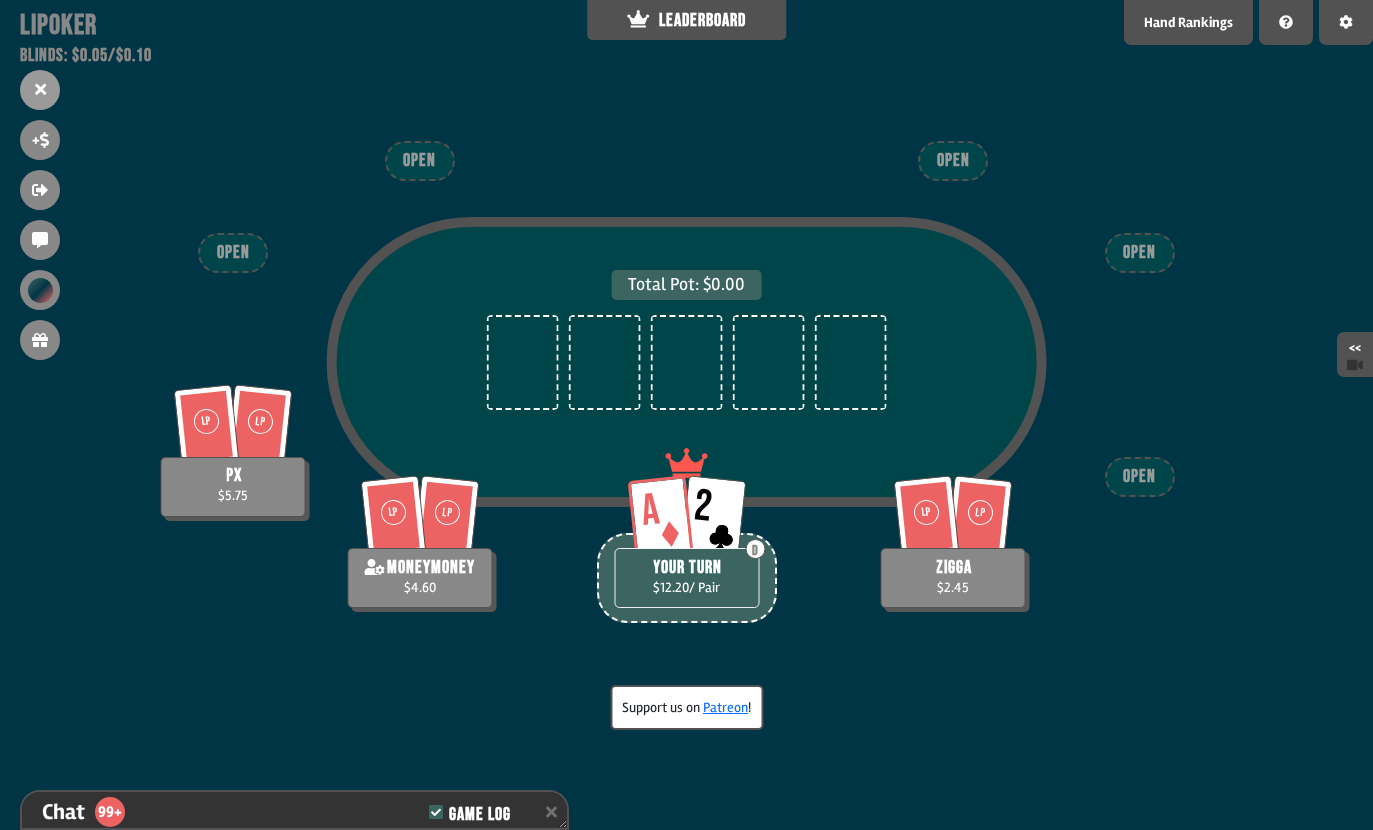 click on "Total Pot: $0.00   LP LP px $5.75  LP LP zigga $2.45  A 2 D YOUR TURN $12.20   / Pair LP LP moneymoney $4.60  OPEN OPEN OPEN OPEN OPEN" at bounding box center (686, 415) 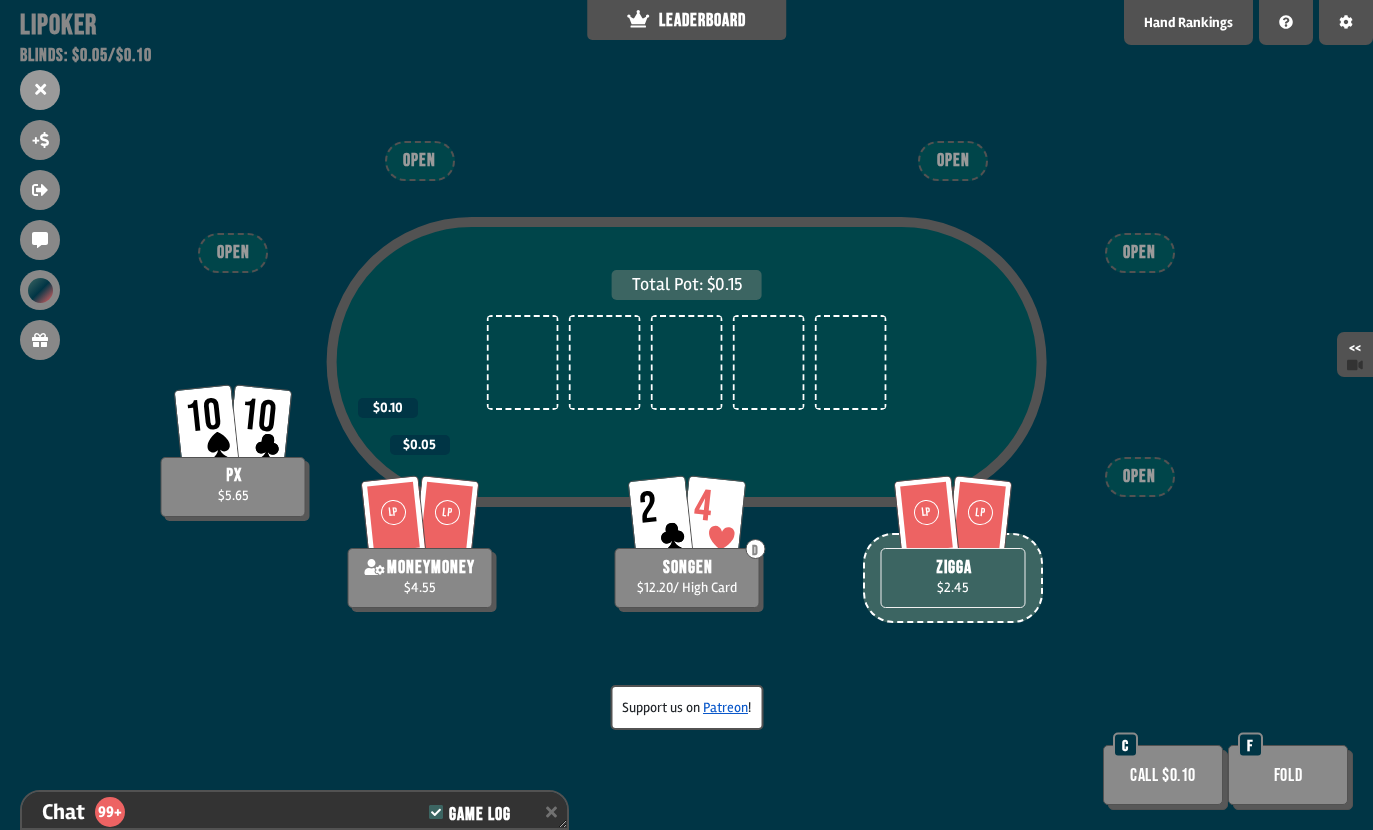 click on "Patreon" at bounding box center (725, 707) 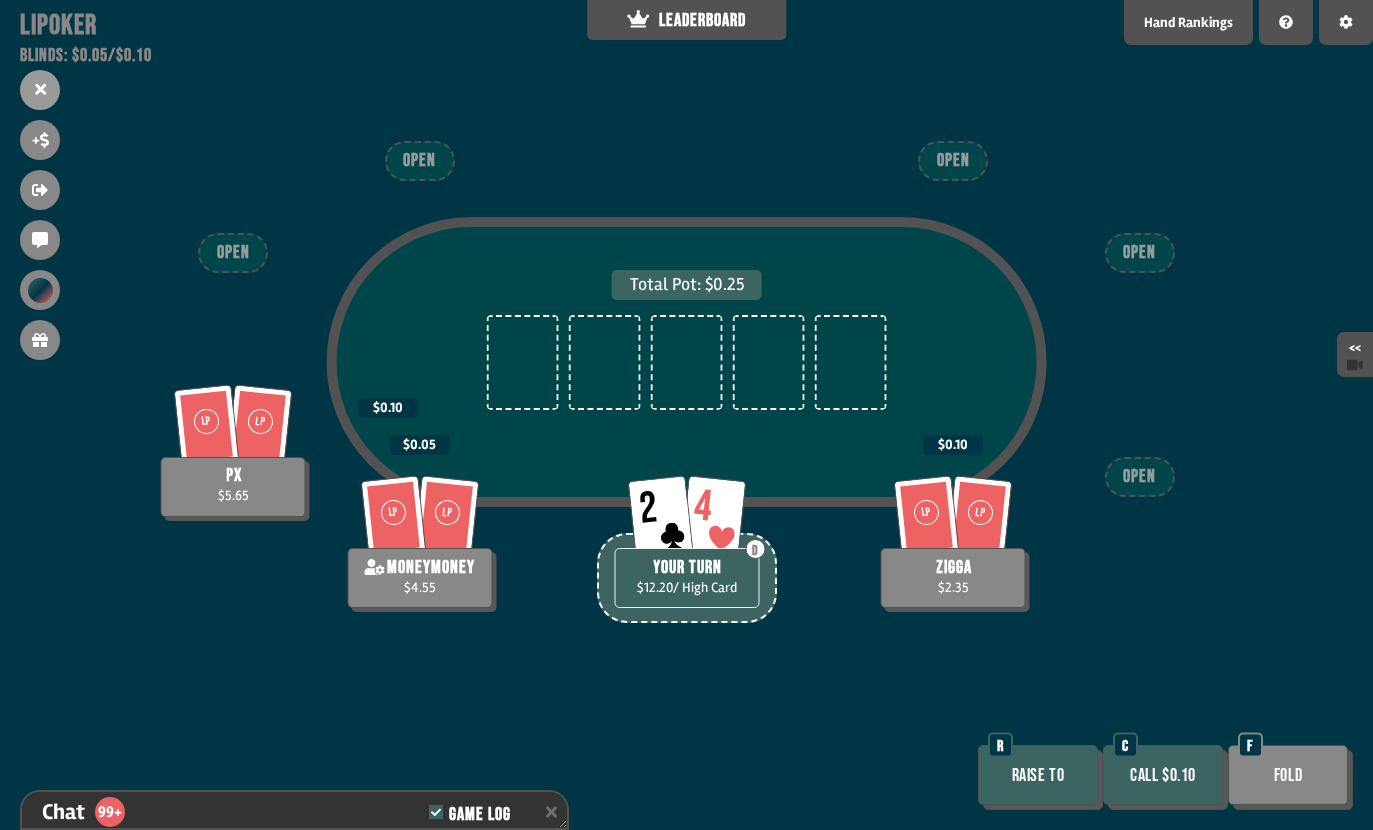 scroll, scrollTop: 9728, scrollLeft: 0, axis: vertical 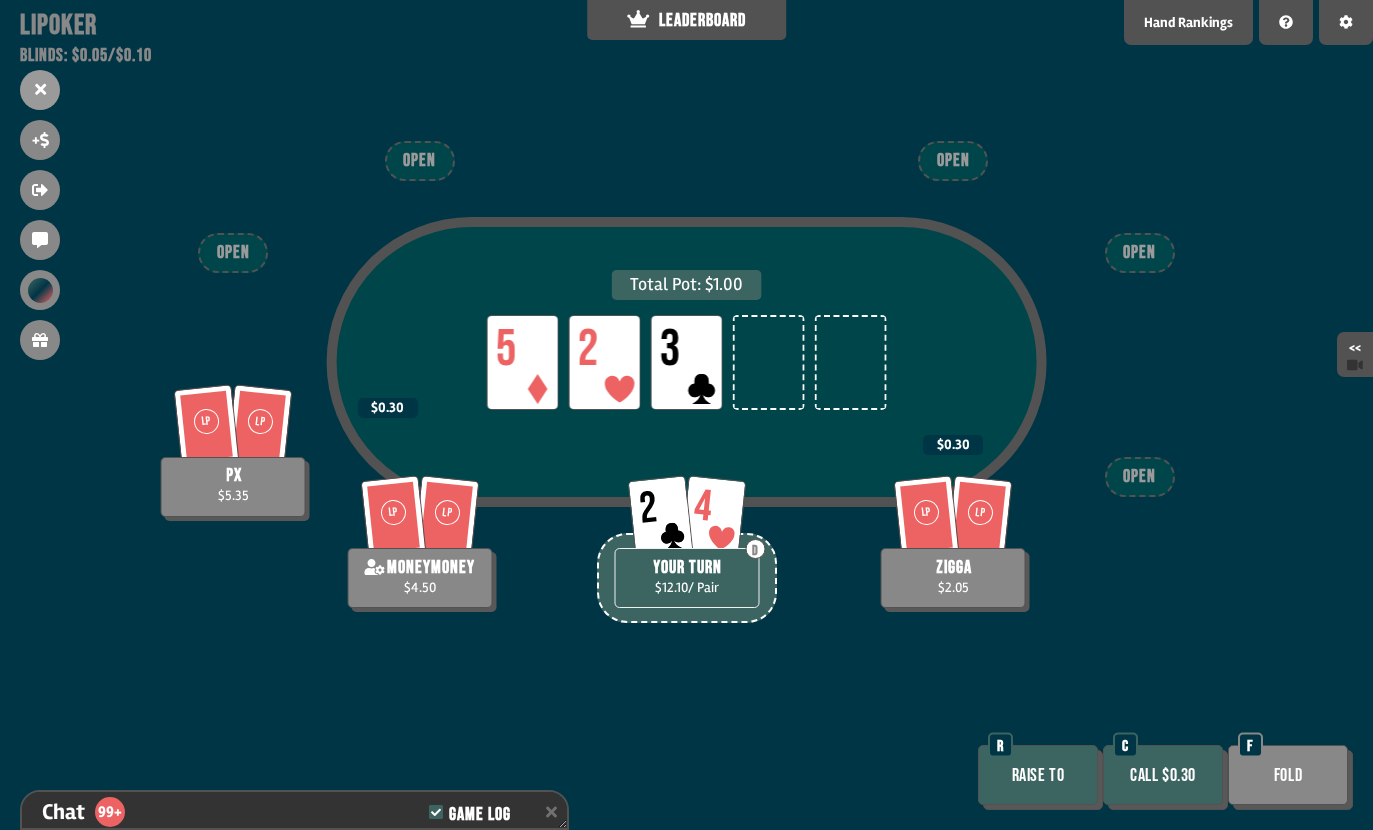 click on "Raise to" at bounding box center [1038, 775] 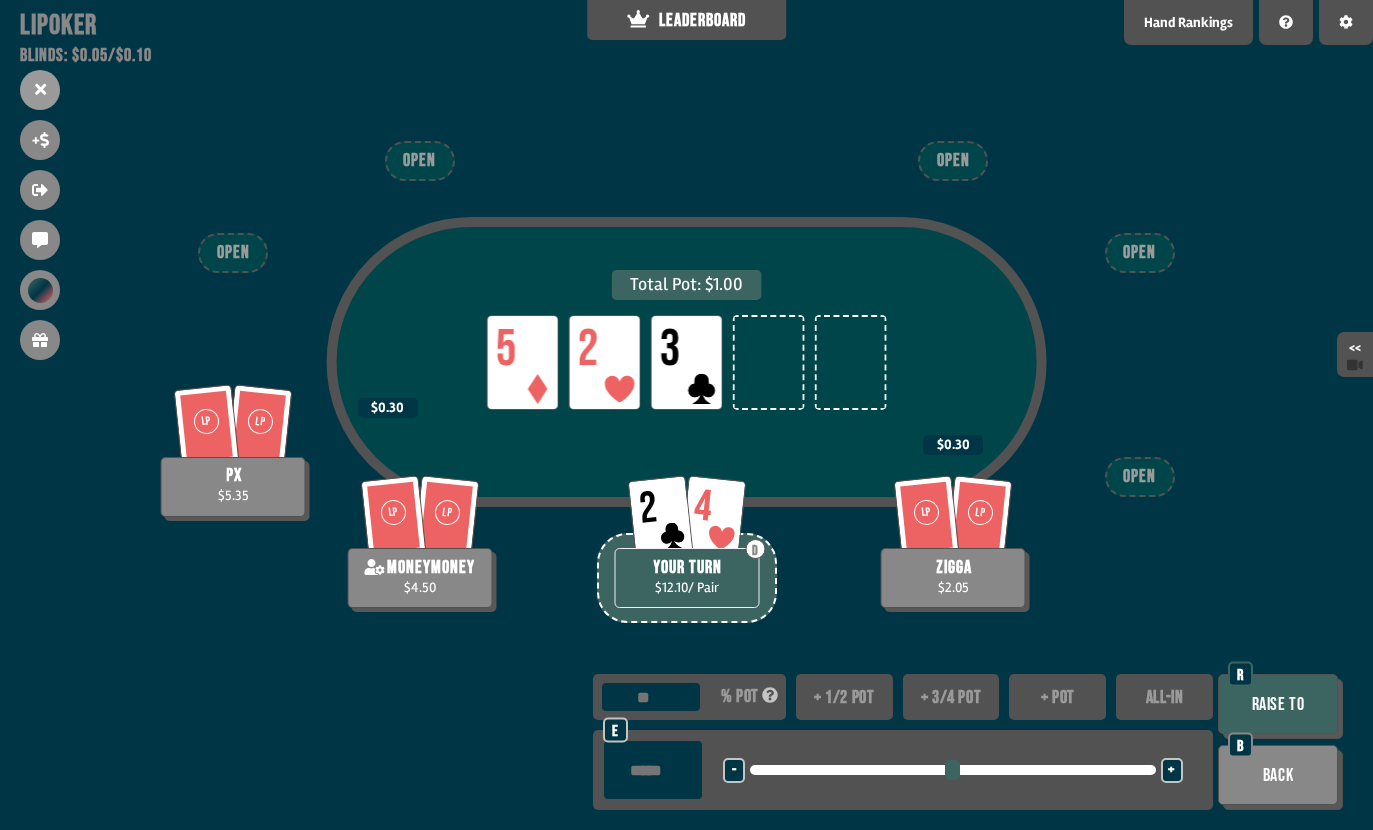 click on "+ 1/2 pot" at bounding box center [844, 697] 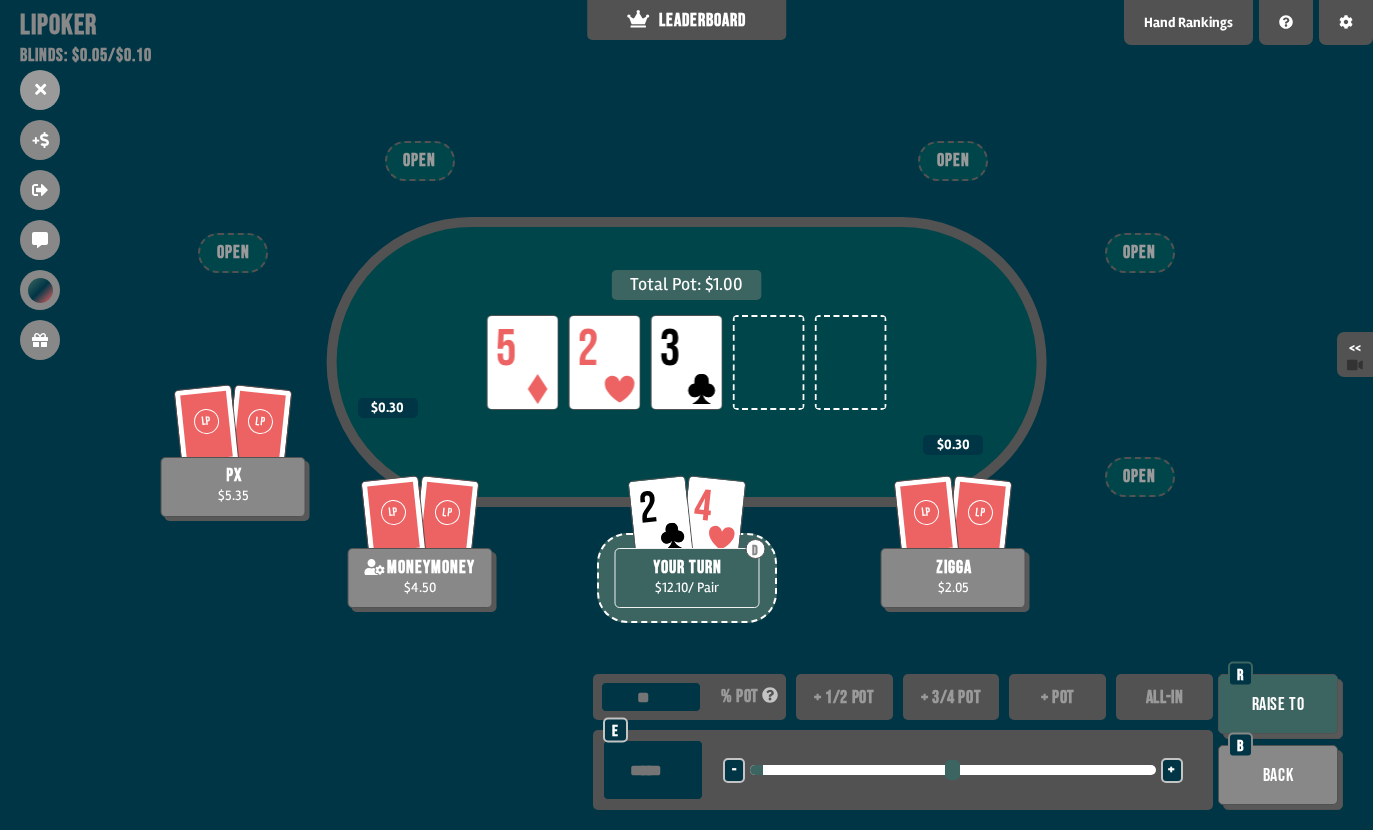 click on "Raise to" at bounding box center [1278, 704] 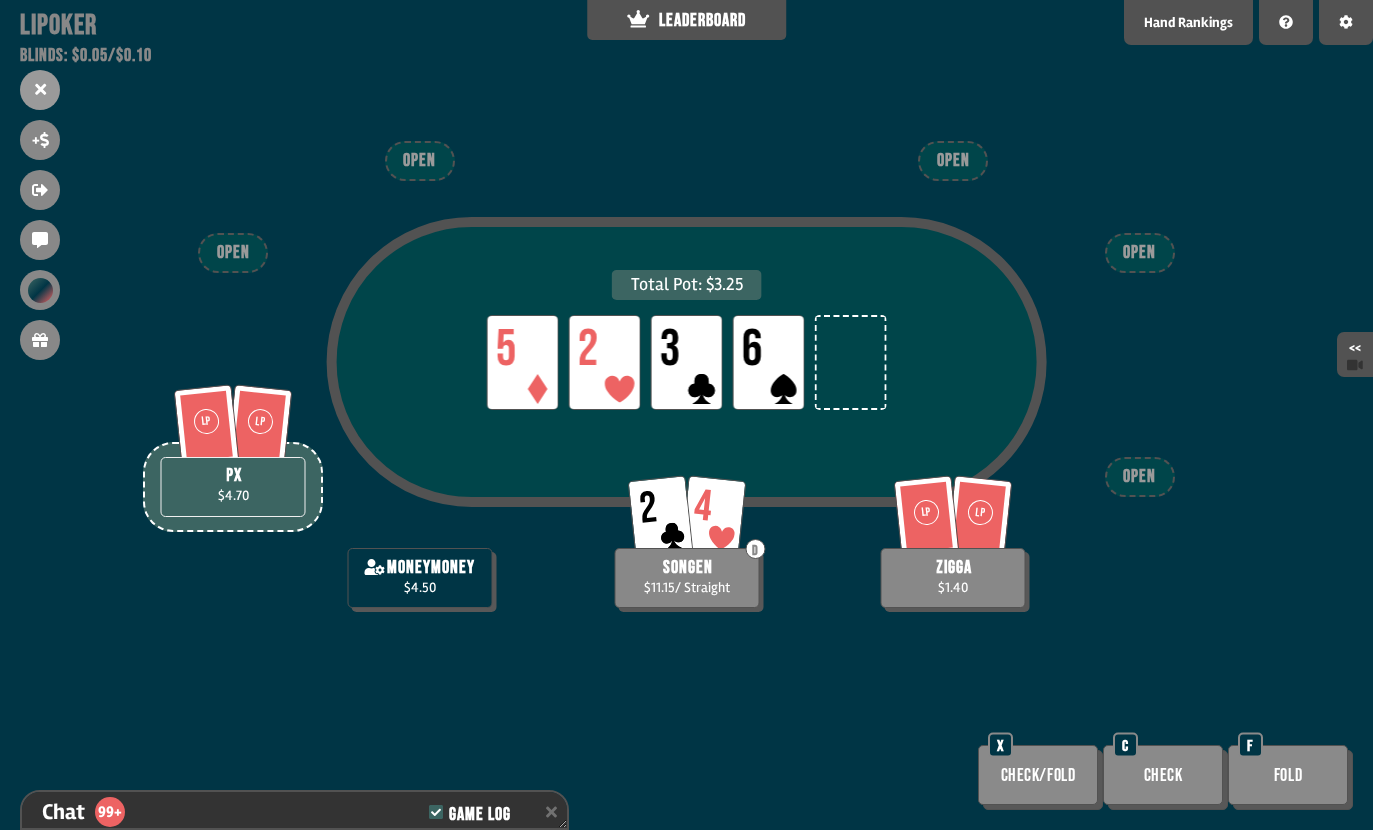 scroll, scrollTop: 10134, scrollLeft: 0, axis: vertical 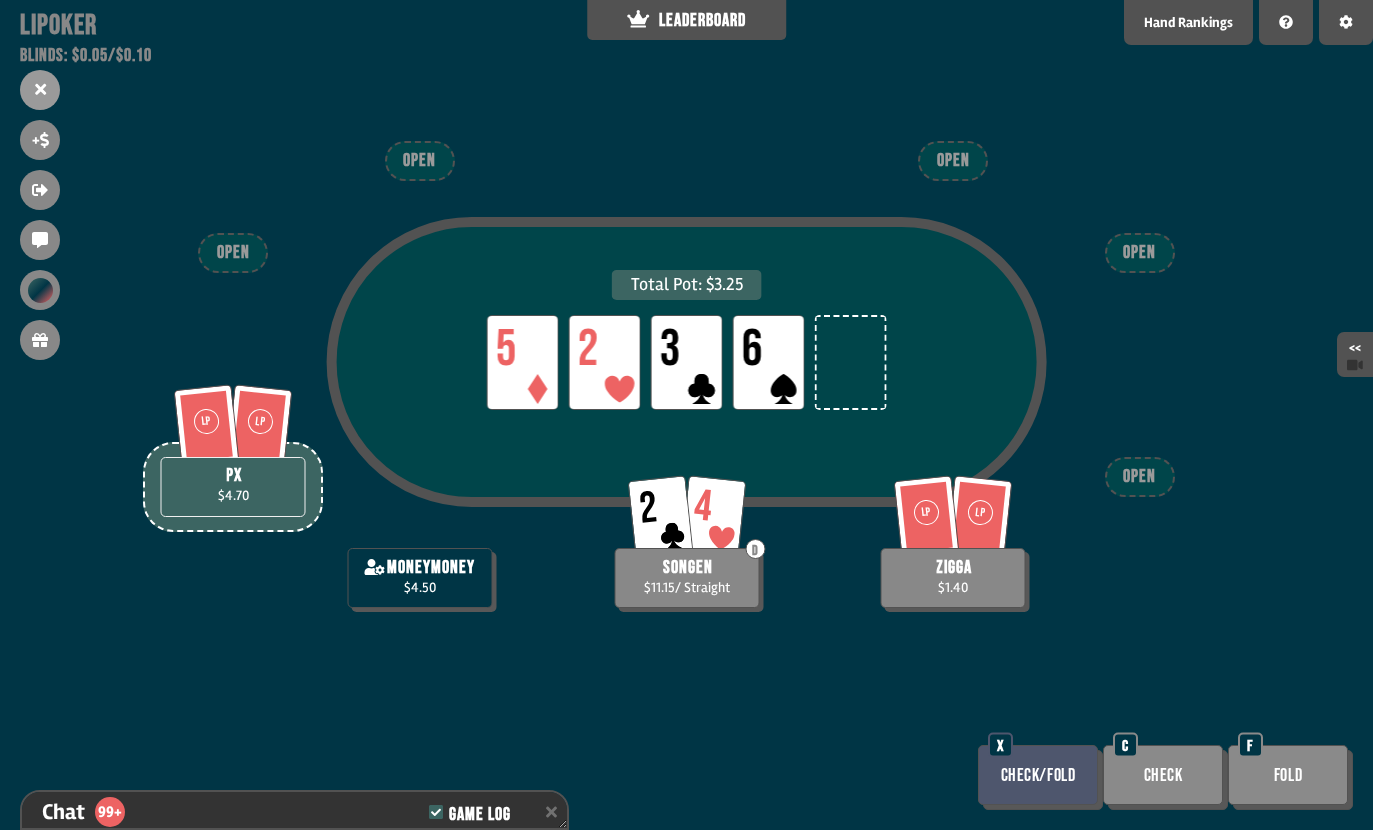 click on "Check" at bounding box center (1163, 775) 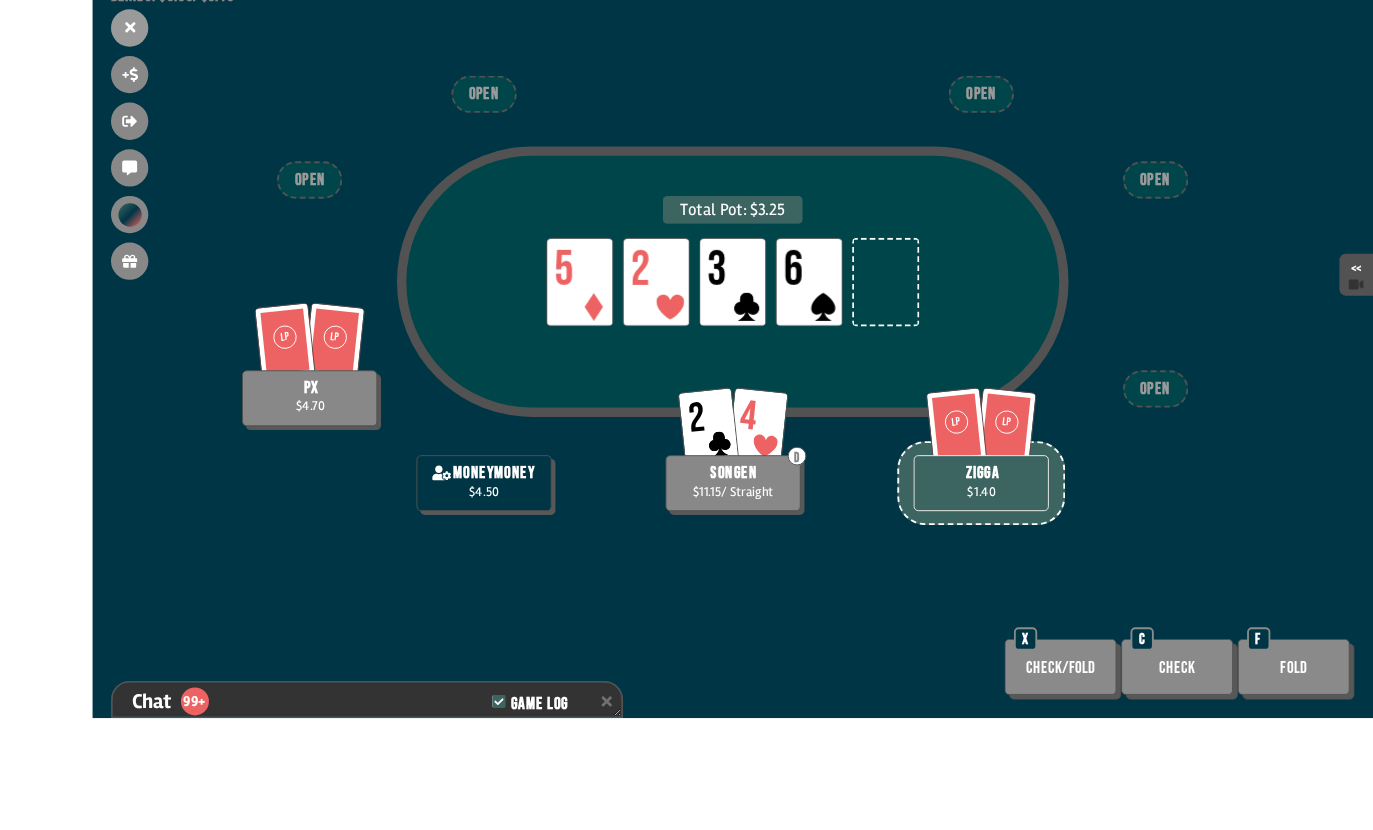 scroll, scrollTop: 80, scrollLeft: 0, axis: vertical 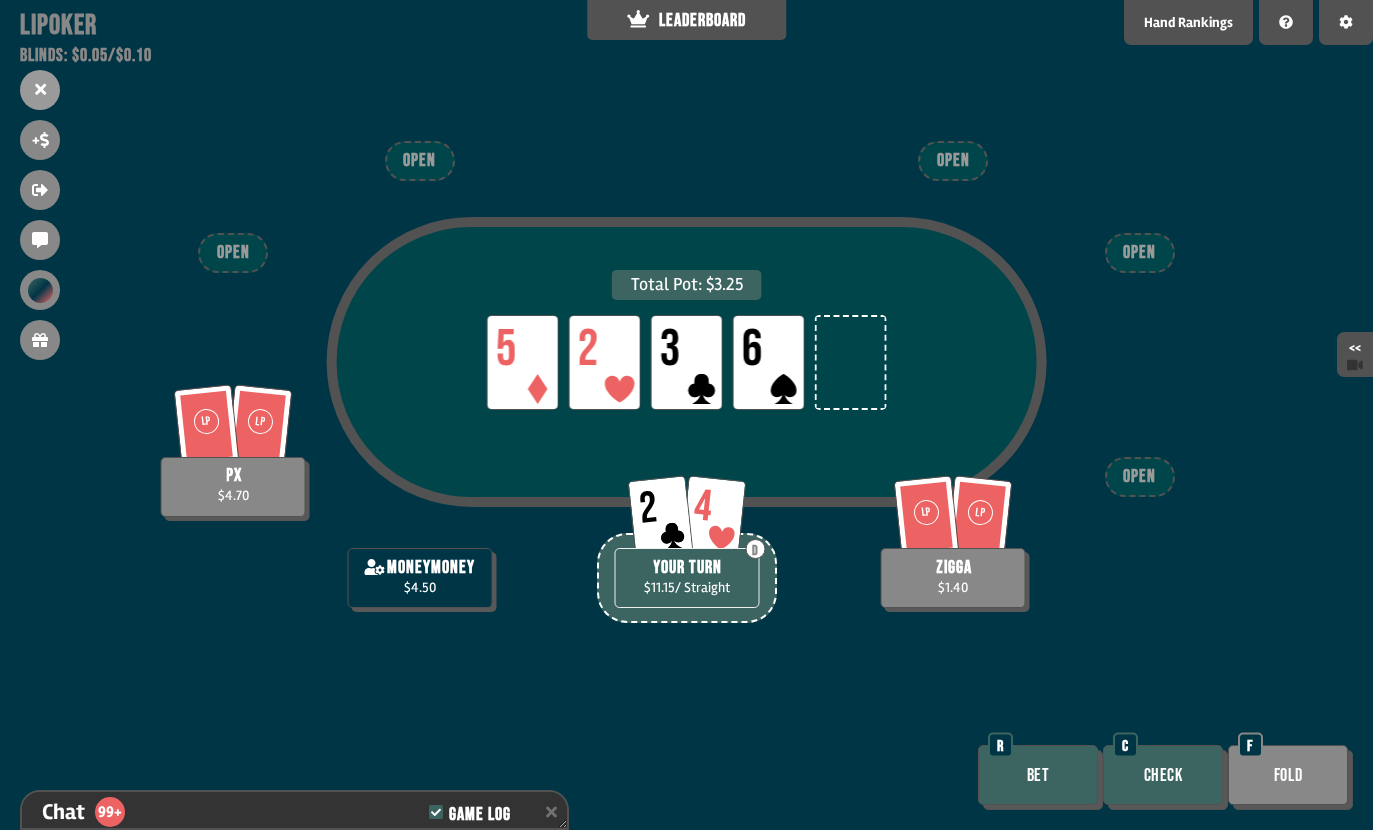 click on "Bet" at bounding box center [1038, 775] 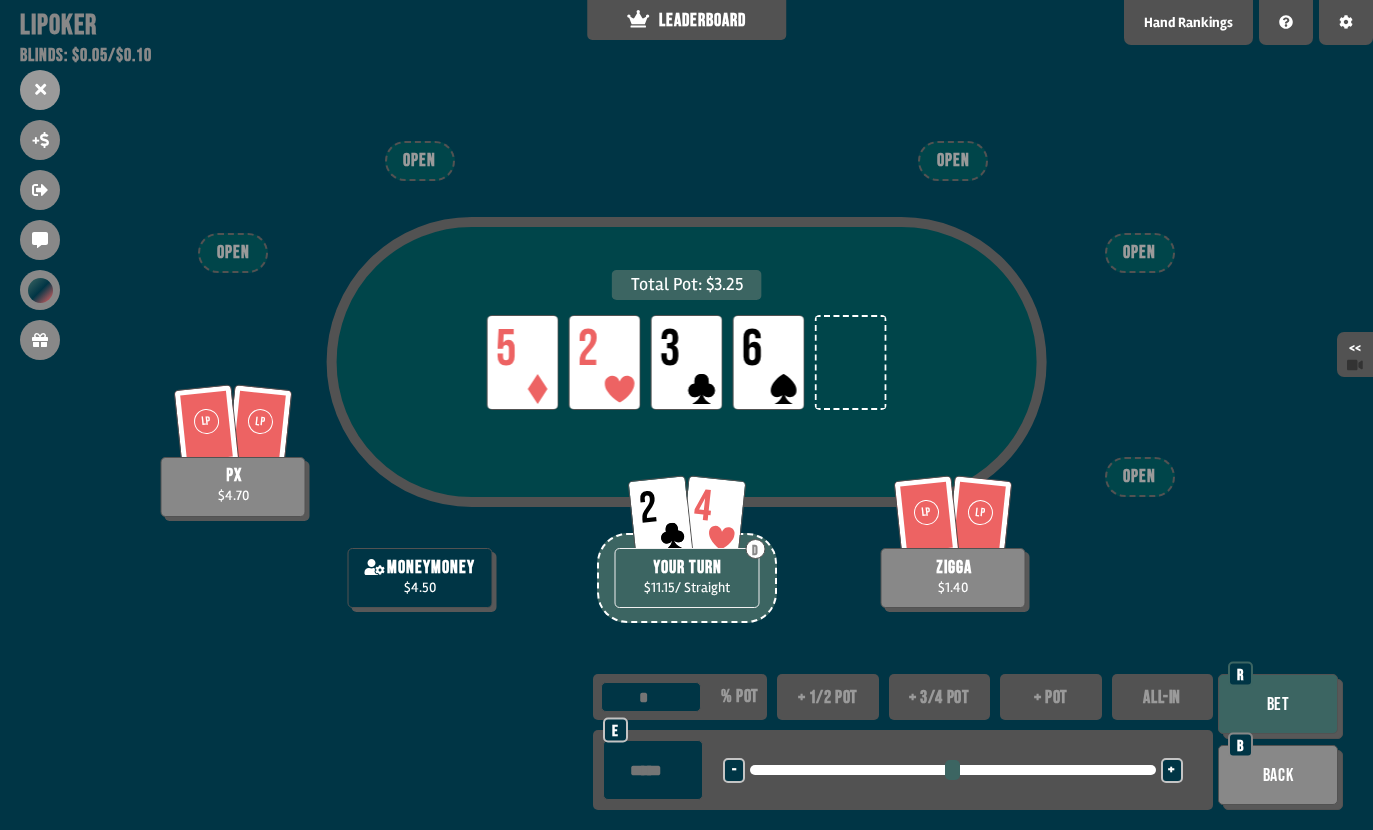click on "+ 3/4 pot" at bounding box center [940, 697] 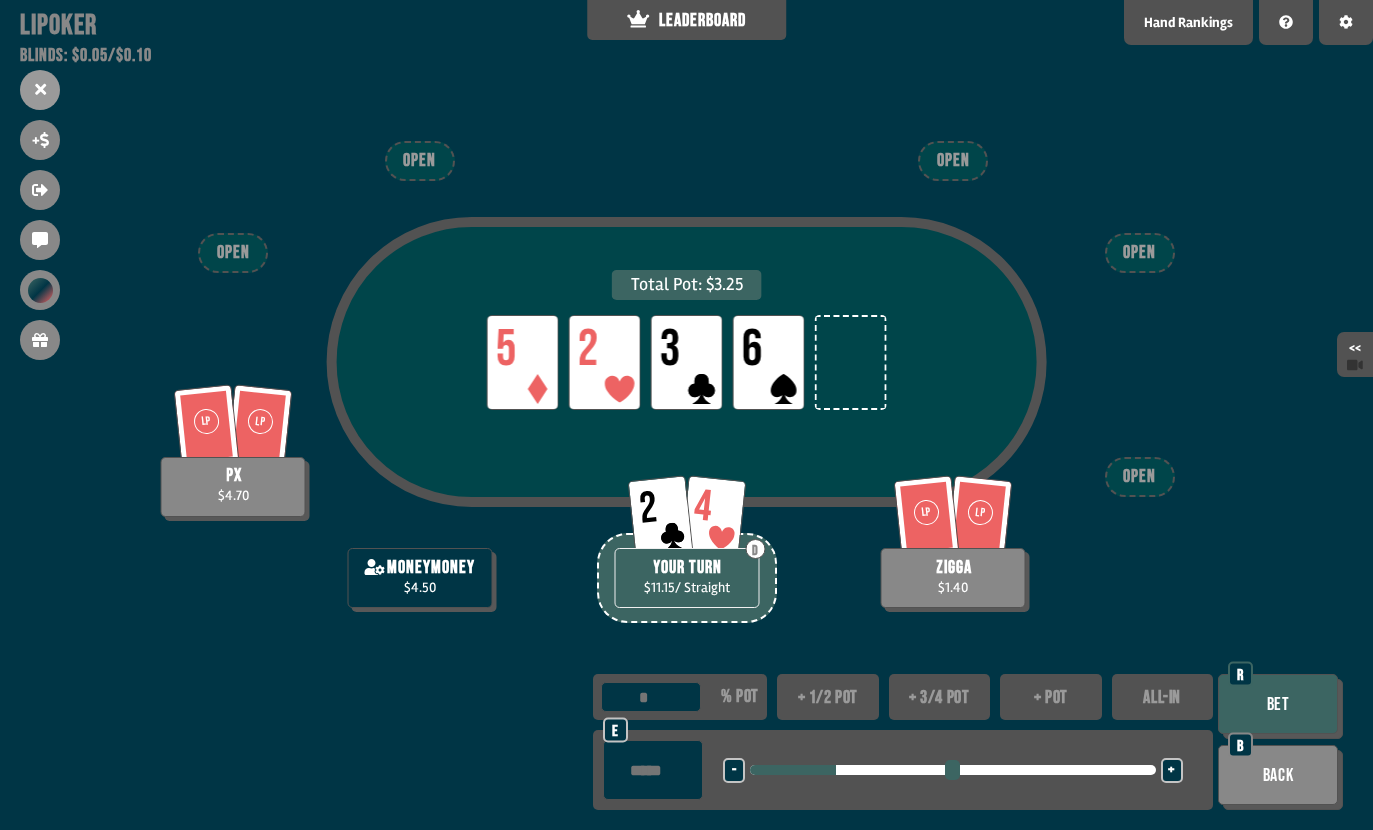 click on "Bet" at bounding box center (1278, 704) 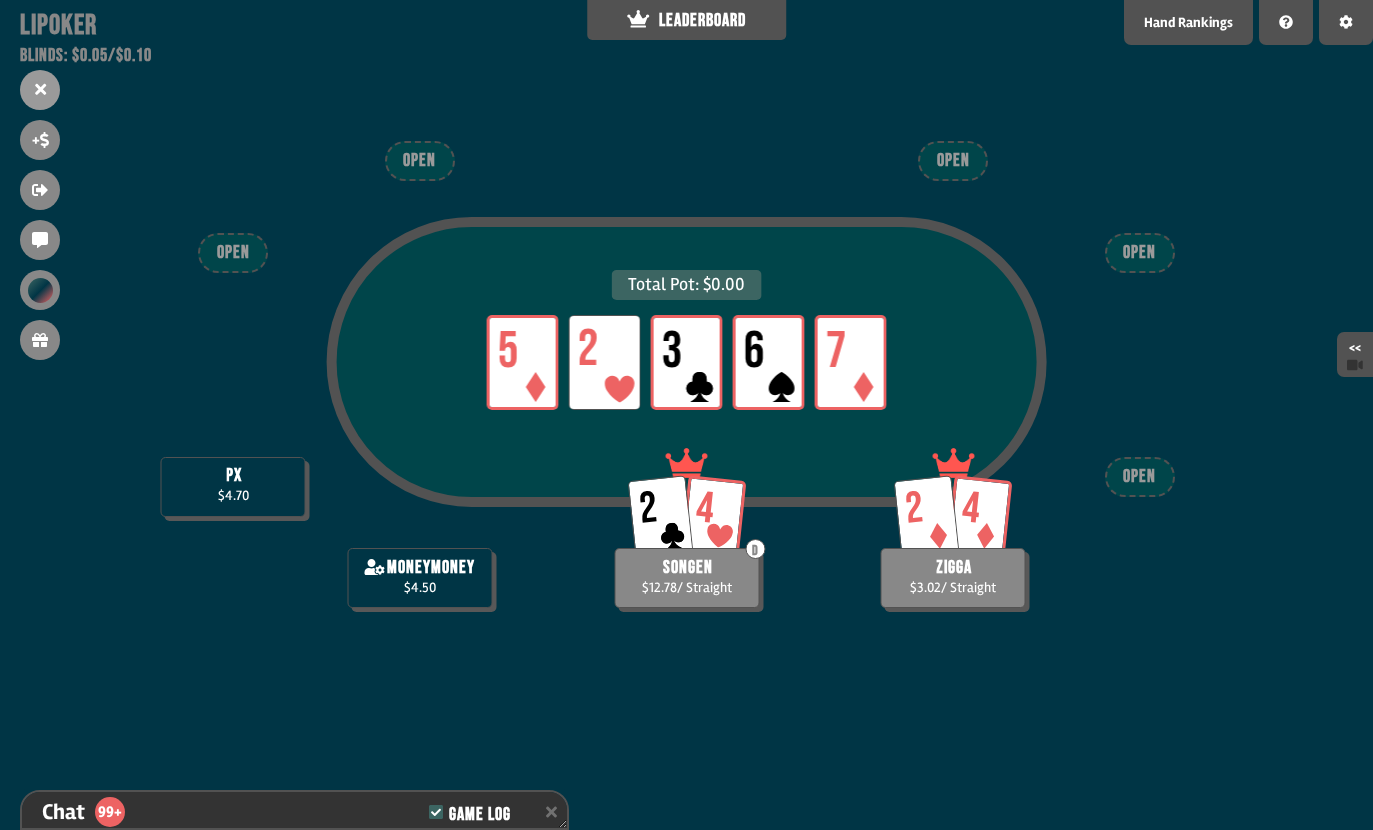 scroll, scrollTop: 10424, scrollLeft: 0, axis: vertical 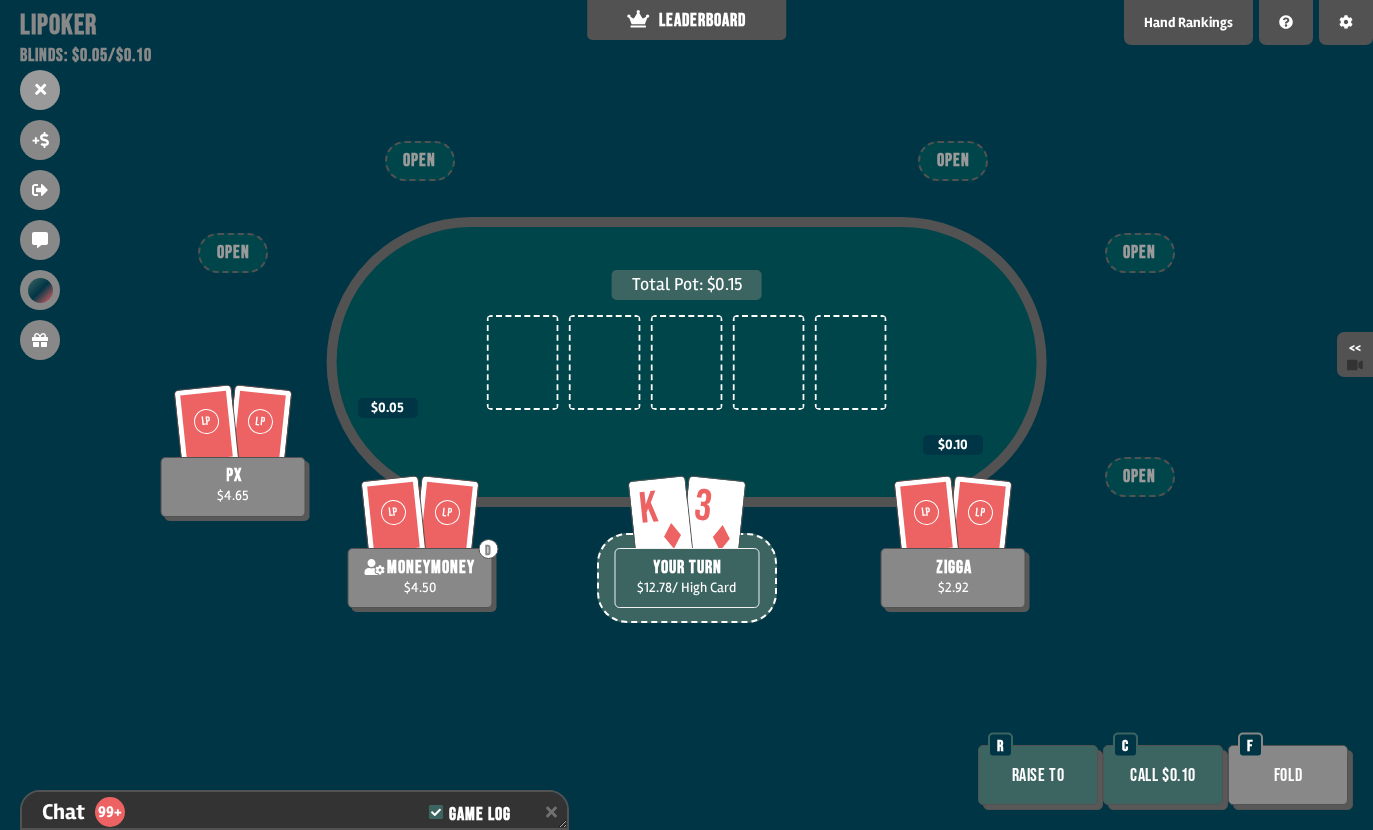 click on "Call $0.10" at bounding box center [1163, 775] 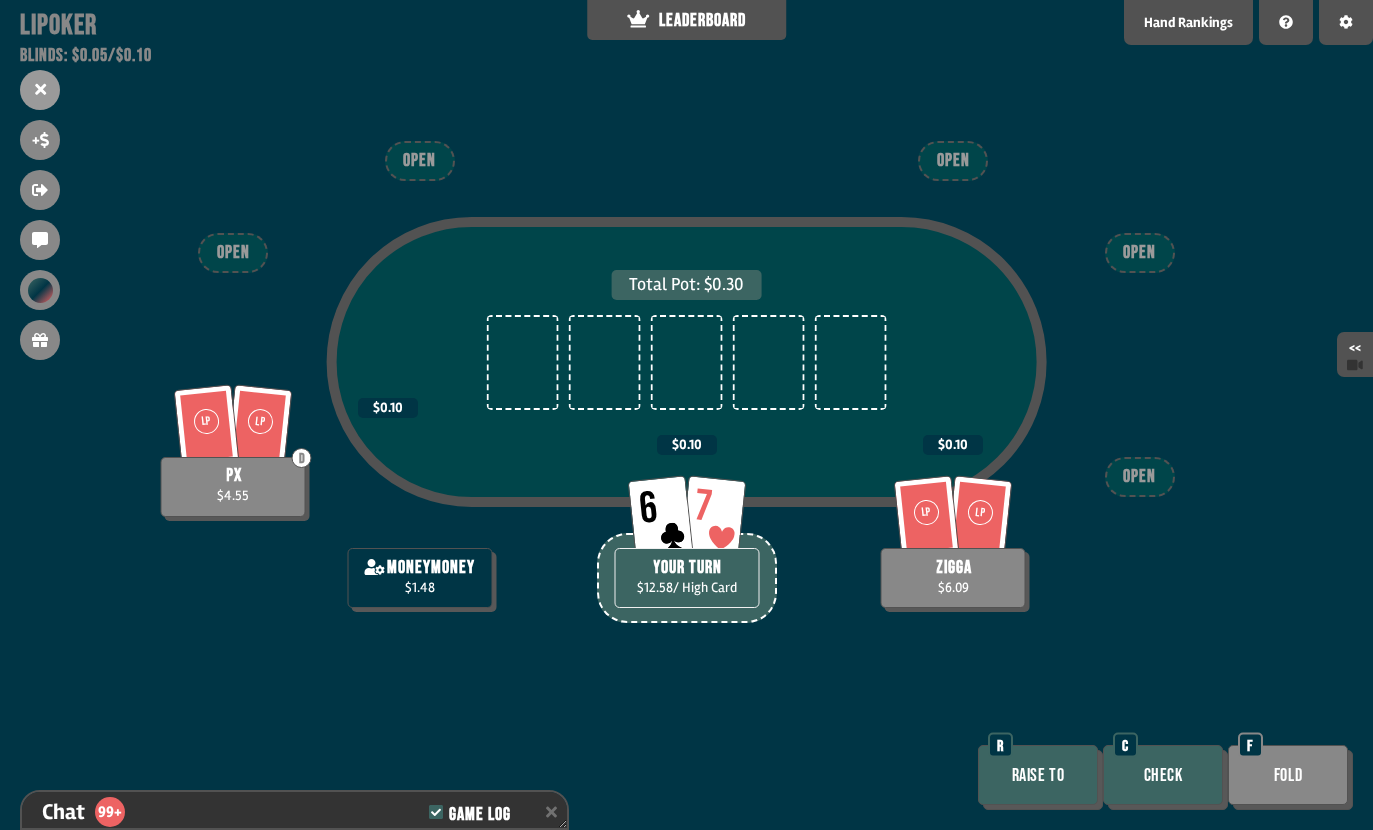 scroll, scrollTop: 10917, scrollLeft: 0, axis: vertical 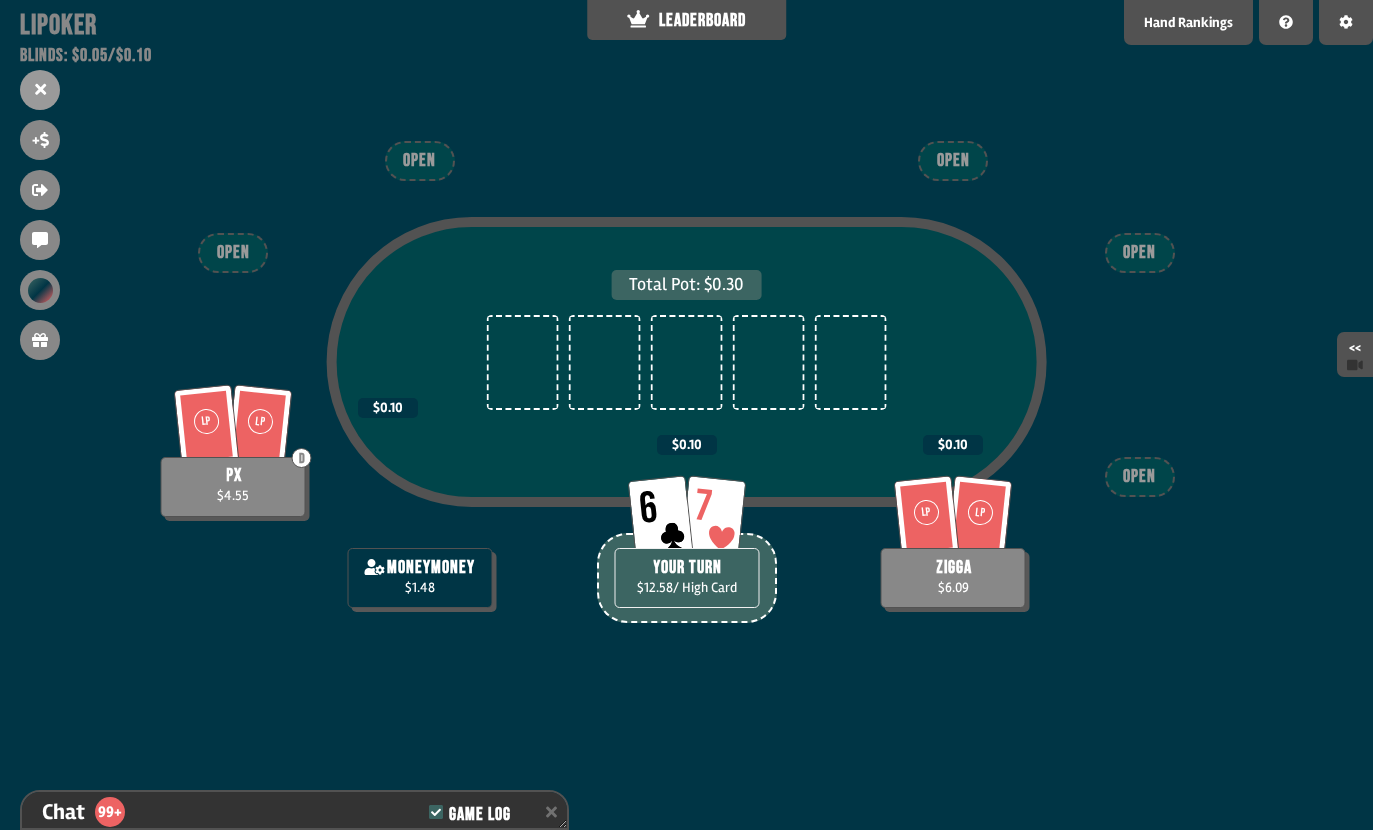 click on "Total Pot: $0.30   moneymoney $1.48  LP LP D px $4.55  $0.10  LP LP zigga $6.09  $0.10  6 7 YOUR TURN $12.58   / High Card $0.10  OPEN OPEN OPEN OPEN OPEN" at bounding box center [686, 415] 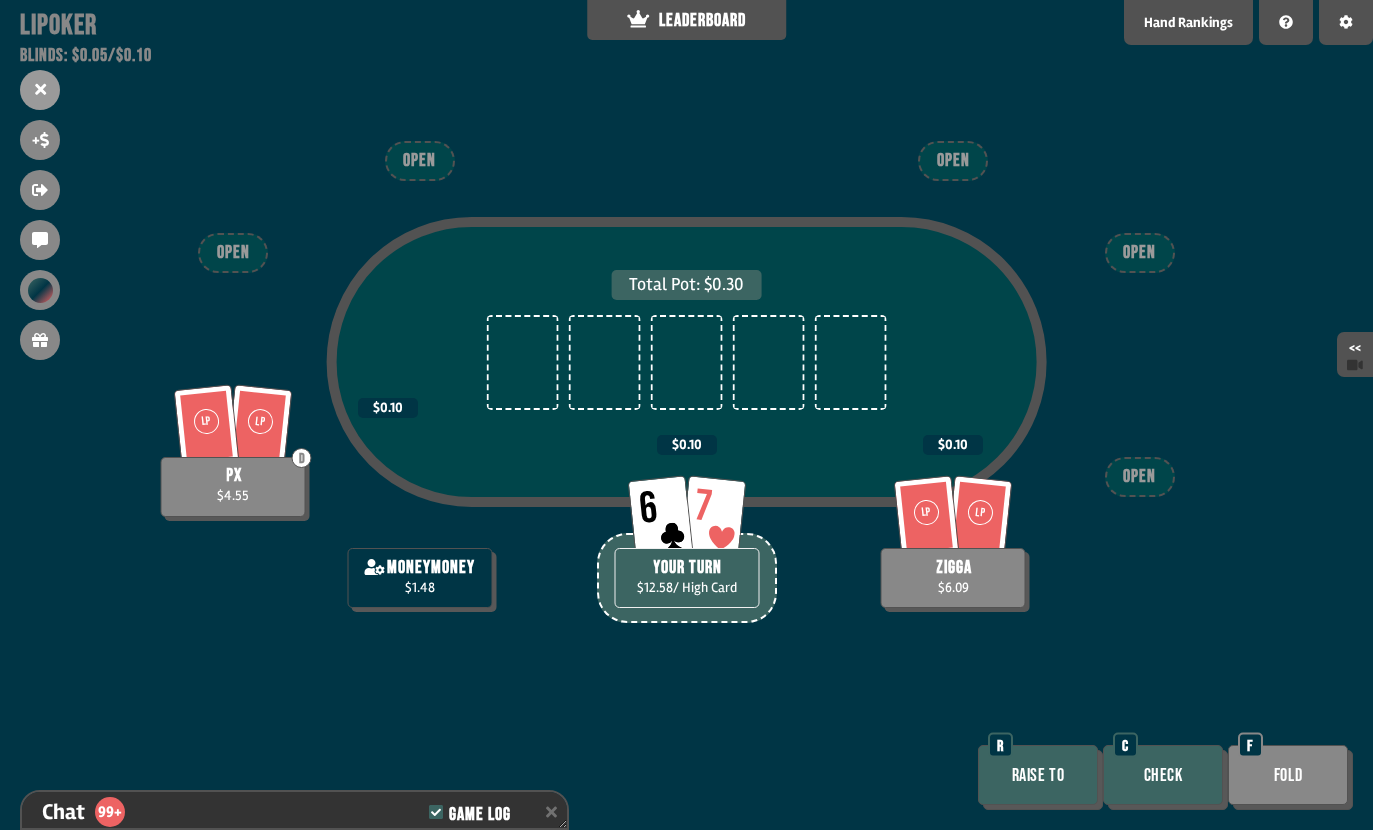 scroll, scrollTop: 0, scrollLeft: 0, axis: both 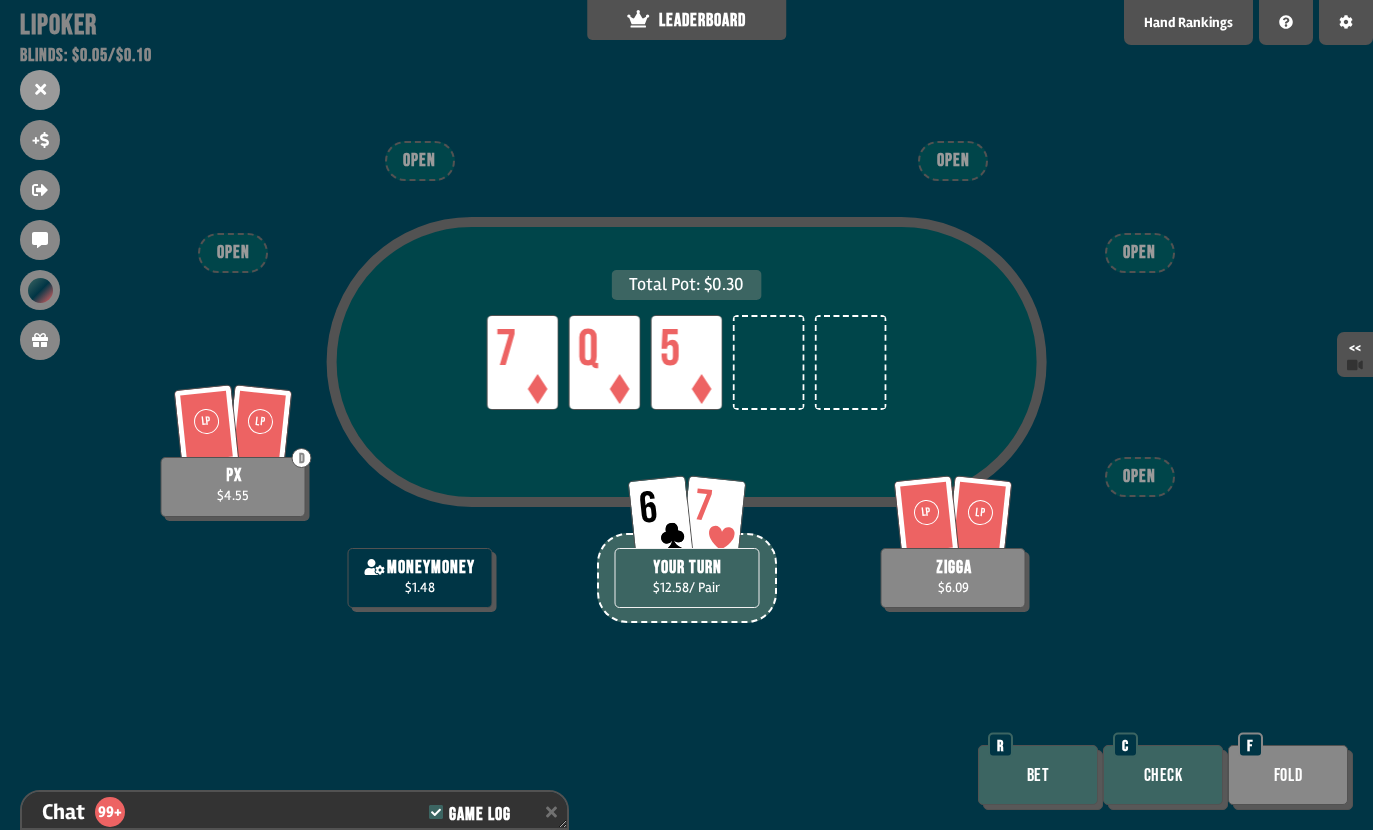 click on "Check" at bounding box center [1163, 775] 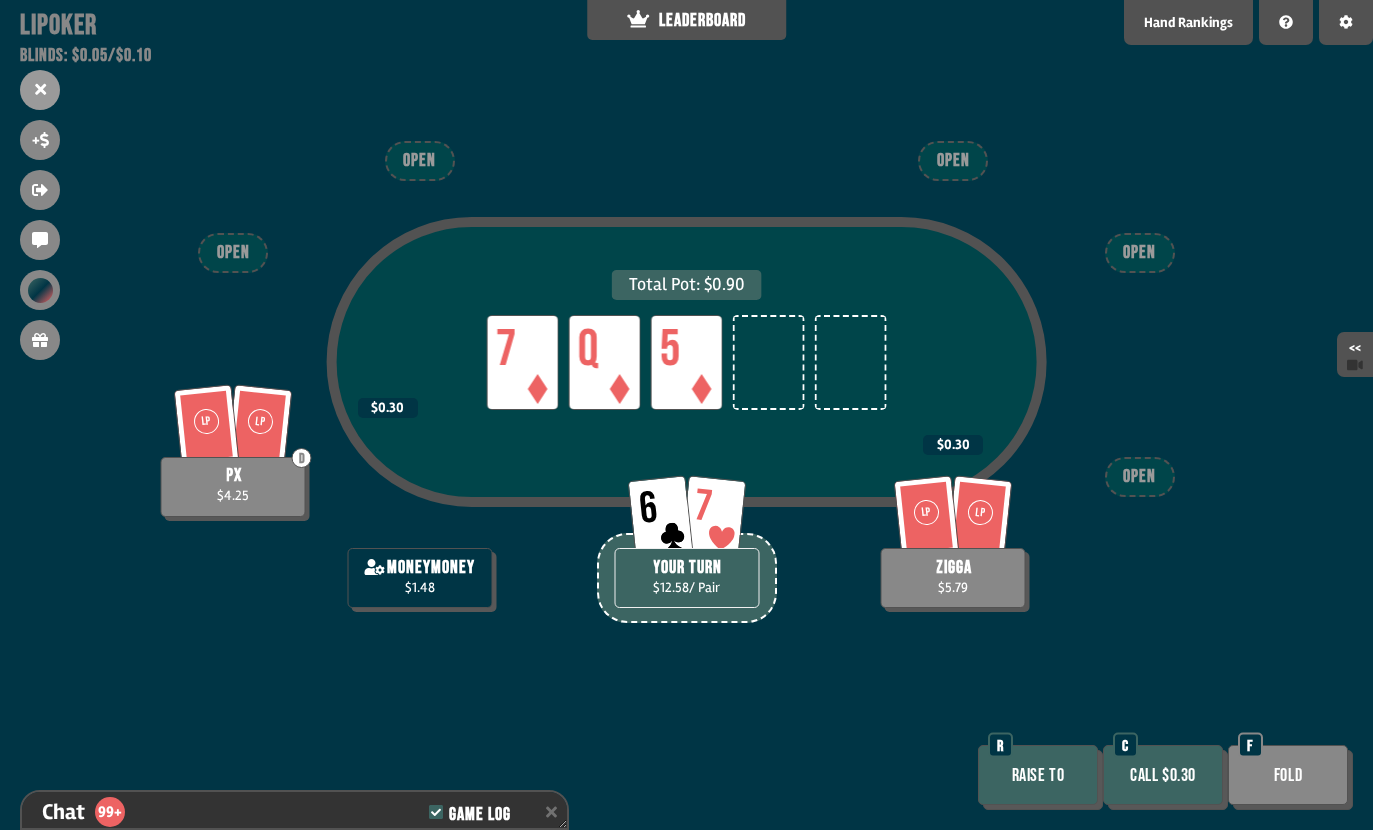 scroll, scrollTop: 11149, scrollLeft: 0, axis: vertical 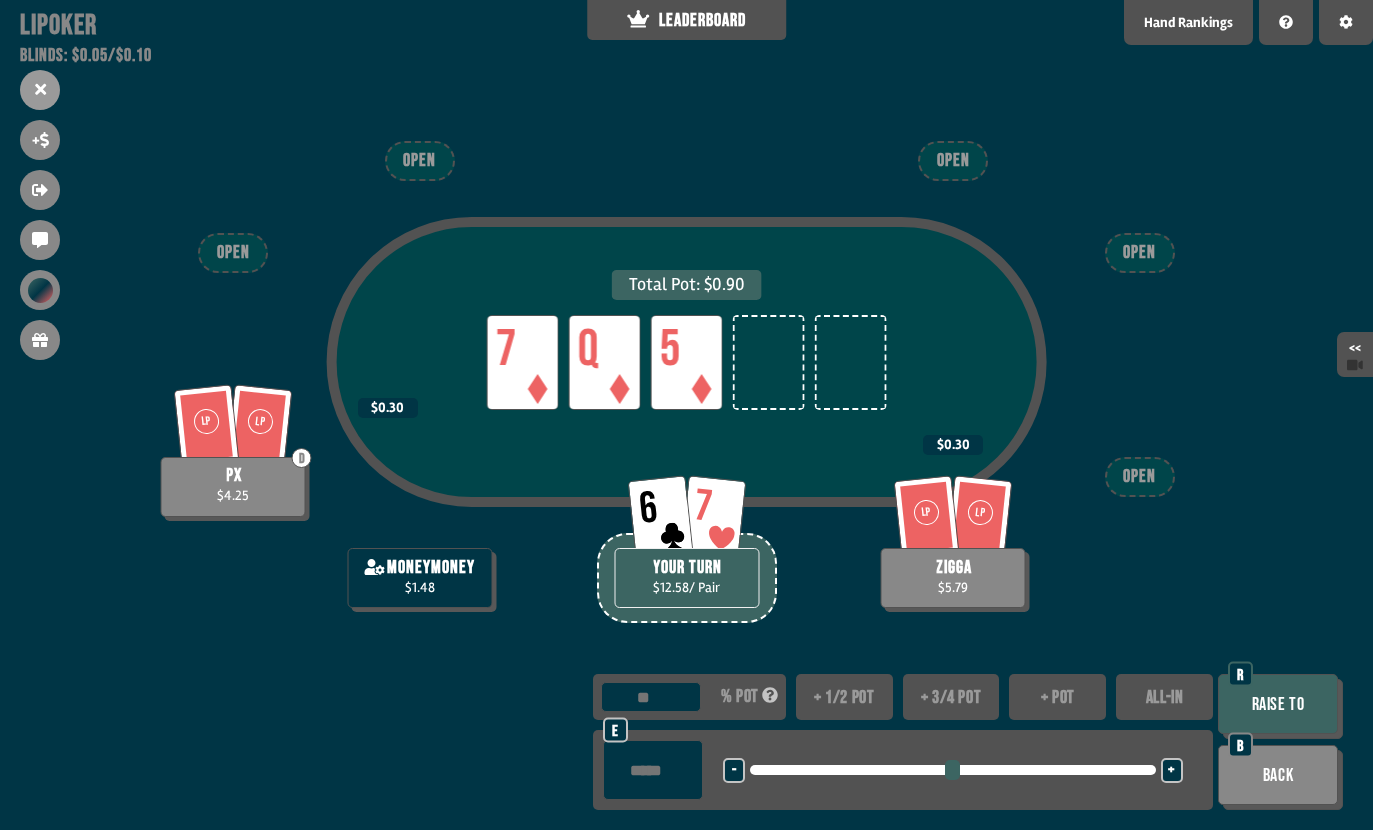 click on "Back" at bounding box center (1278, 775) 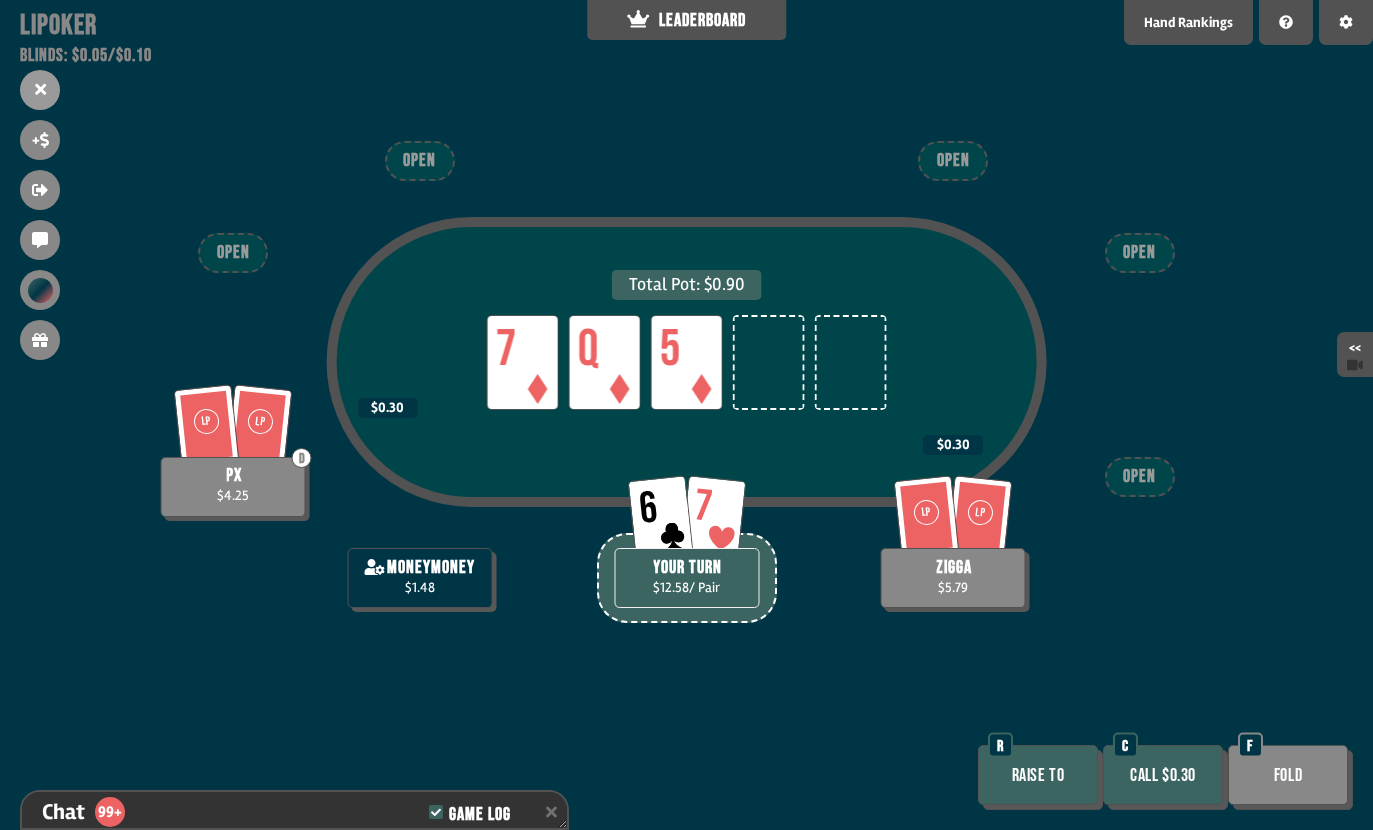 scroll, scrollTop: 11149, scrollLeft: 0, axis: vertical 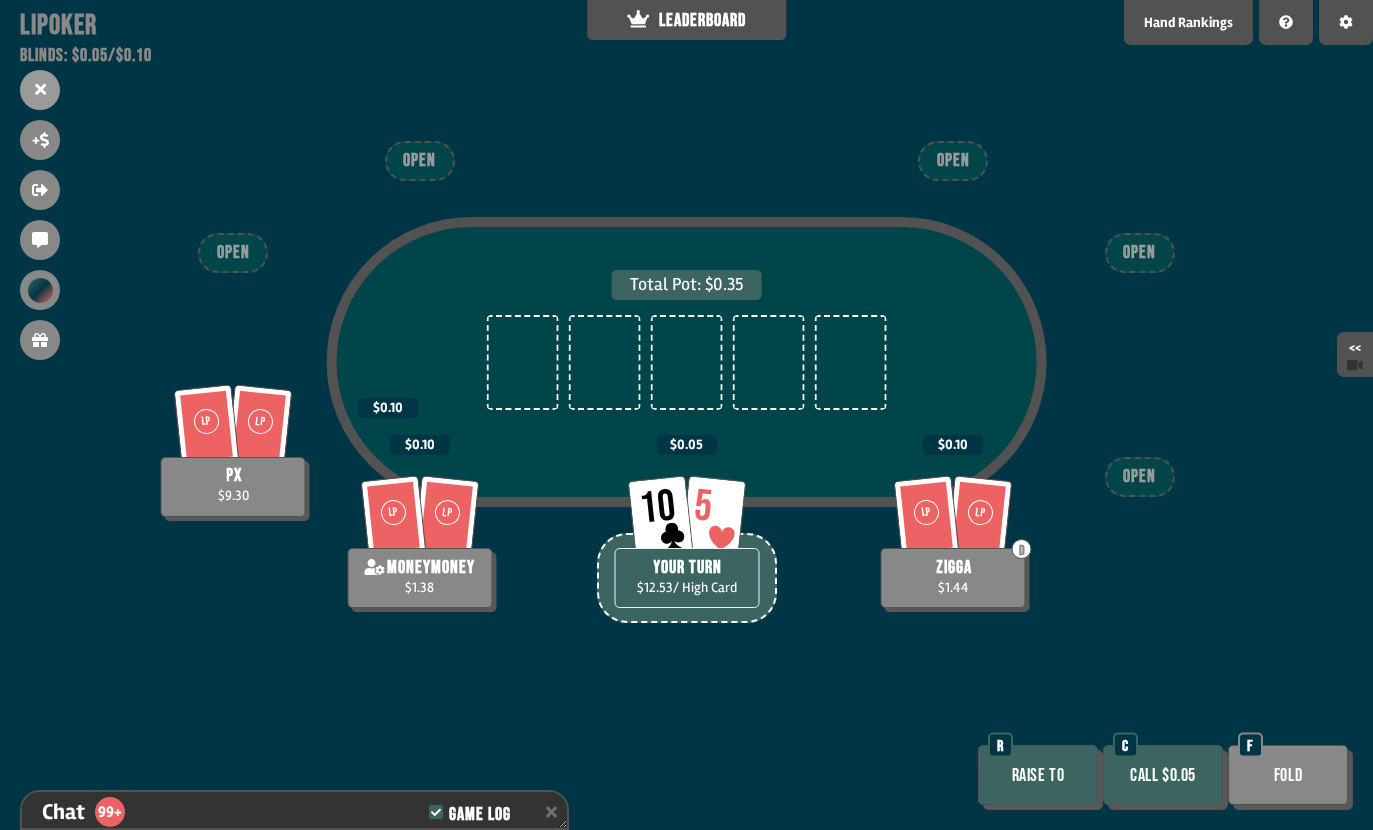 click on "Call $0.05" at bounding box center (1163, 775) 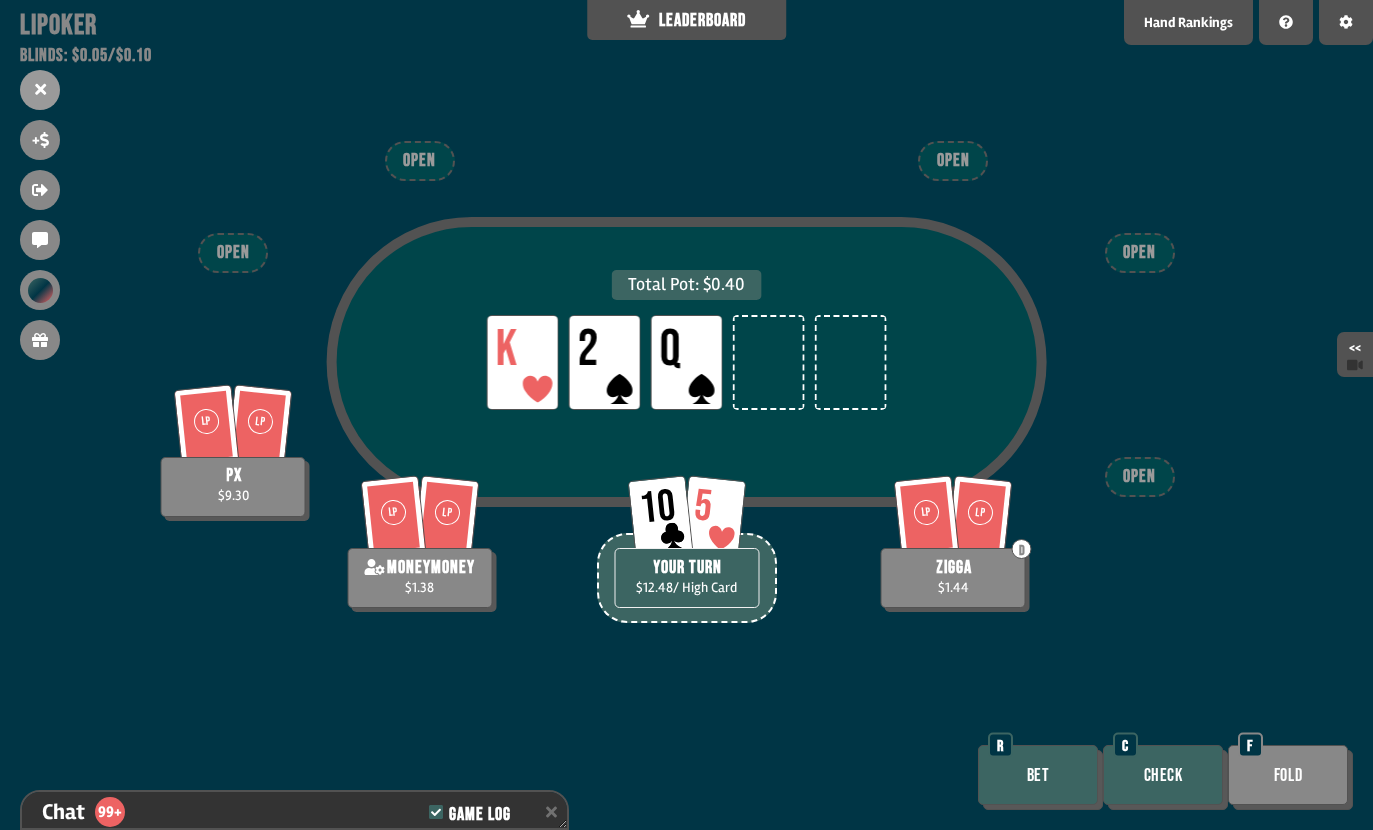 scroll, scrollTop: 11700, scrollLeft: 0, axis: vertical 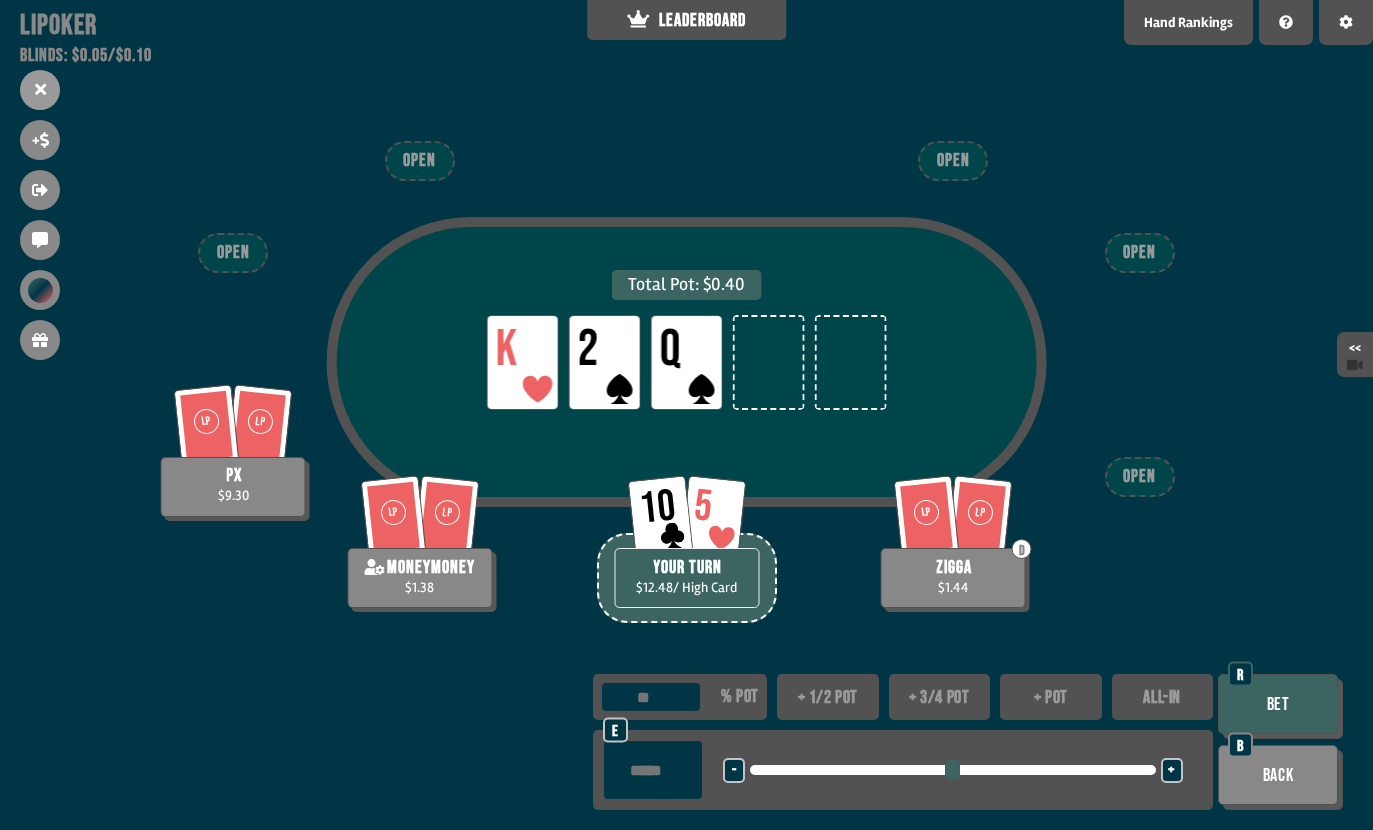 click on "+" at bounding box center (1172, 770) 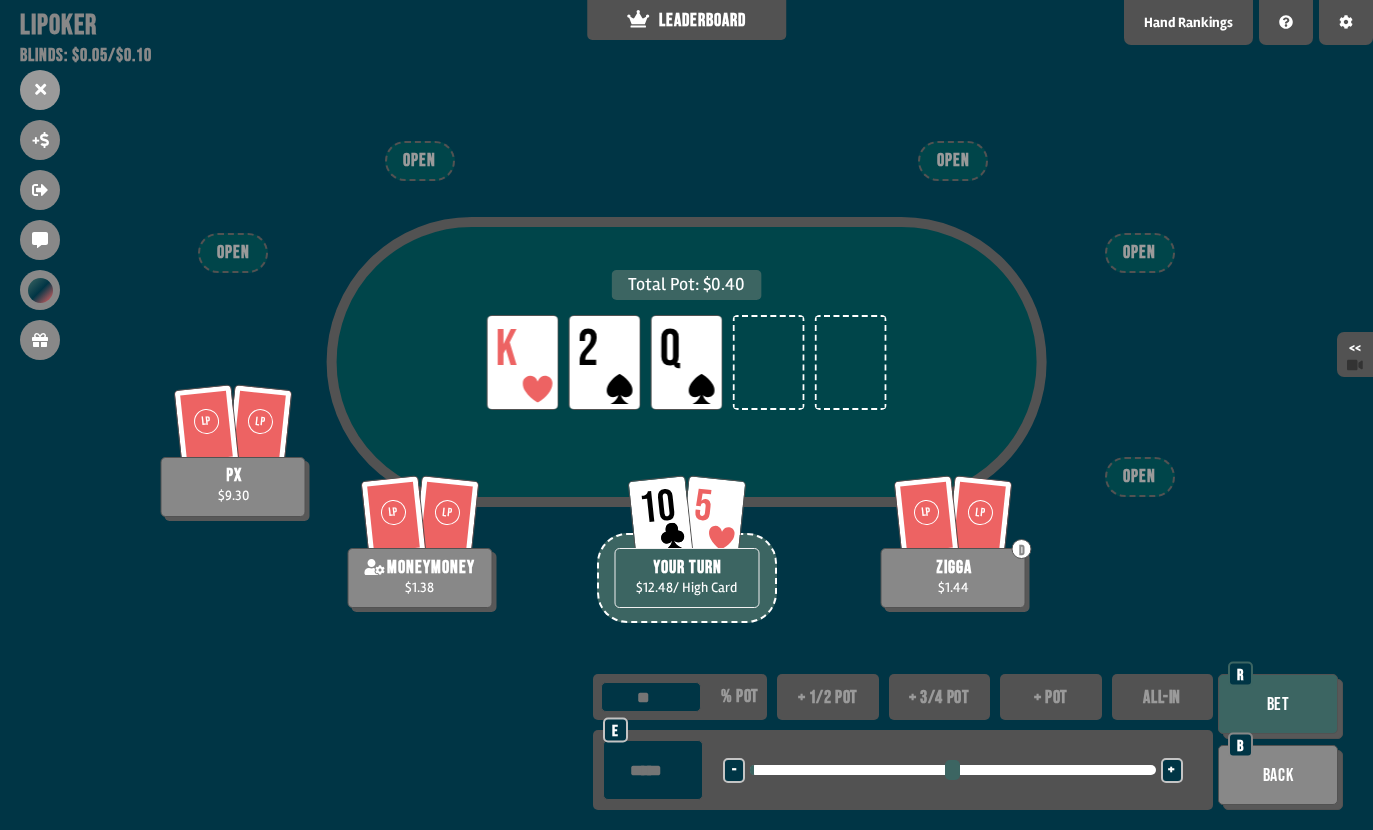 click on "+" at bounding box center (1172, 770) 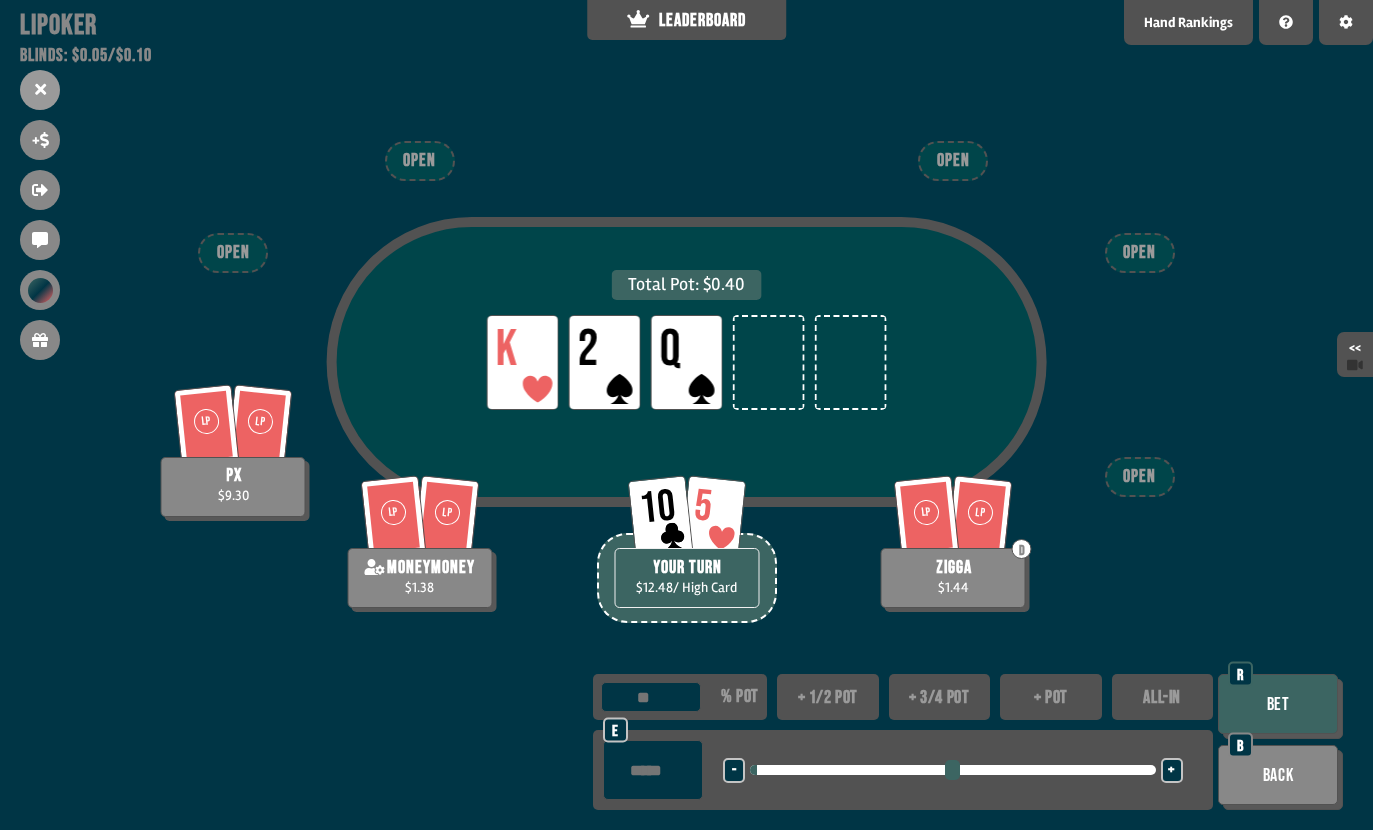 click on "****" at bounding box center (653, 770) 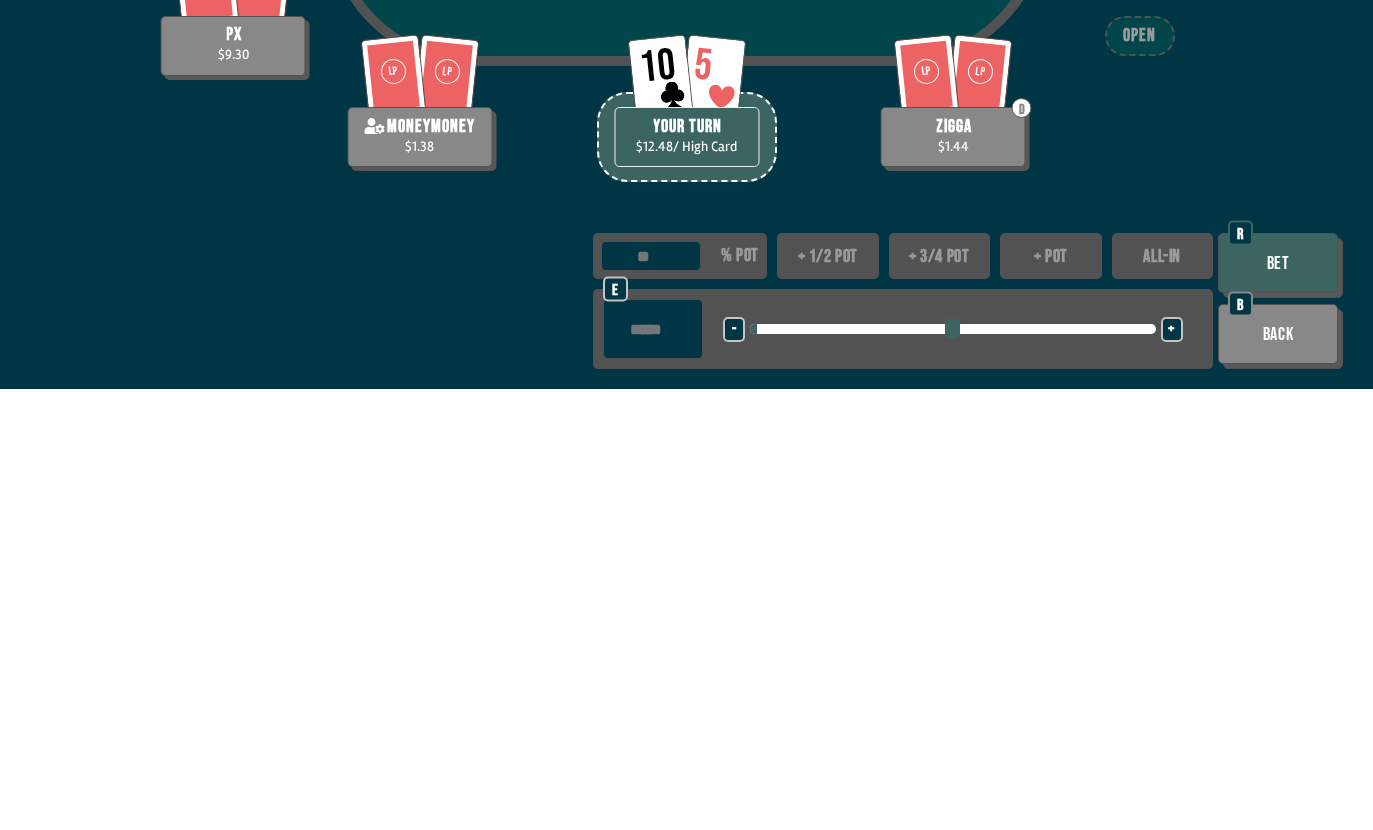 type on "***" 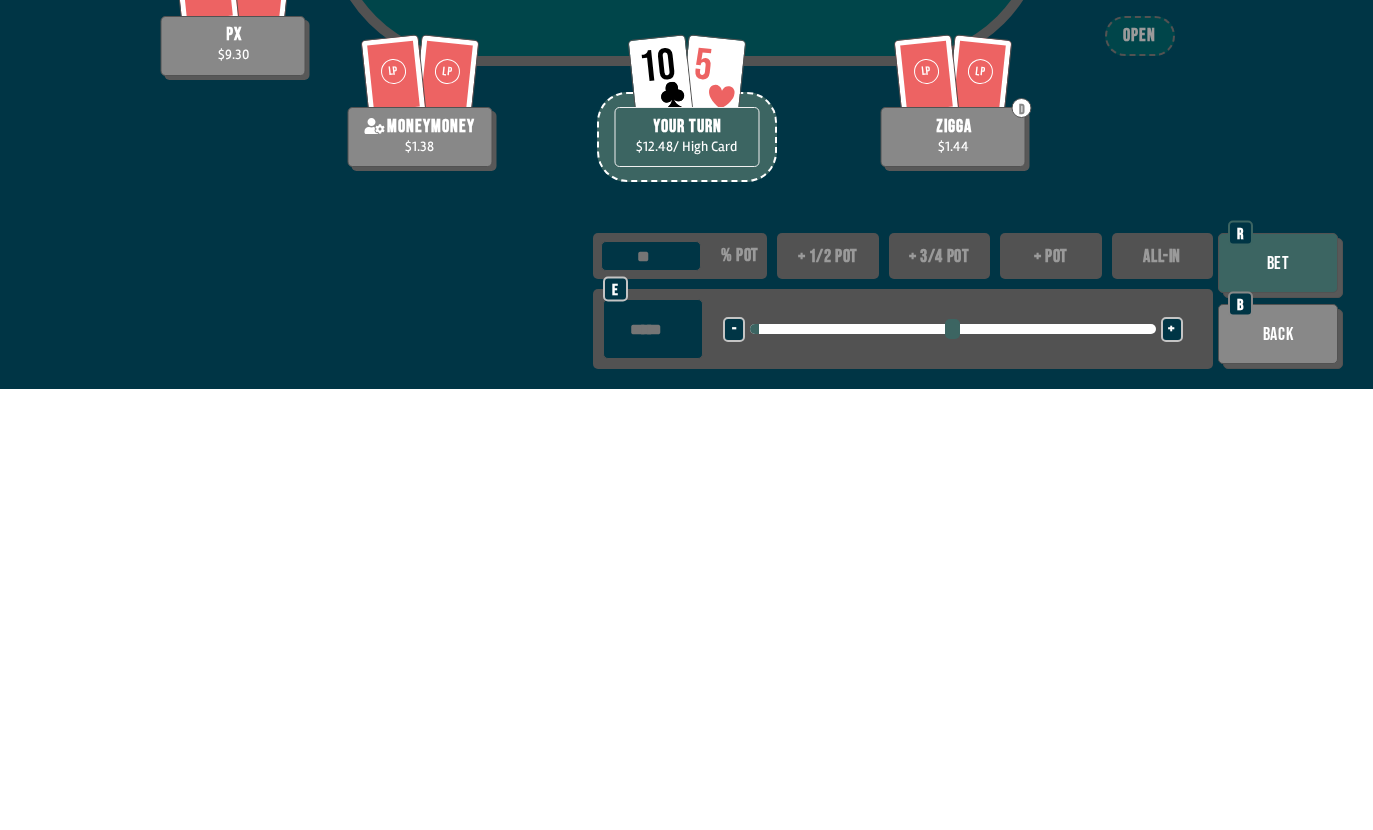 scroll, scrollTop: 0, scrollLeft: 0, axis: both 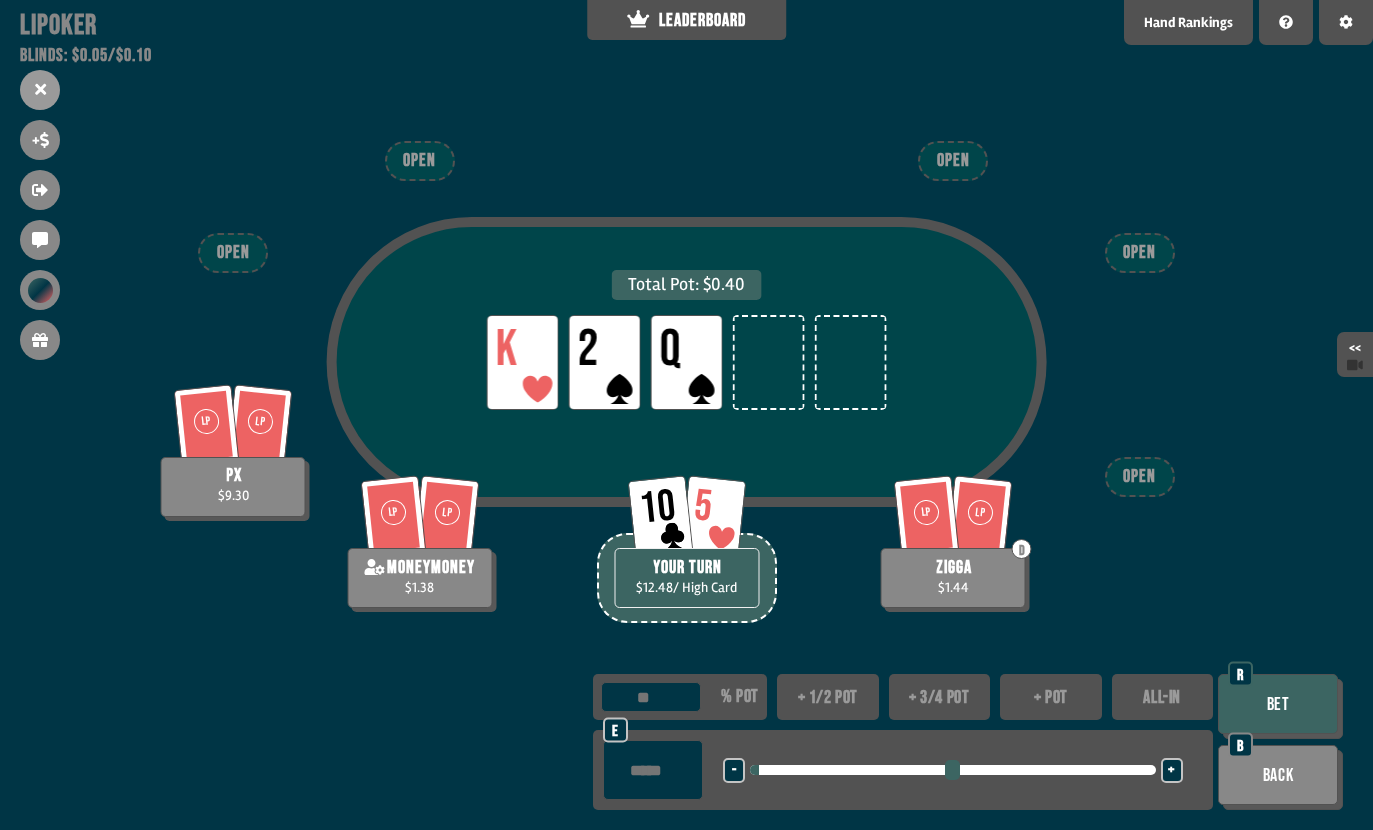 click on "Bet" at bounding box center [1278, 704] 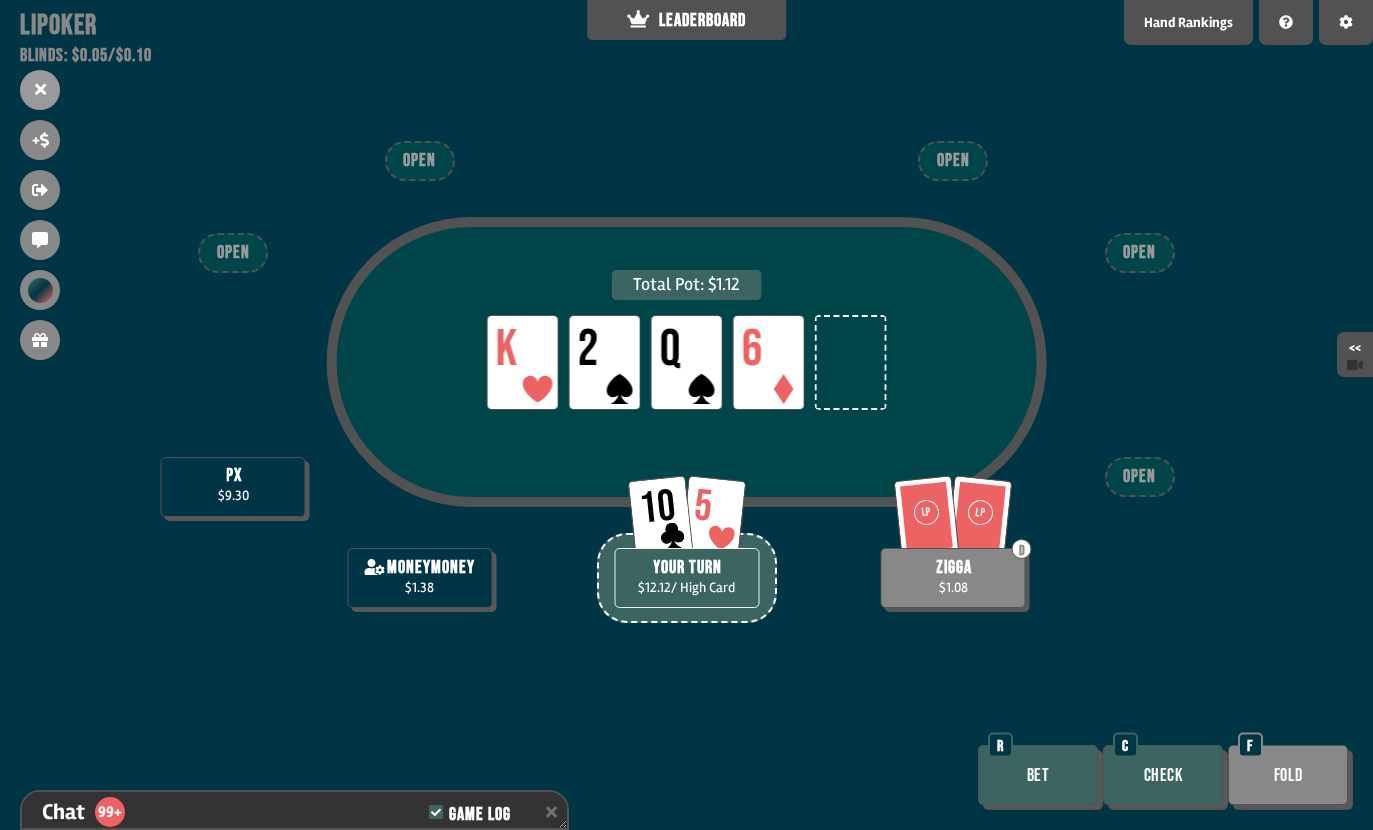scroll, scrollTop: 11874, scrollLeft: 0, axis: vertical 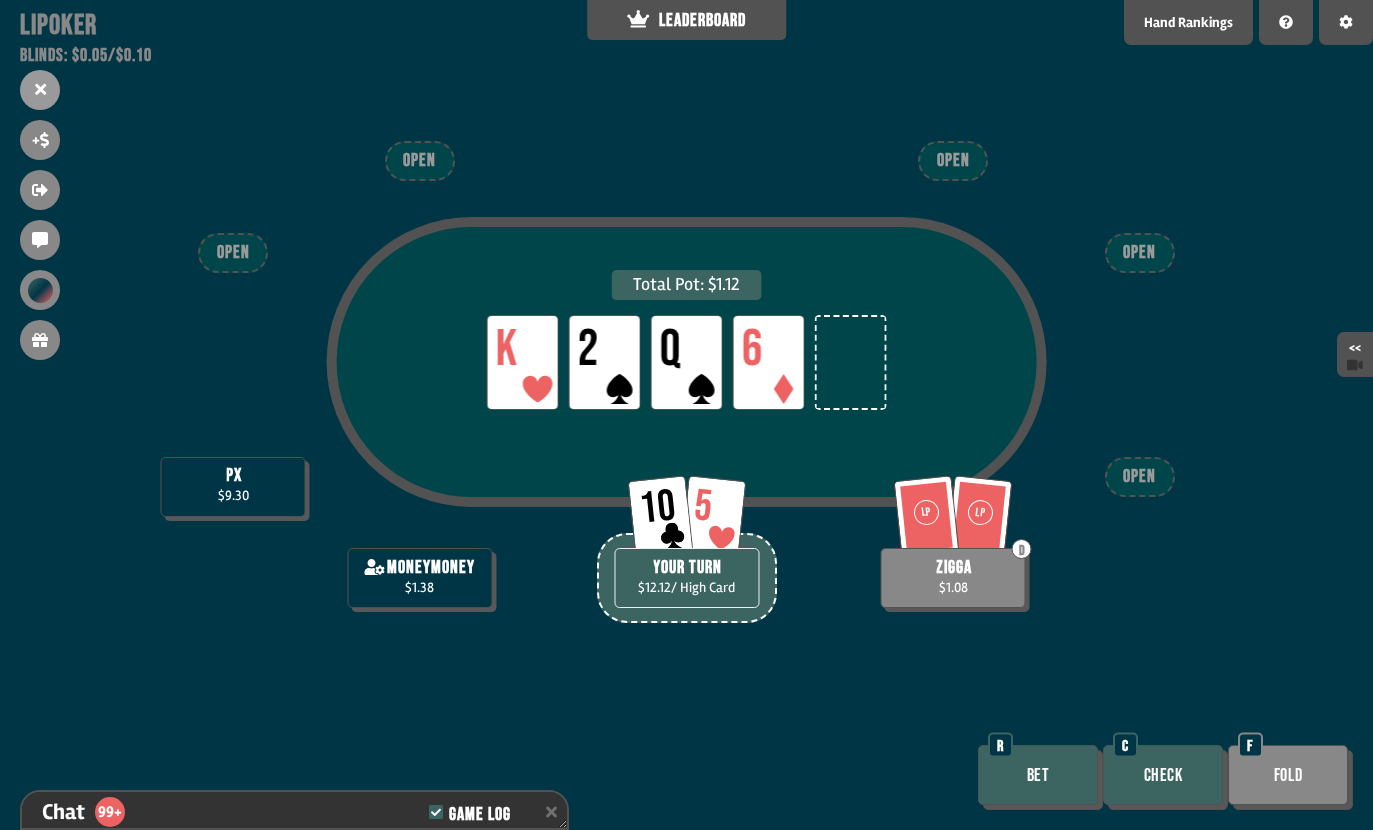 click on "Check" at bounding box center [1163, 775] 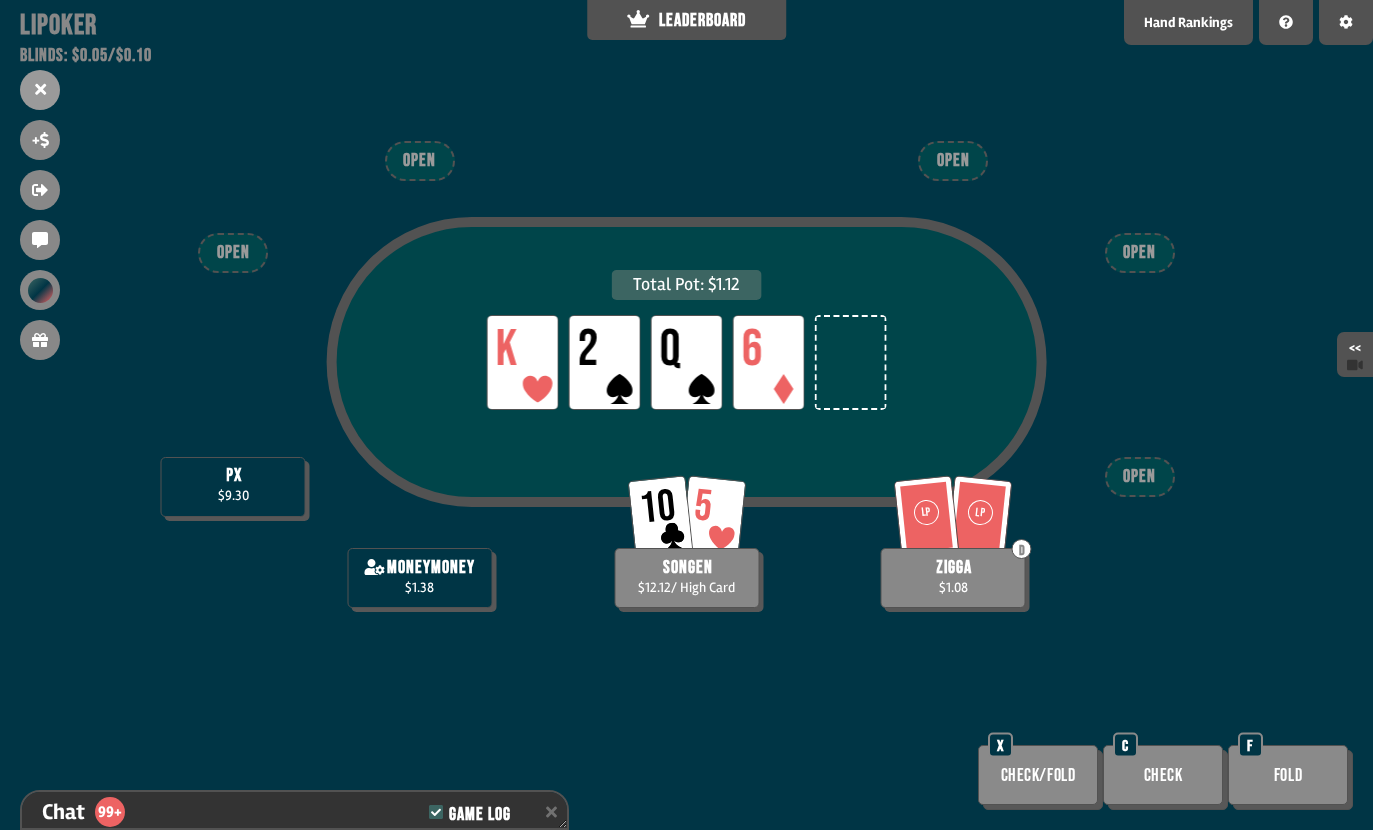 scroll, scrollTop: 11961, scrollLeft: 0, axis: vertical 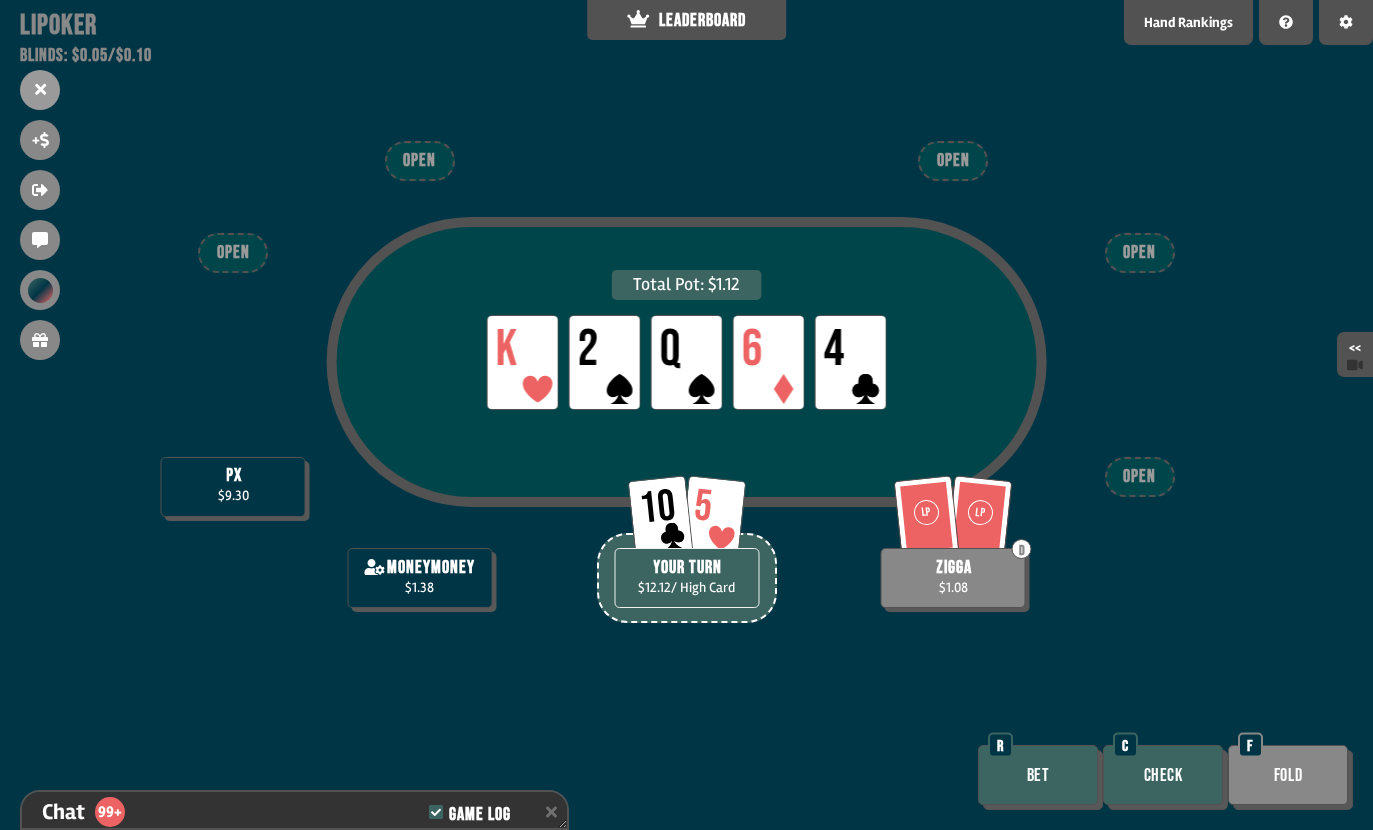 click on "Check" at bounding box center (1163, 775) 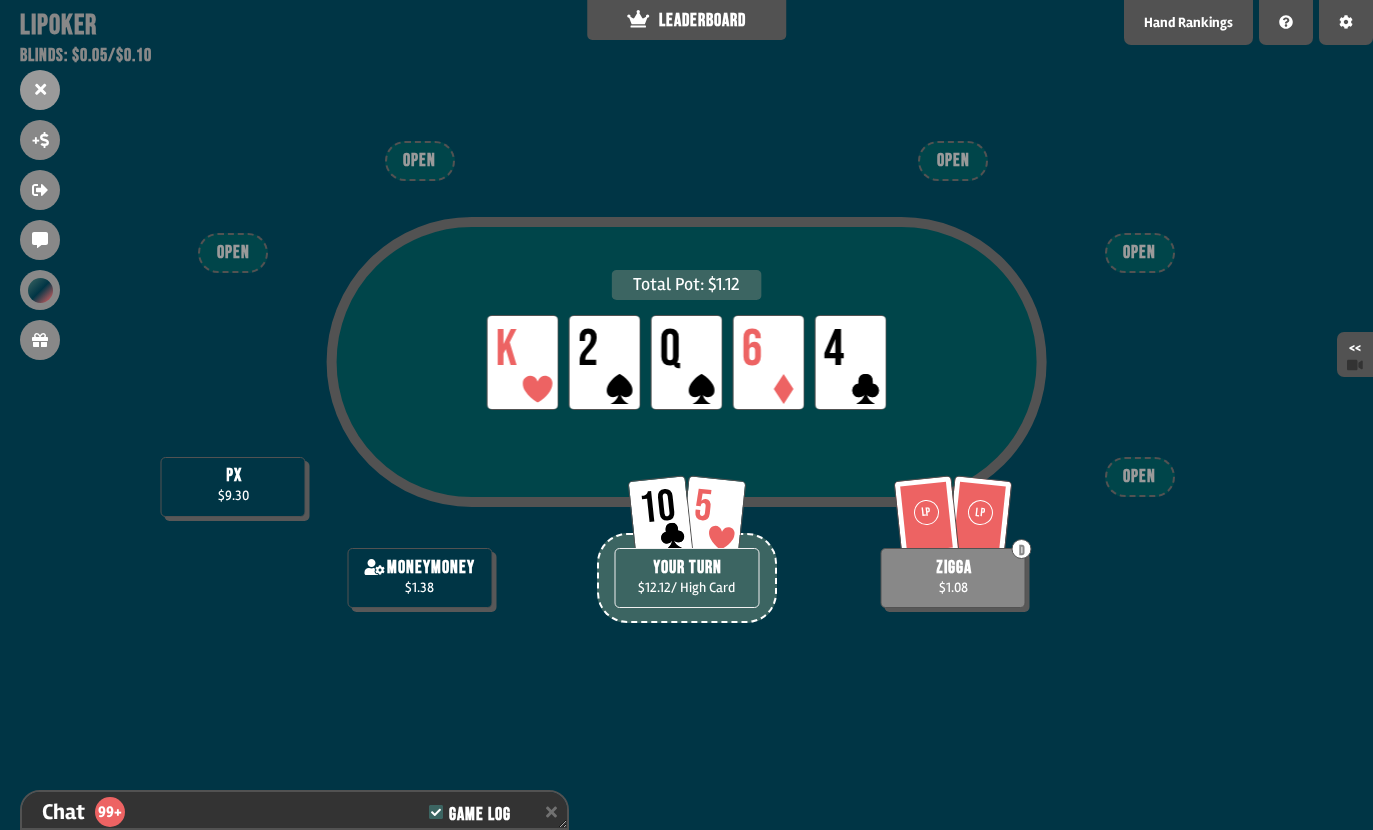 scroll, scrollTop: 12019, scrollLeft: 0, axis: vertical 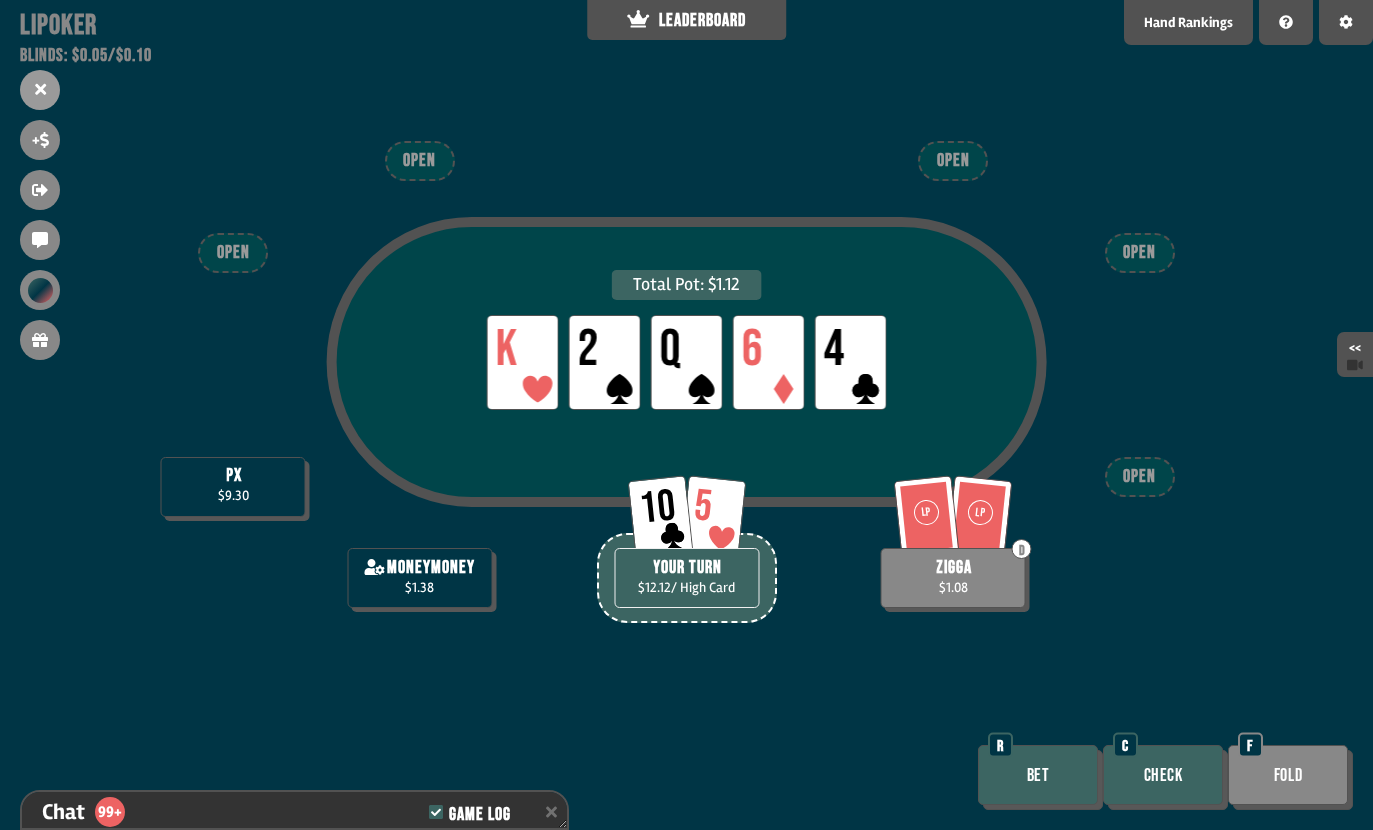 click on "Check" at bounding box center [1163, 775] 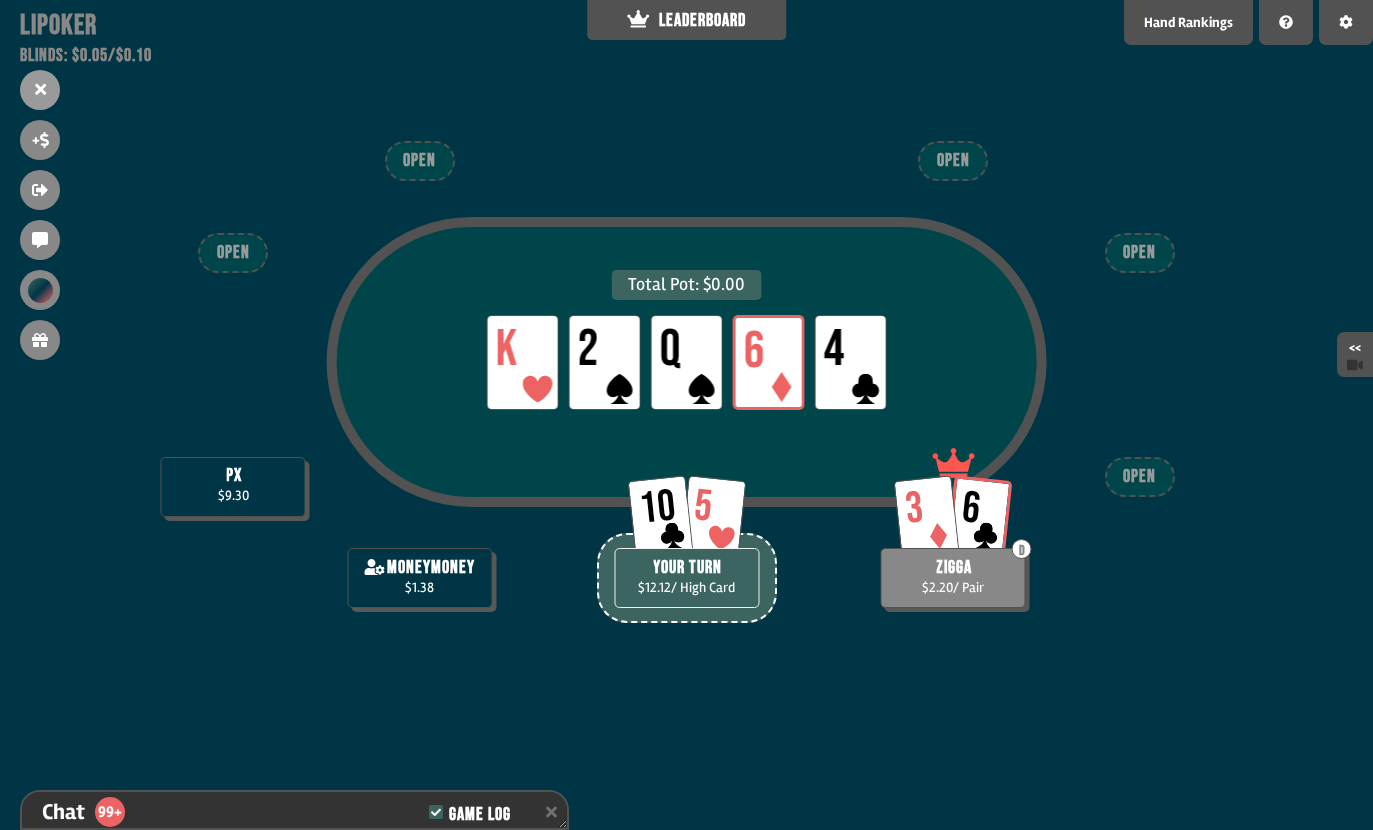 scroll, scrollTop: 12135, scrollLeft: 0, axis: vertical 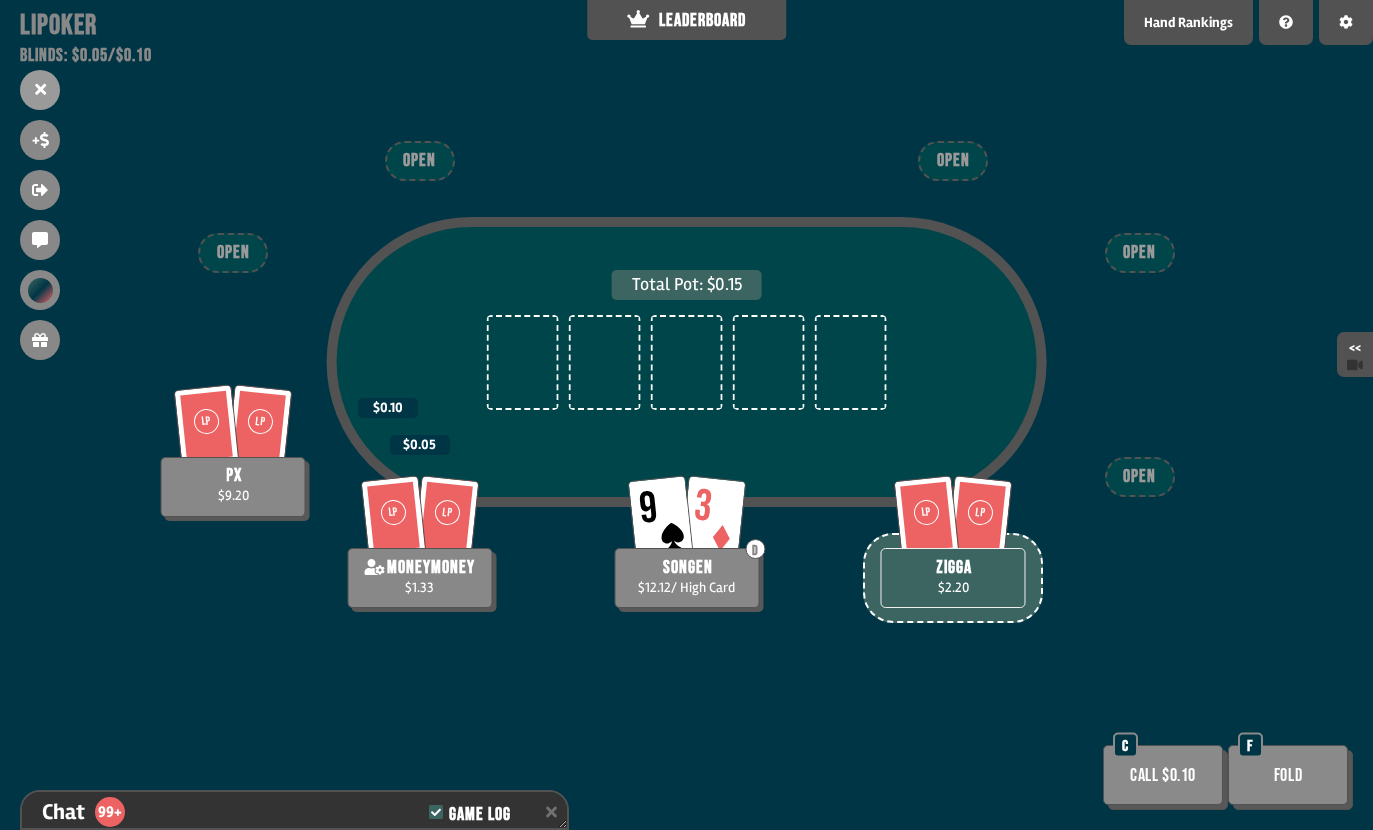 click 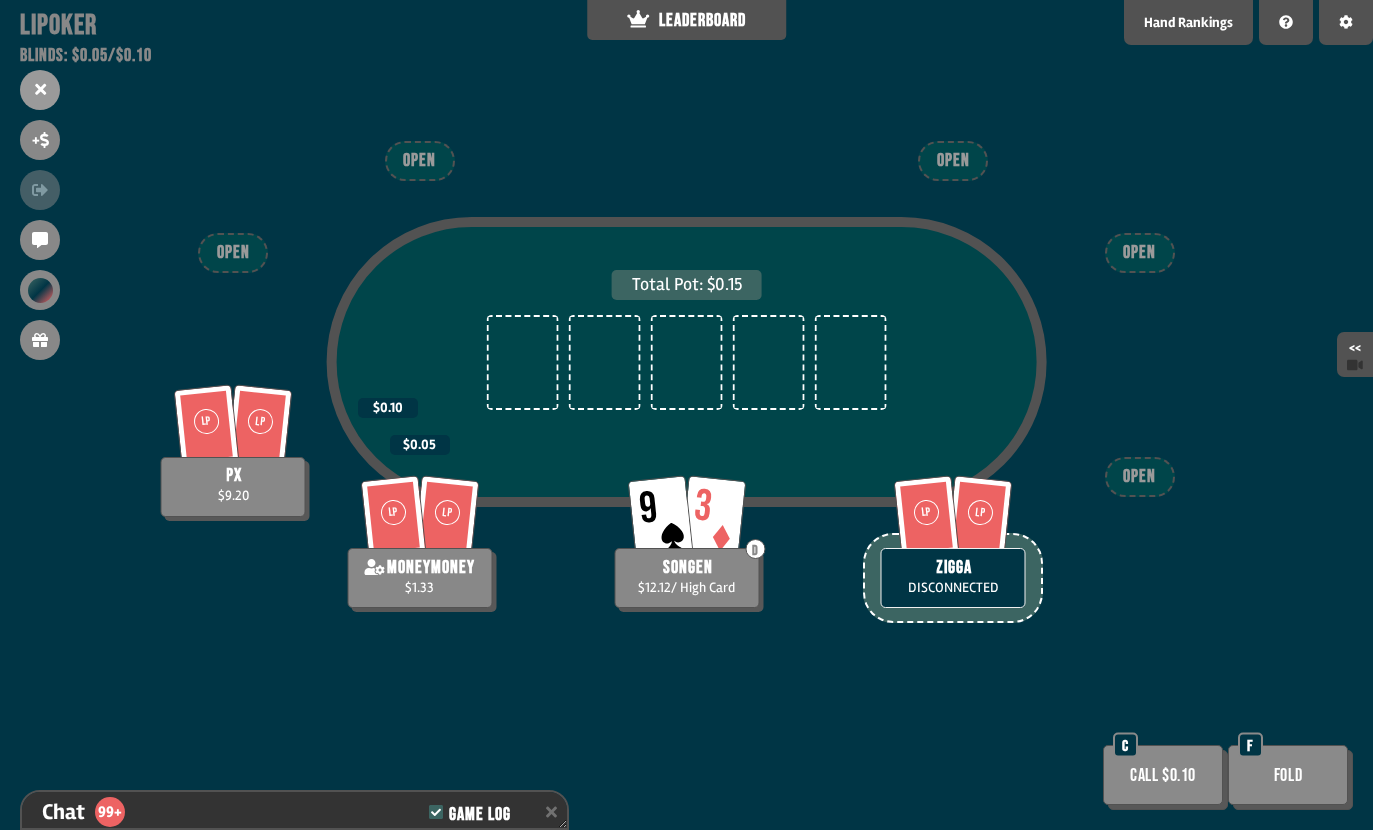 scroll, scrollTop: 12193, scrollLeft: 0, axis: vertical 